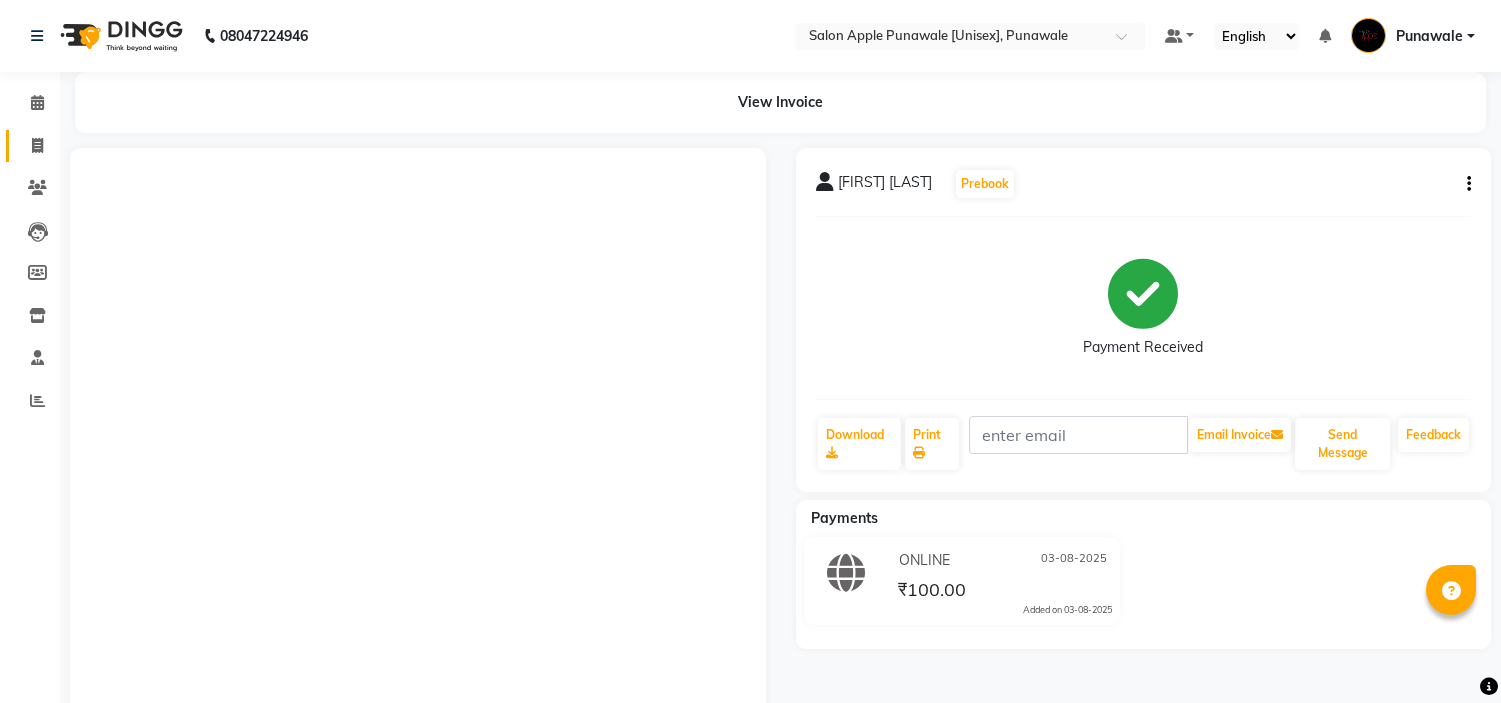 scroll, scrollTop: 0, scrollLeft: 0, axis: both 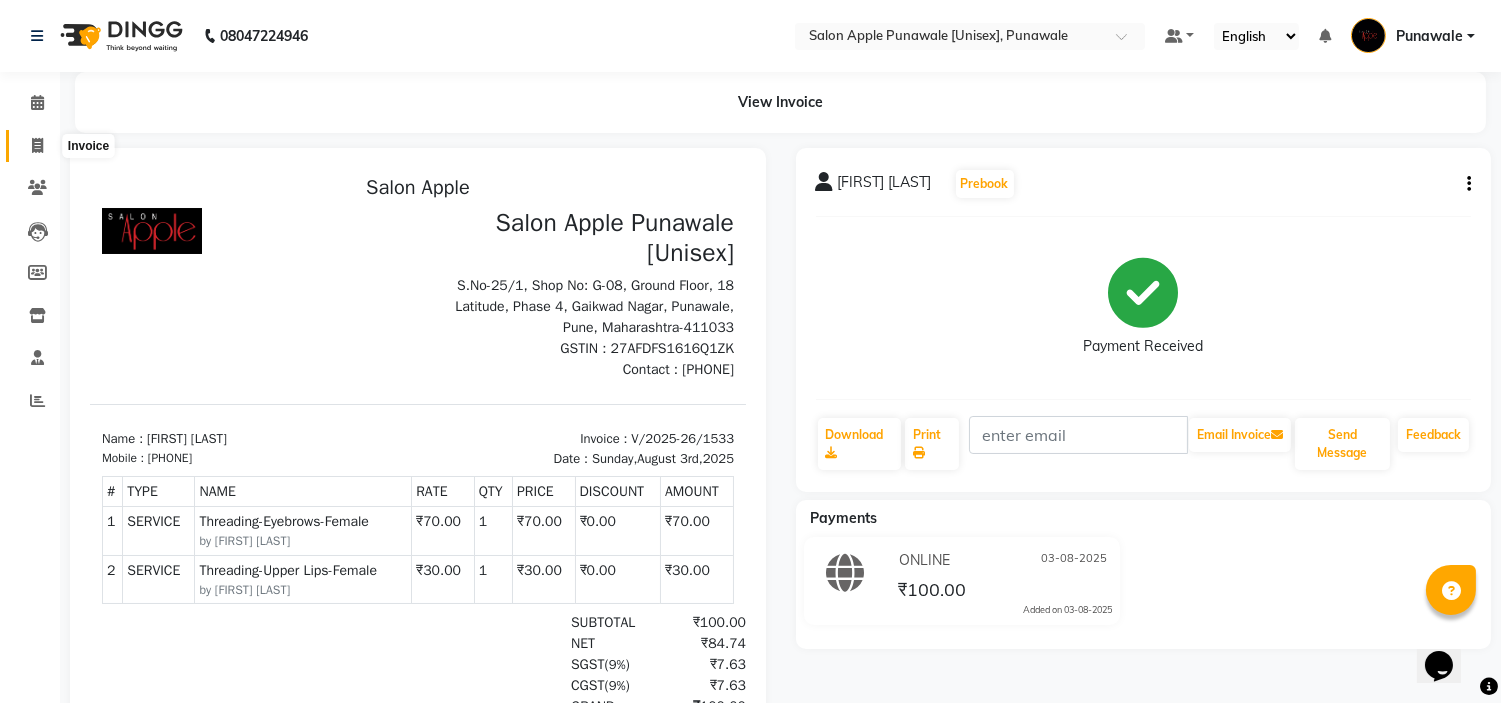 click 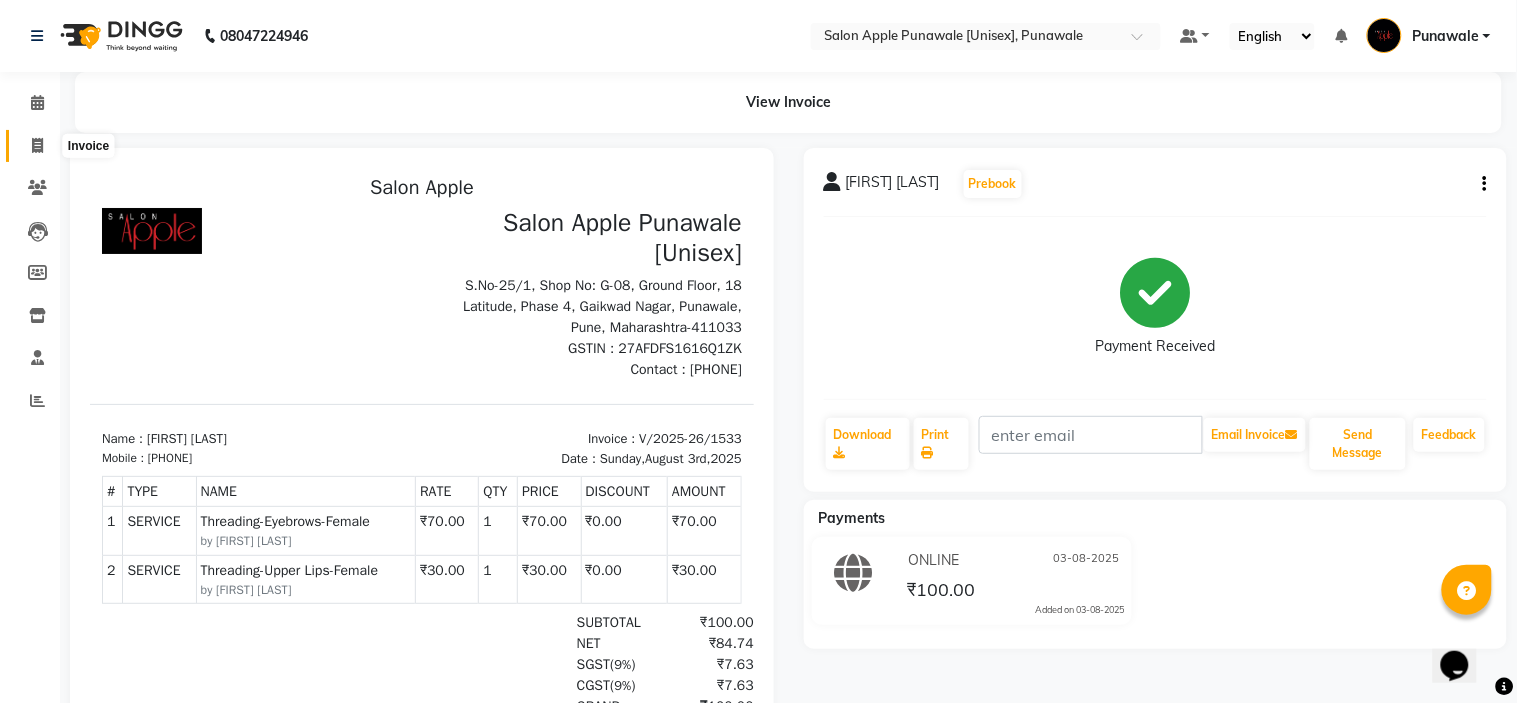 select on "5421" 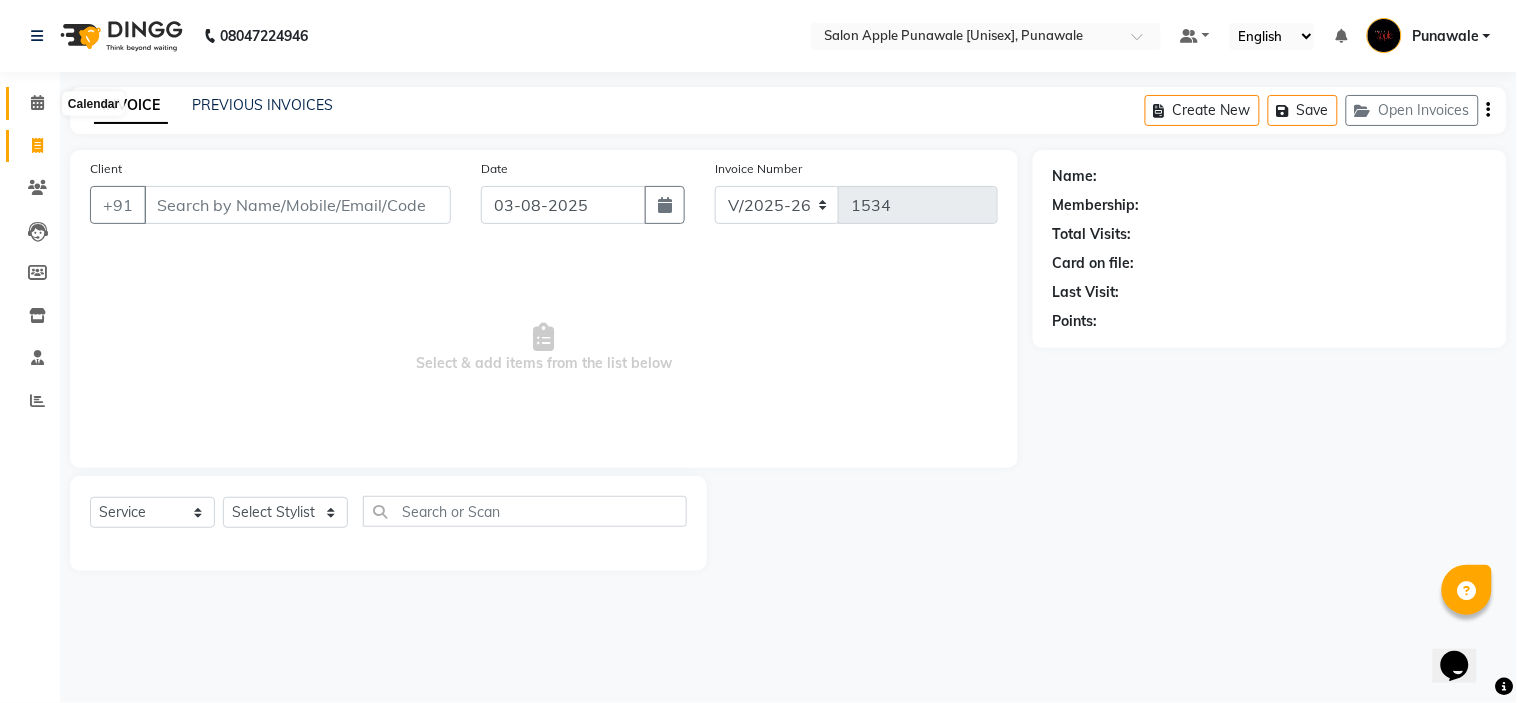 click 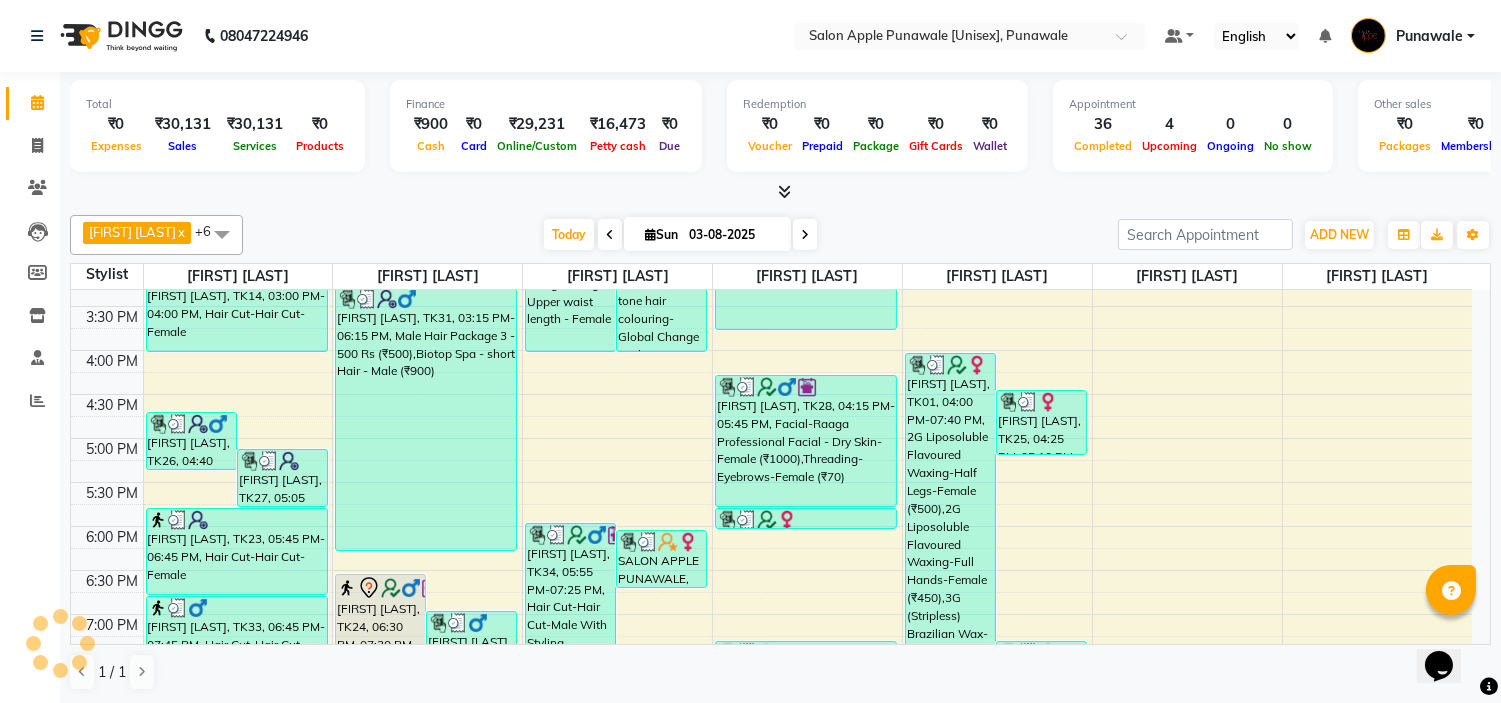 scroll, scrollTop: 882, scrollLeft: 0, axis: vertical 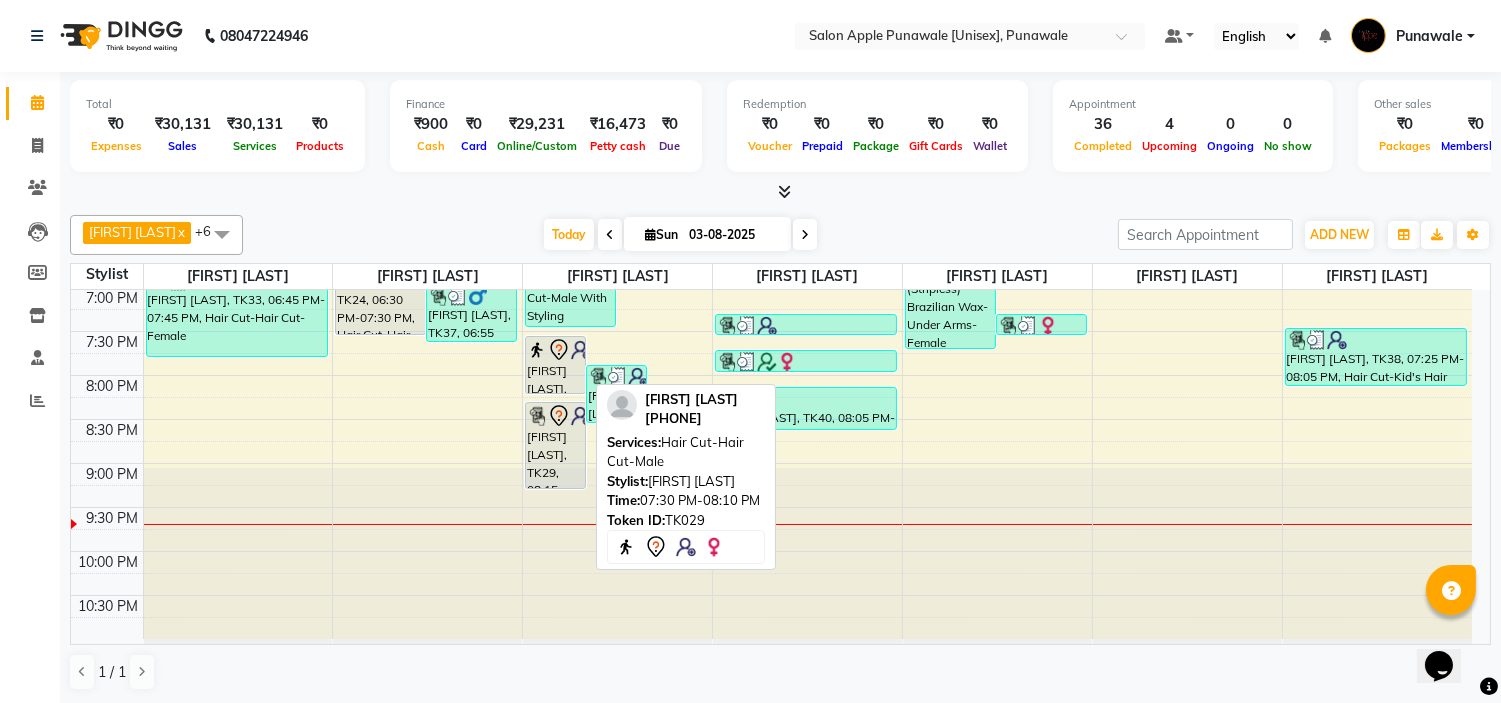 click on "[FIRST] [LAST], TK29, 07:30 PM-08:10 PM, Hair Cut-Hair Cut-Male" at bounding box center [555, 365] 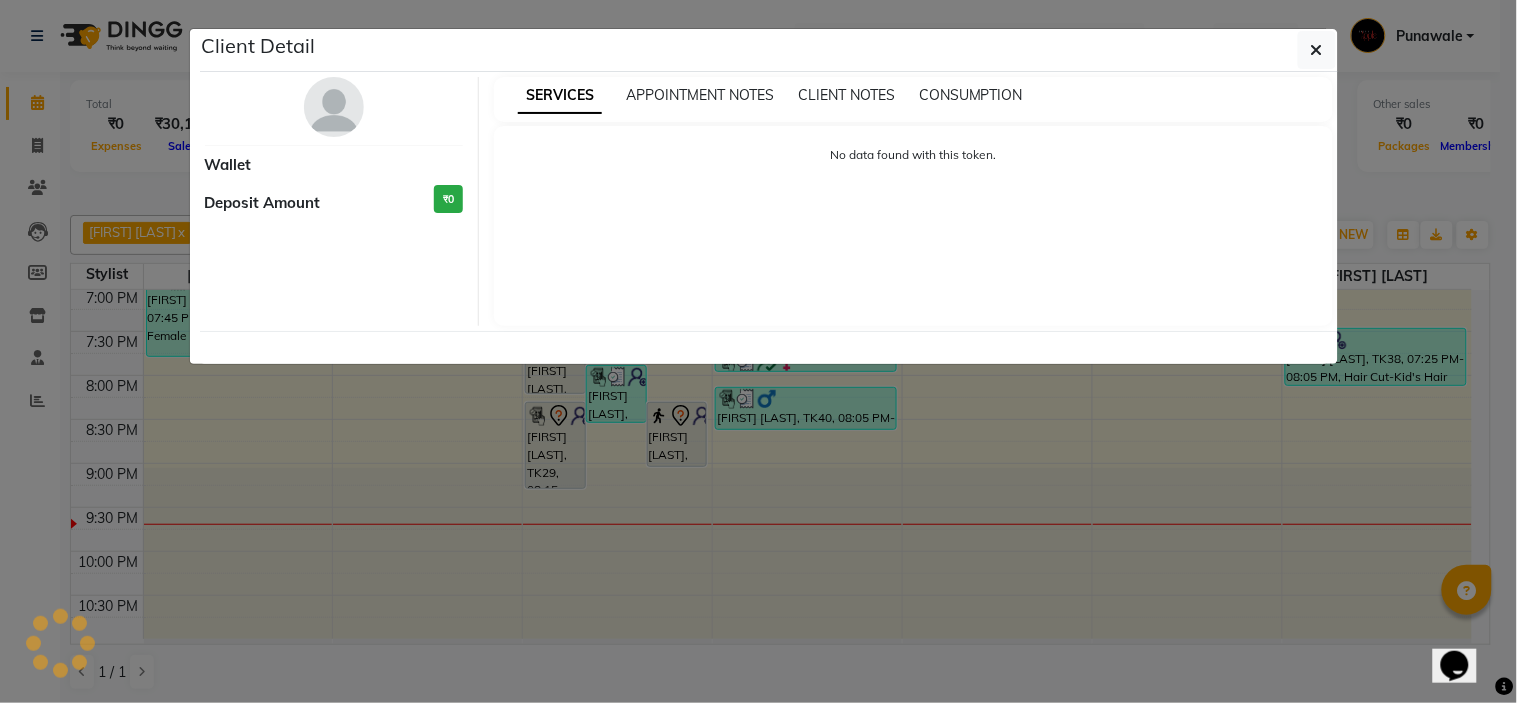 select on "7" 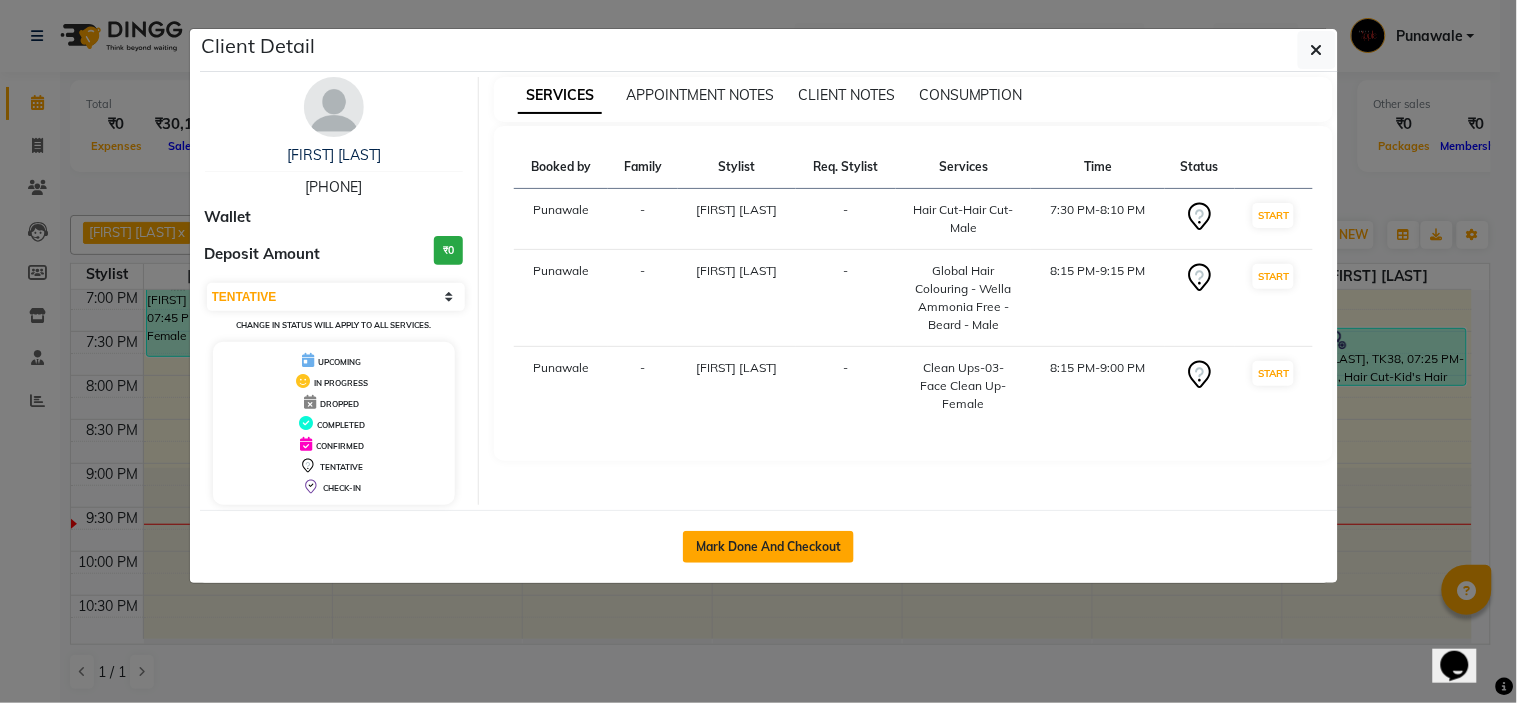 click on "Mark Done And Checkout" 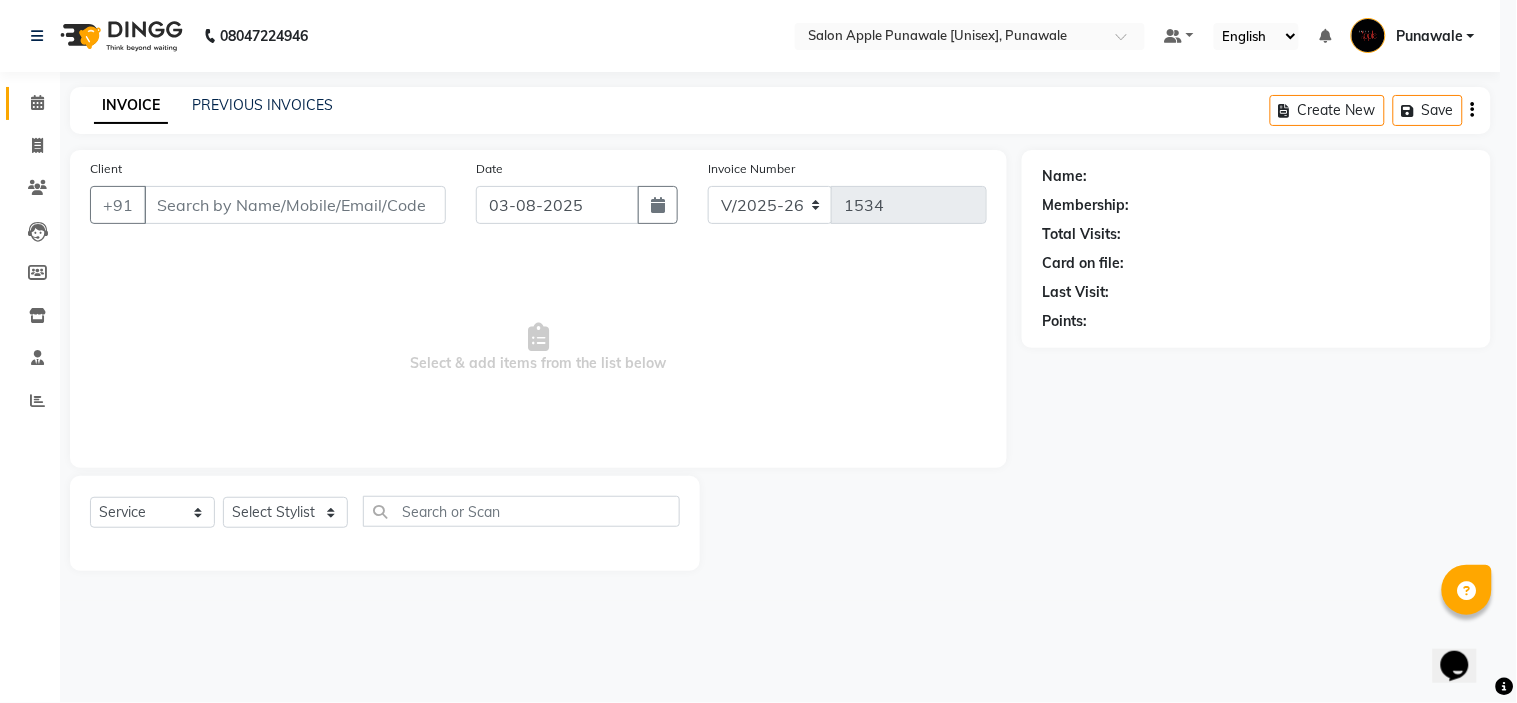 select on "3" 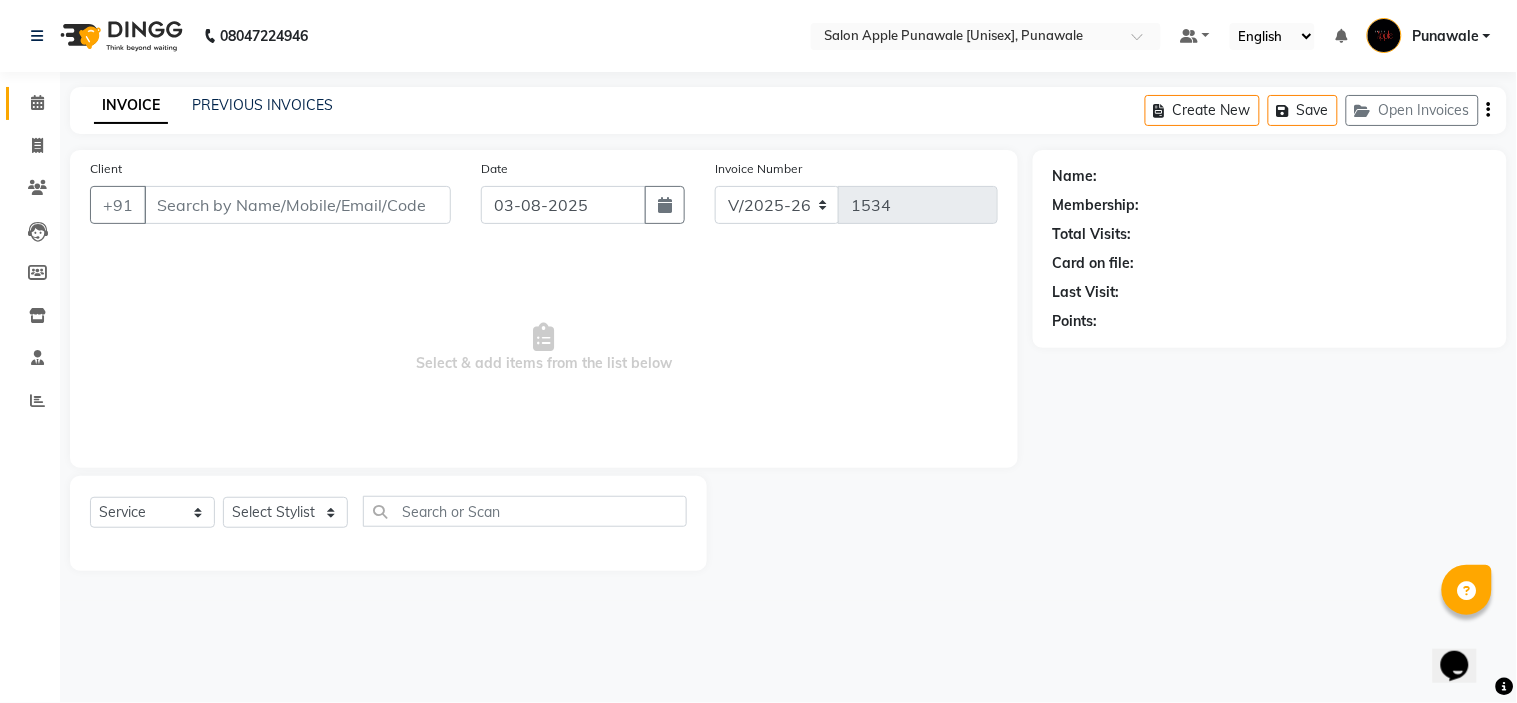 type on "[PHONE]" 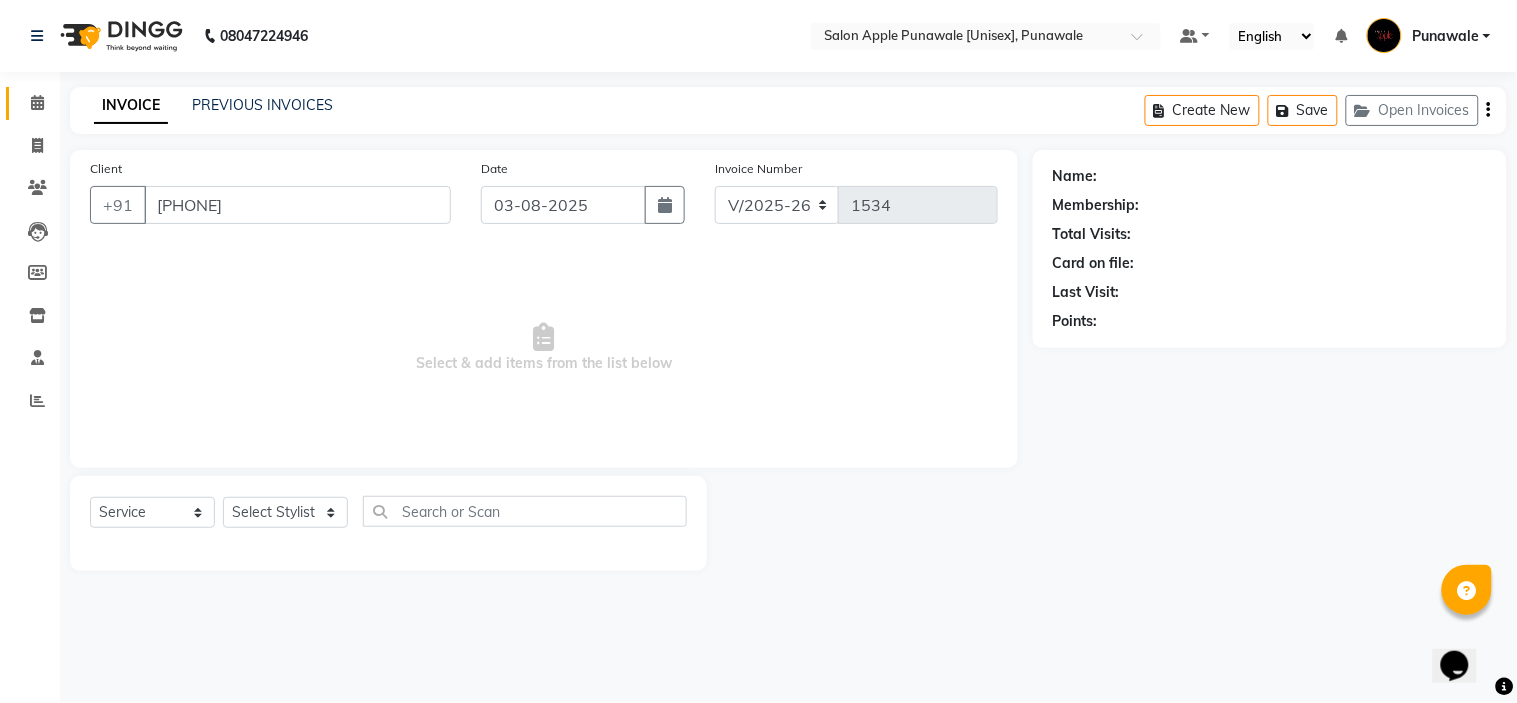 select on "84102" 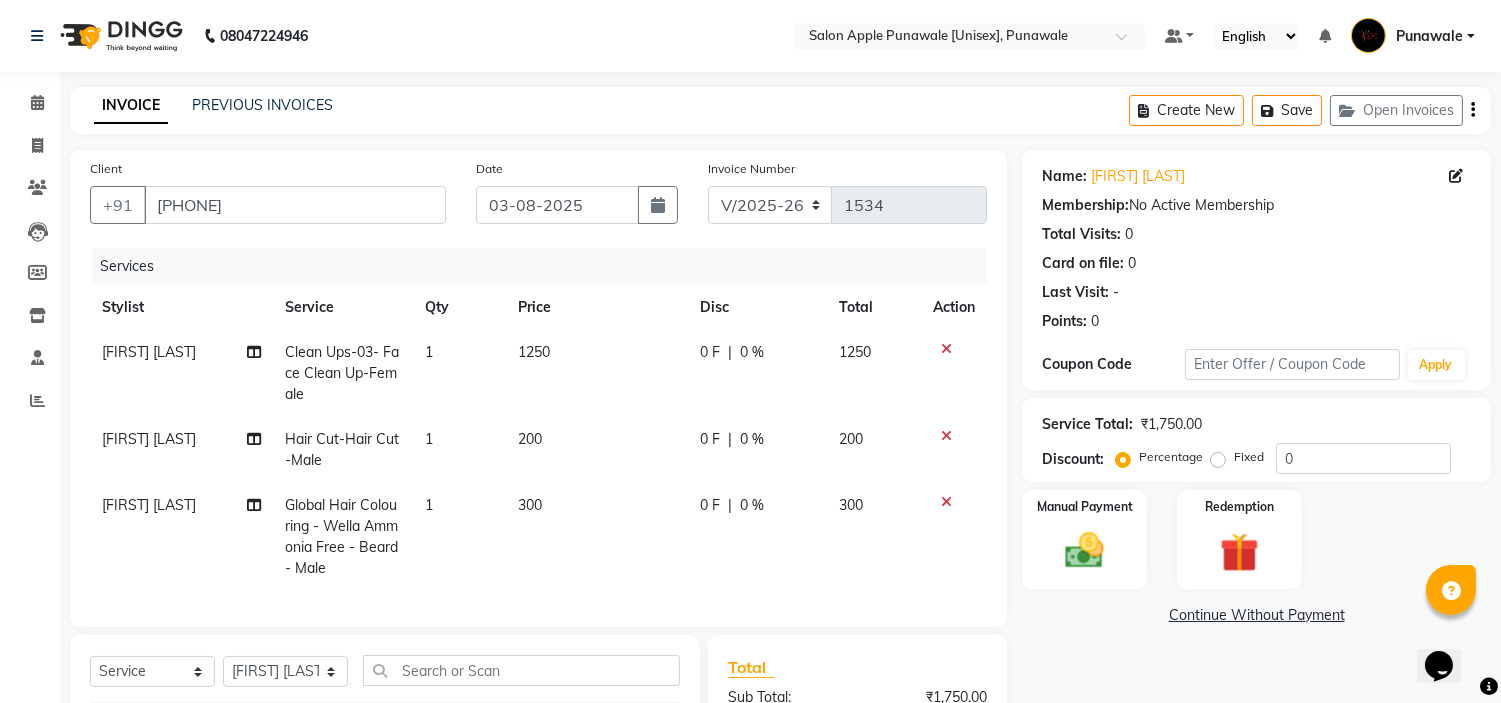 click 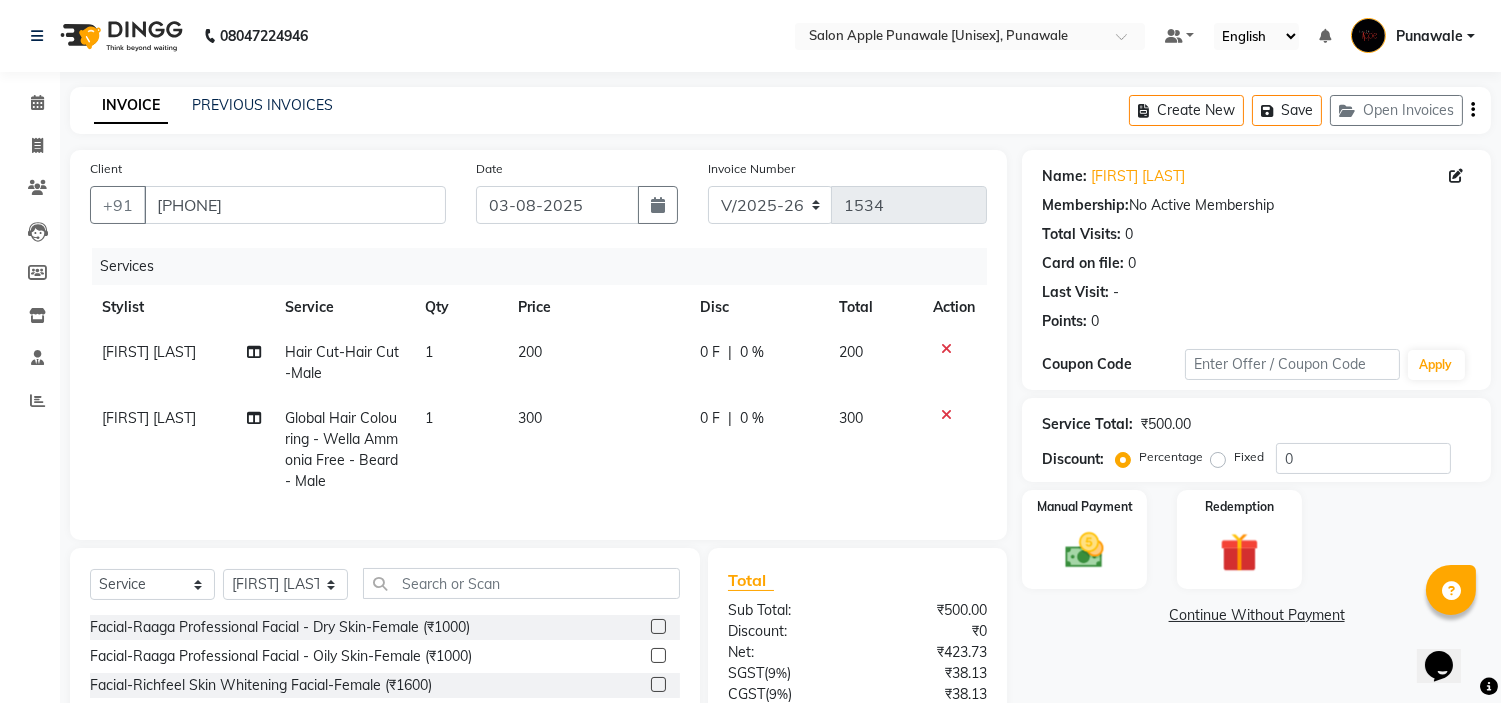 click 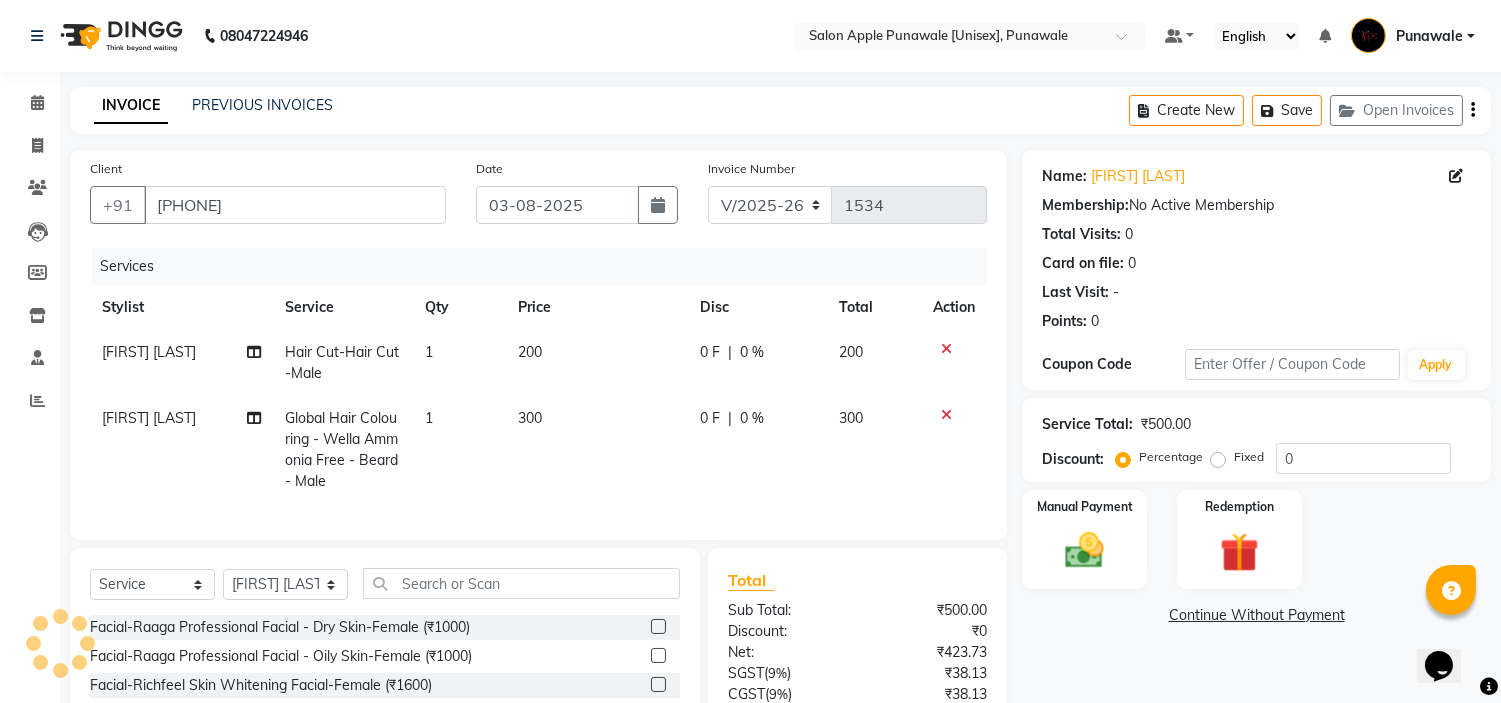 click 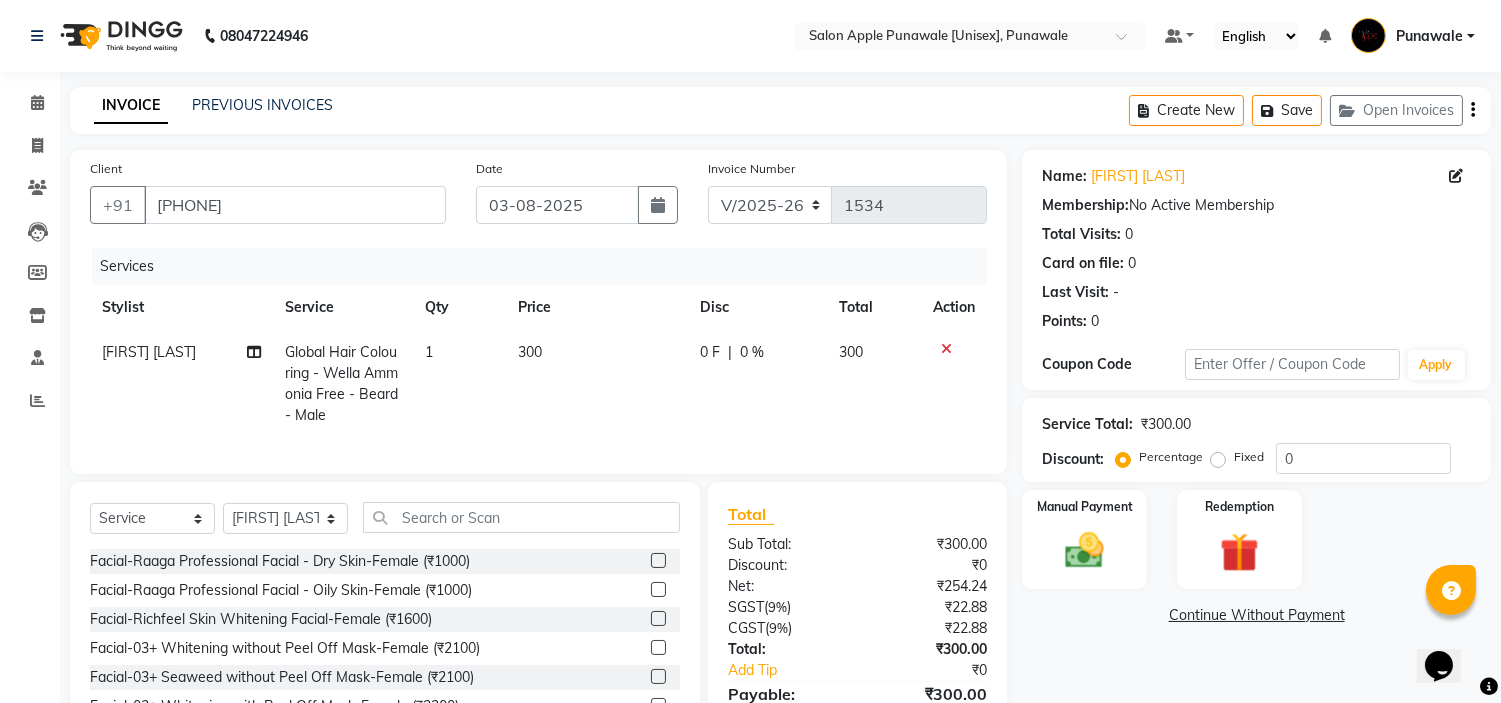 click 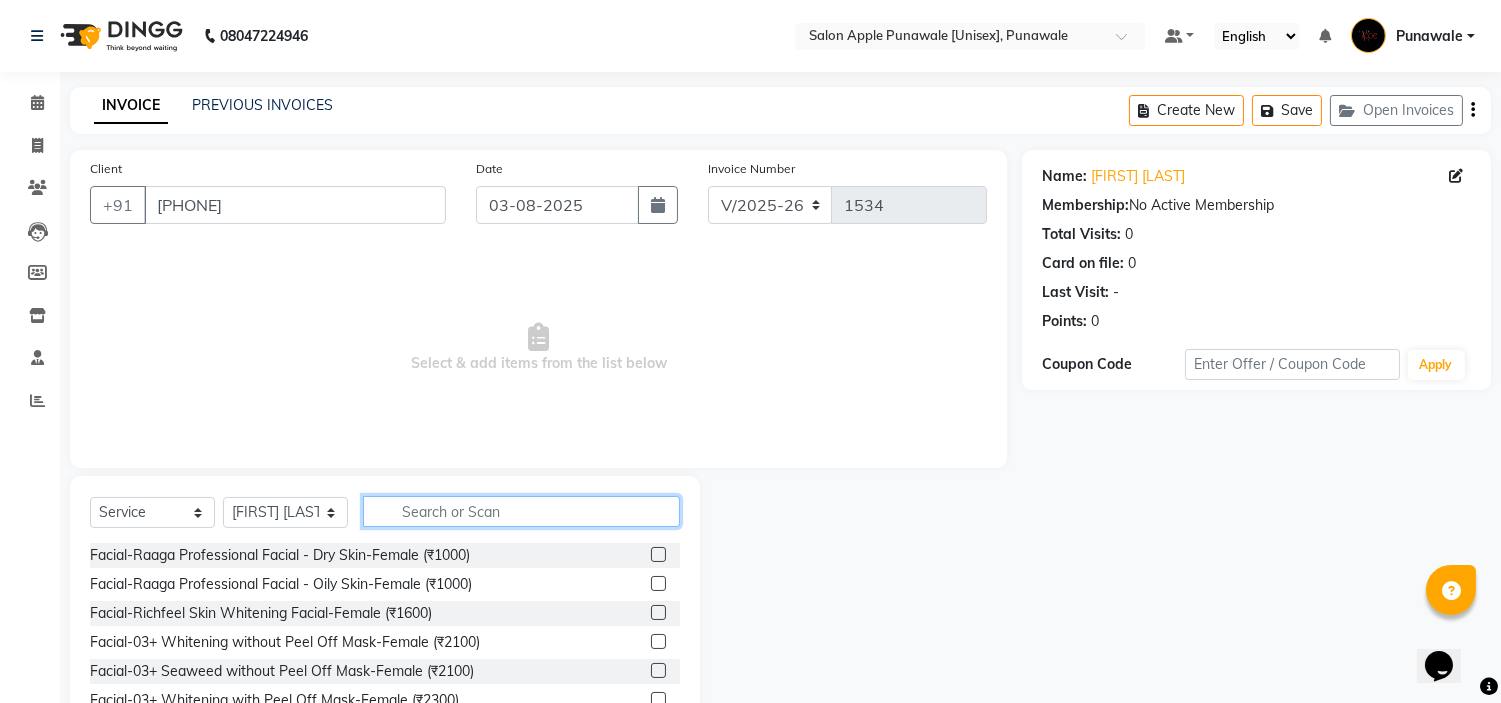 click 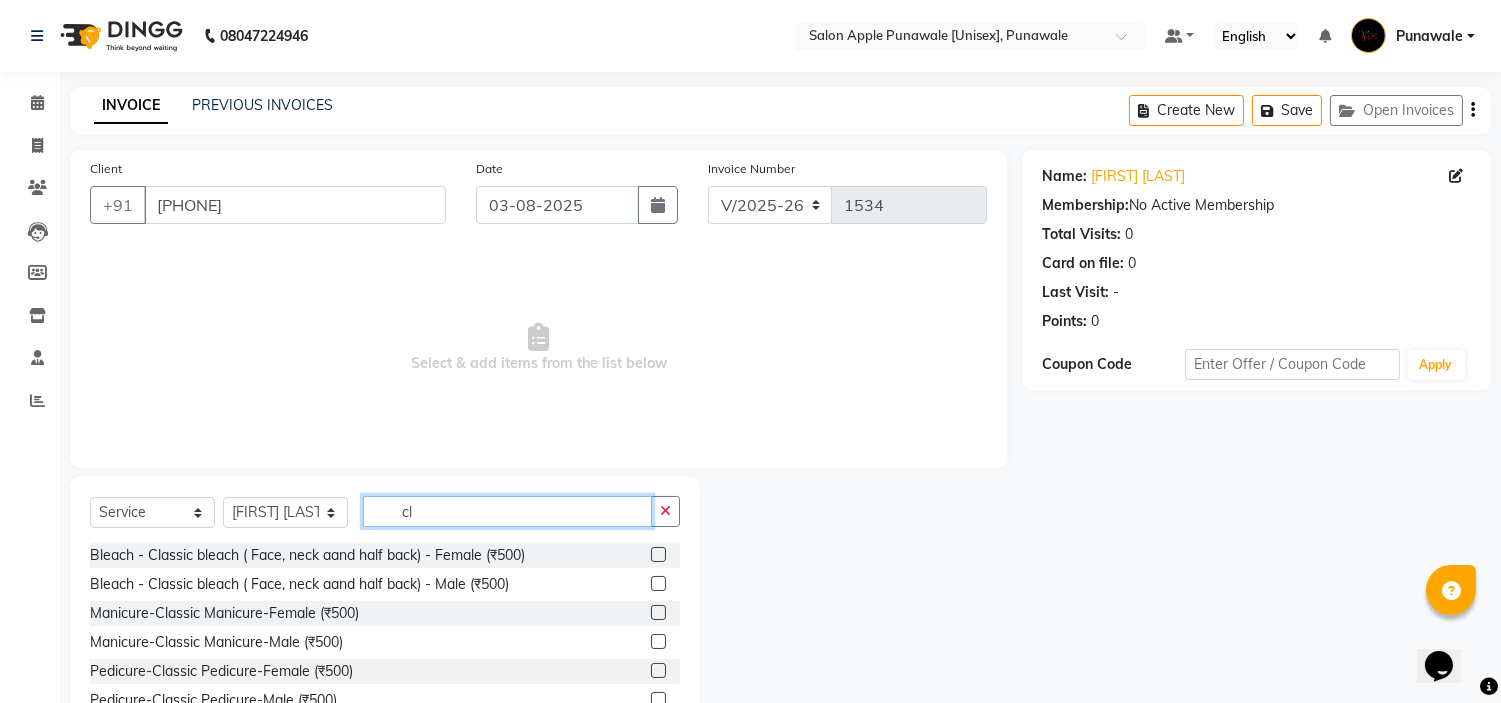 type on "c" 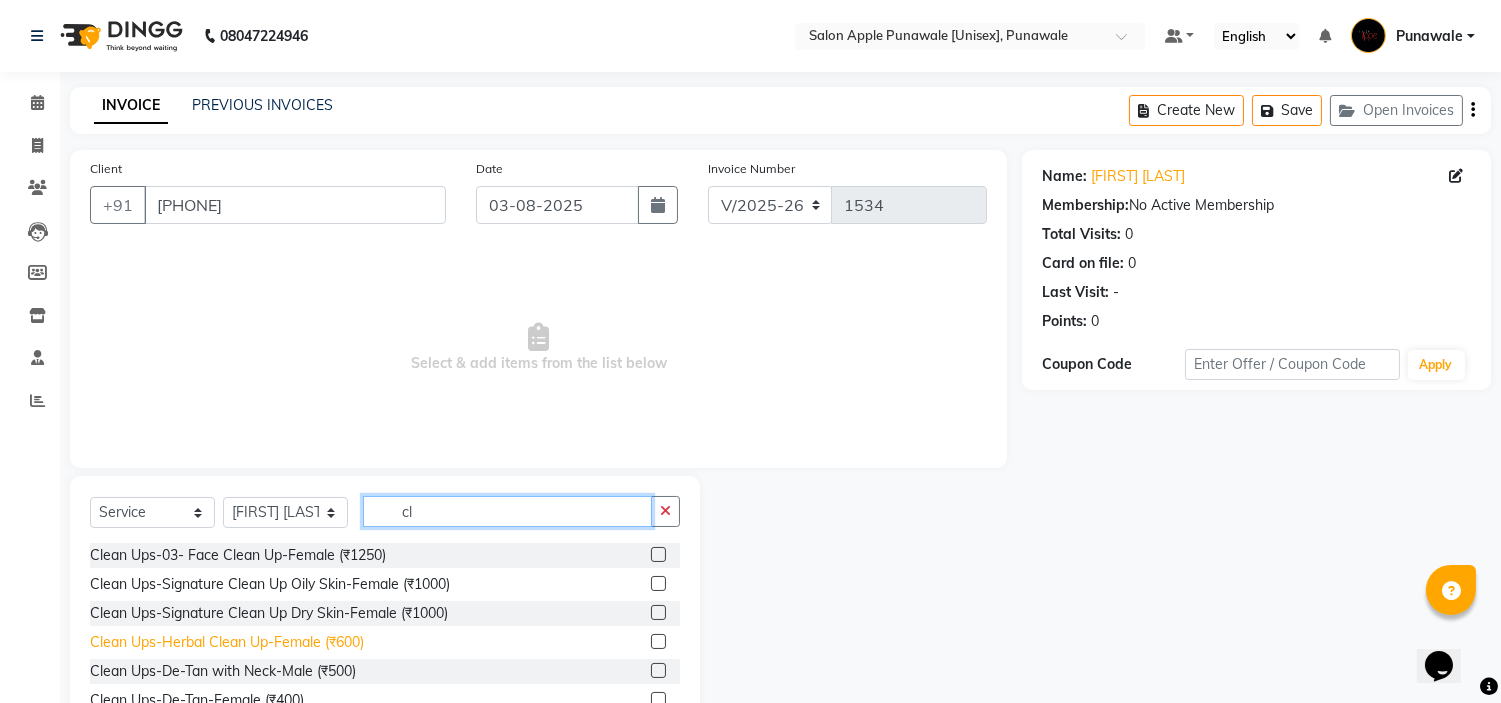 type on "cl" 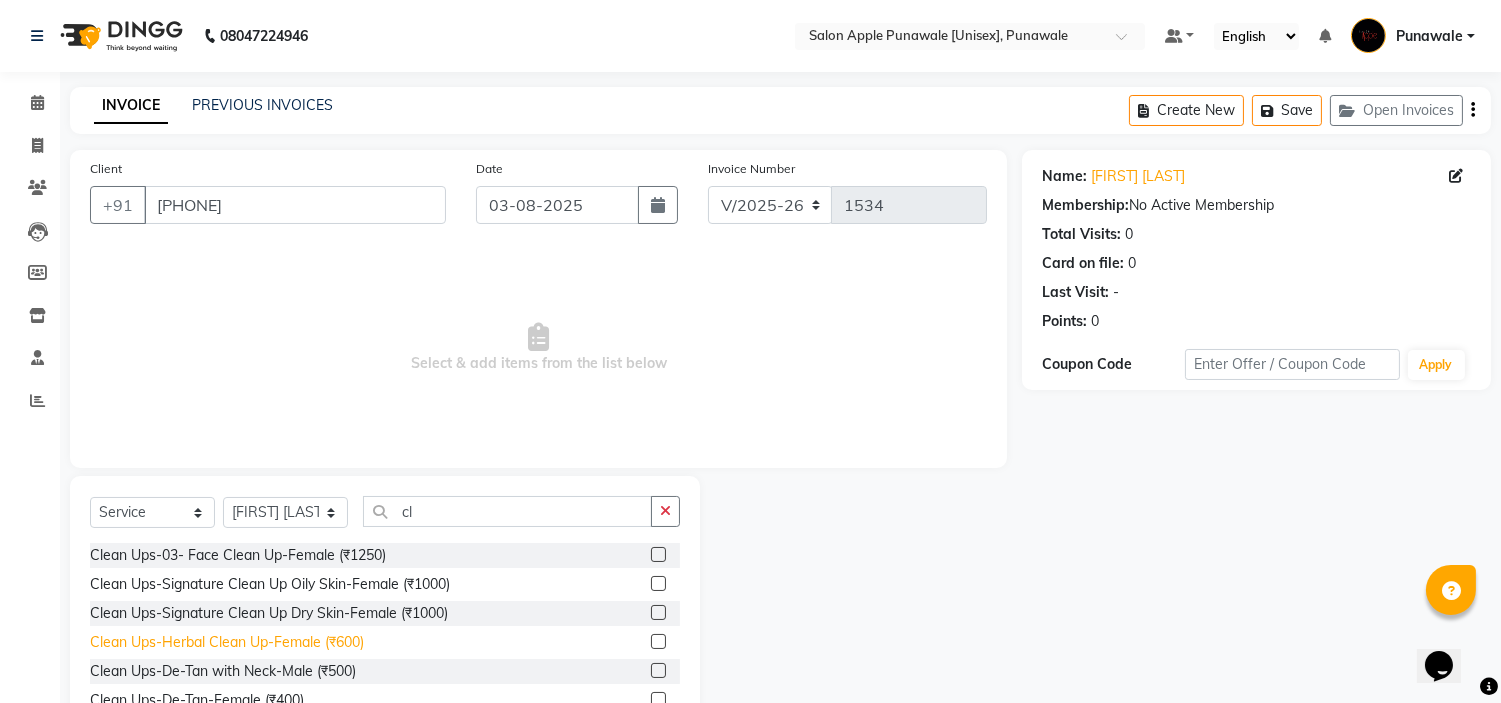 click on "Clean Ups-Herbal Clean Up-Female (₹600)" 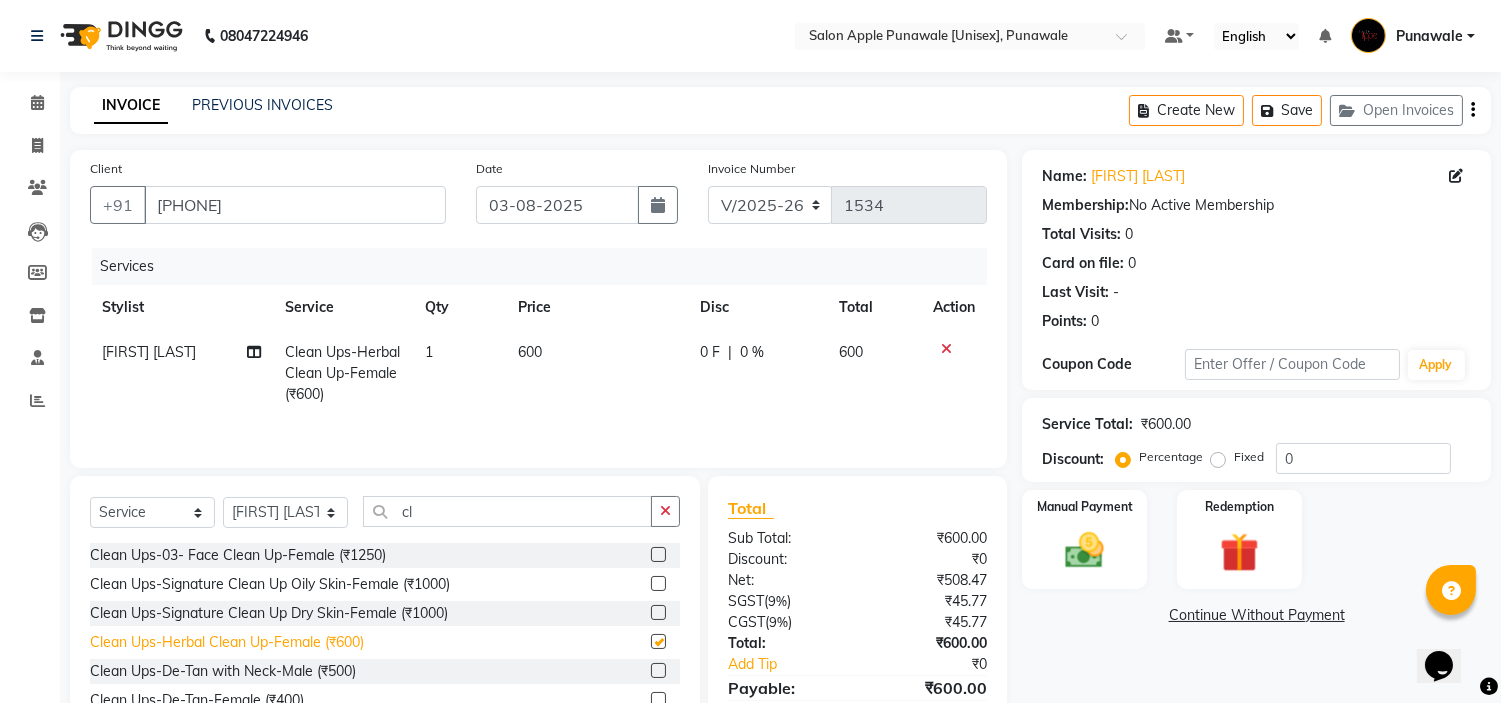 checkbox on "false" 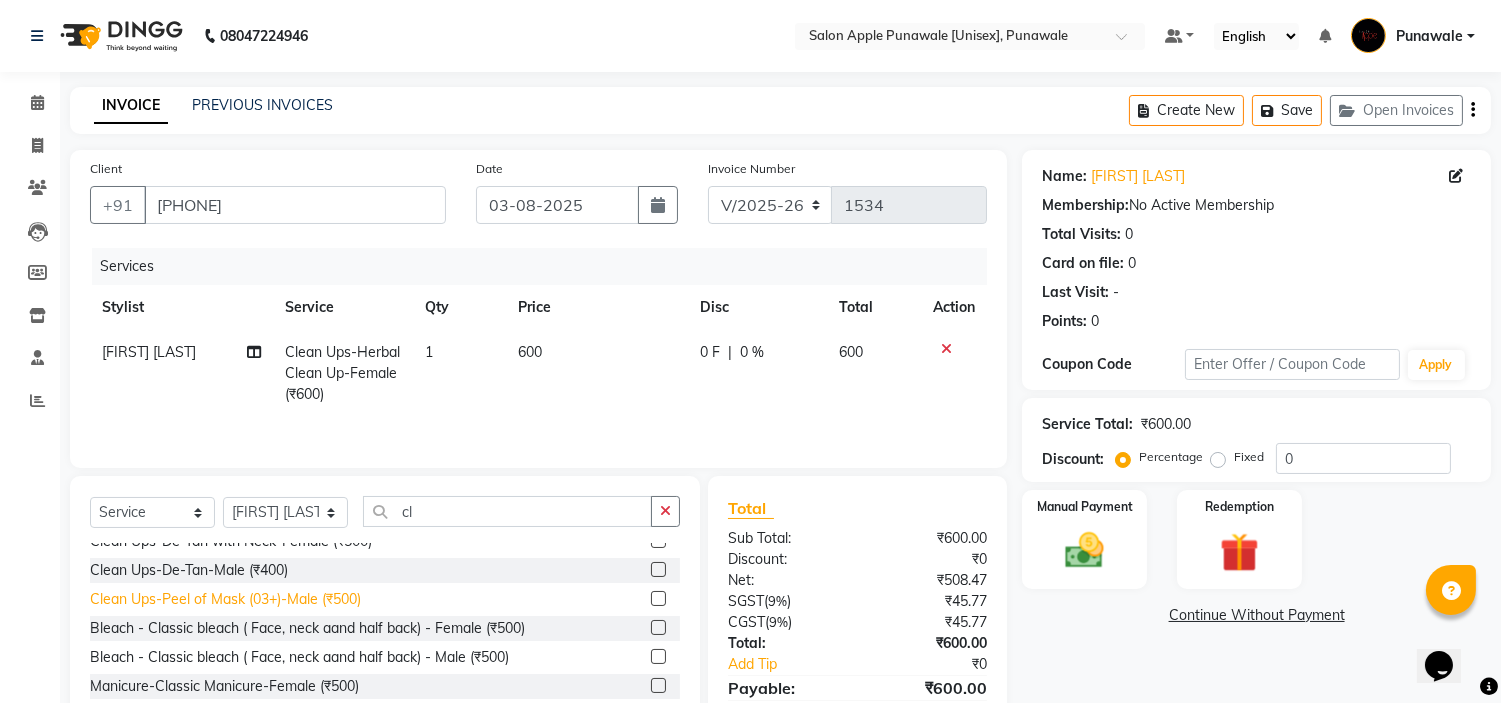 scroll, scrollTop: 222, scrollLeft: 0, axis: vertical 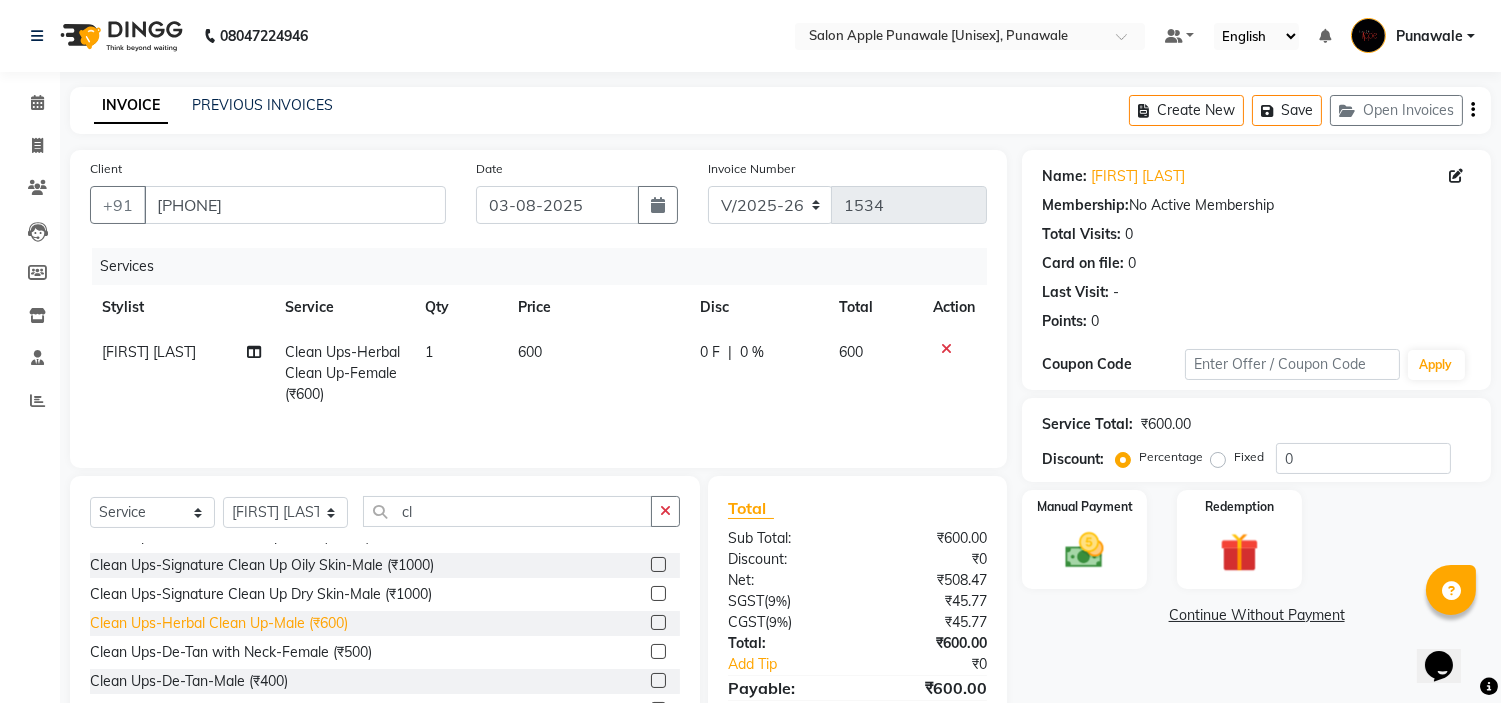 click on "Clean Ups-Herbal Clean Up-Male (₹600)" 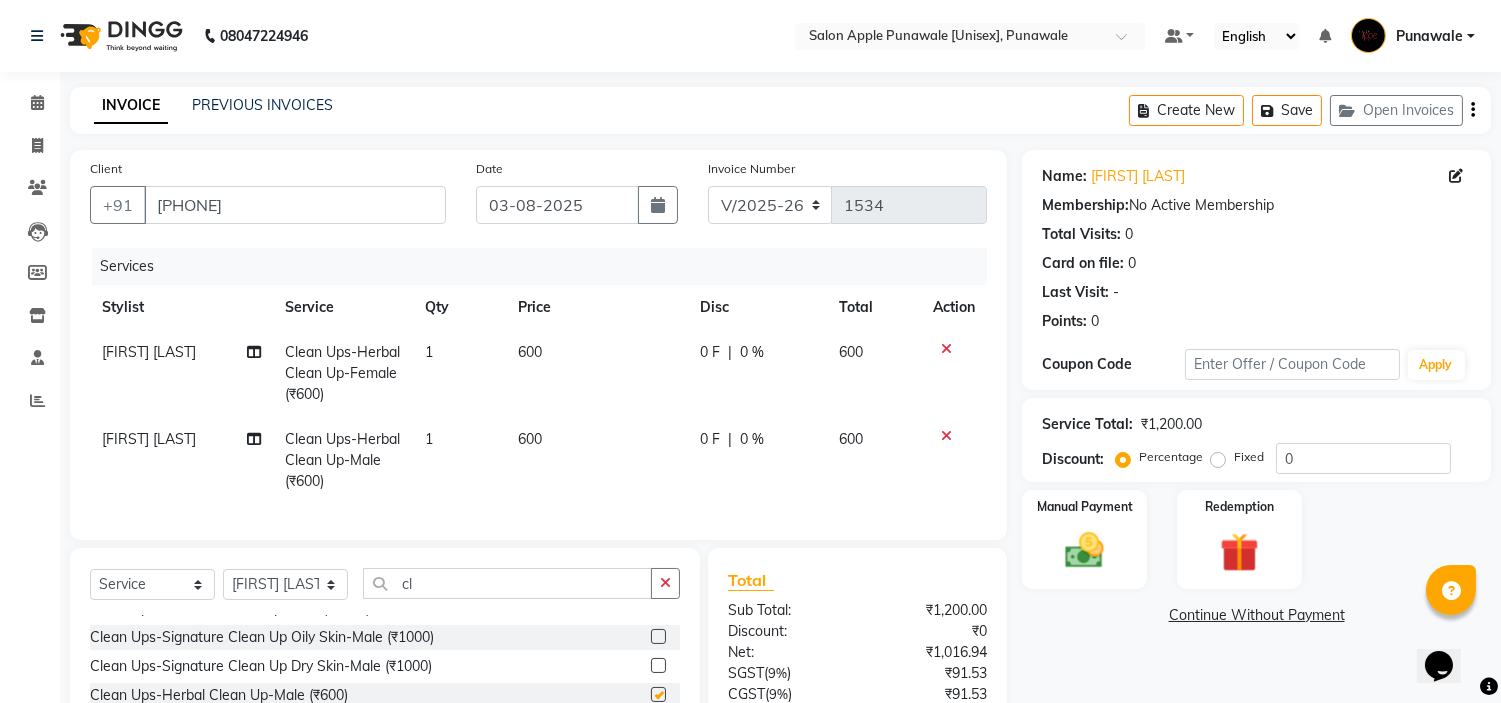 checkbox on "false" 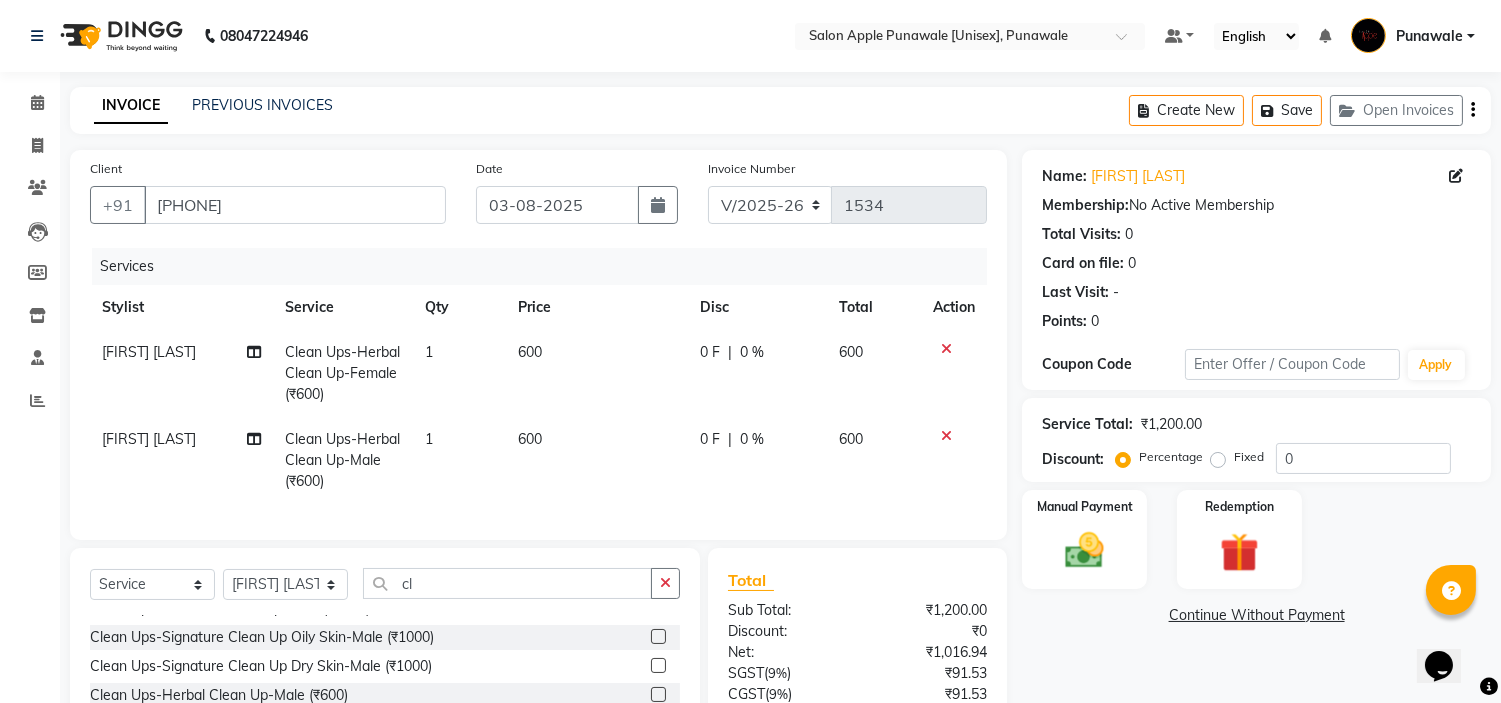 click 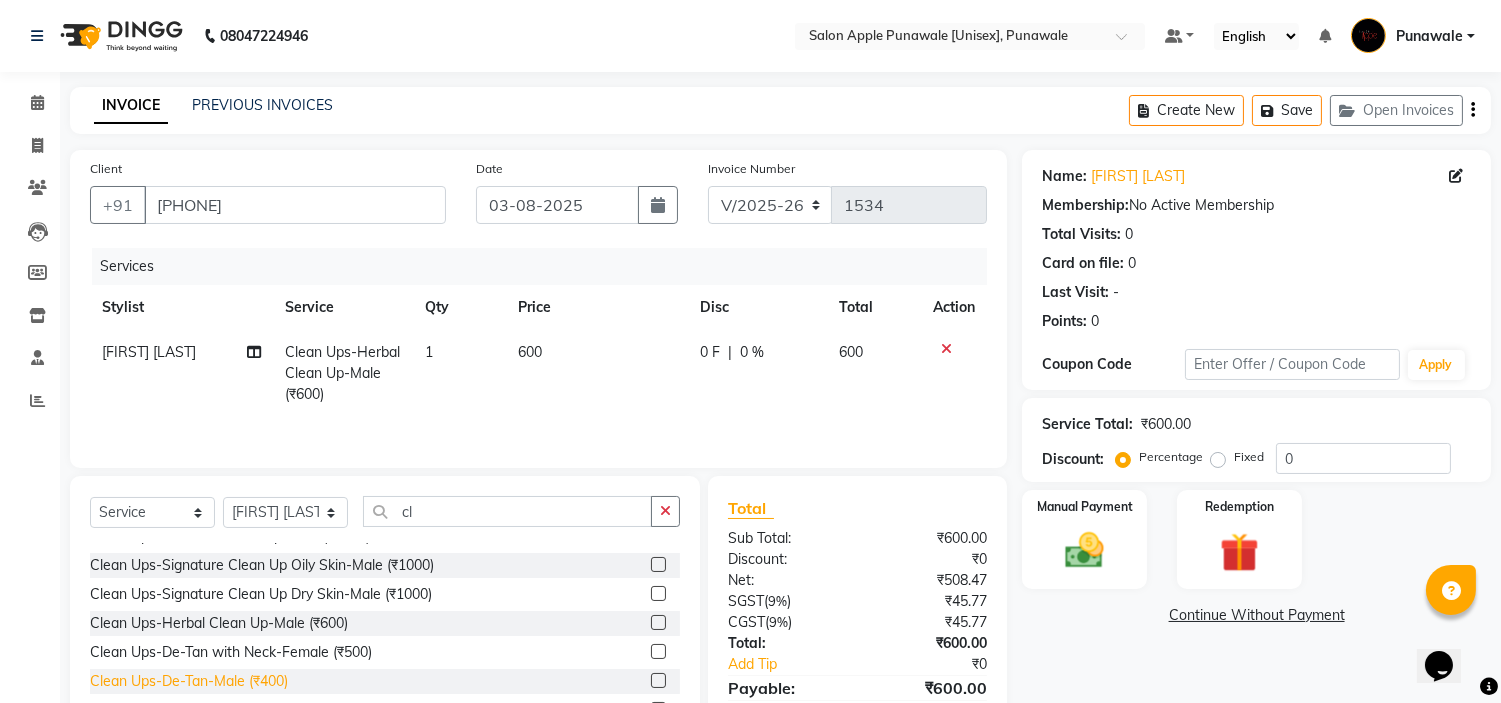 click on "Clean Ups-De-Tan-Male (₹400)" 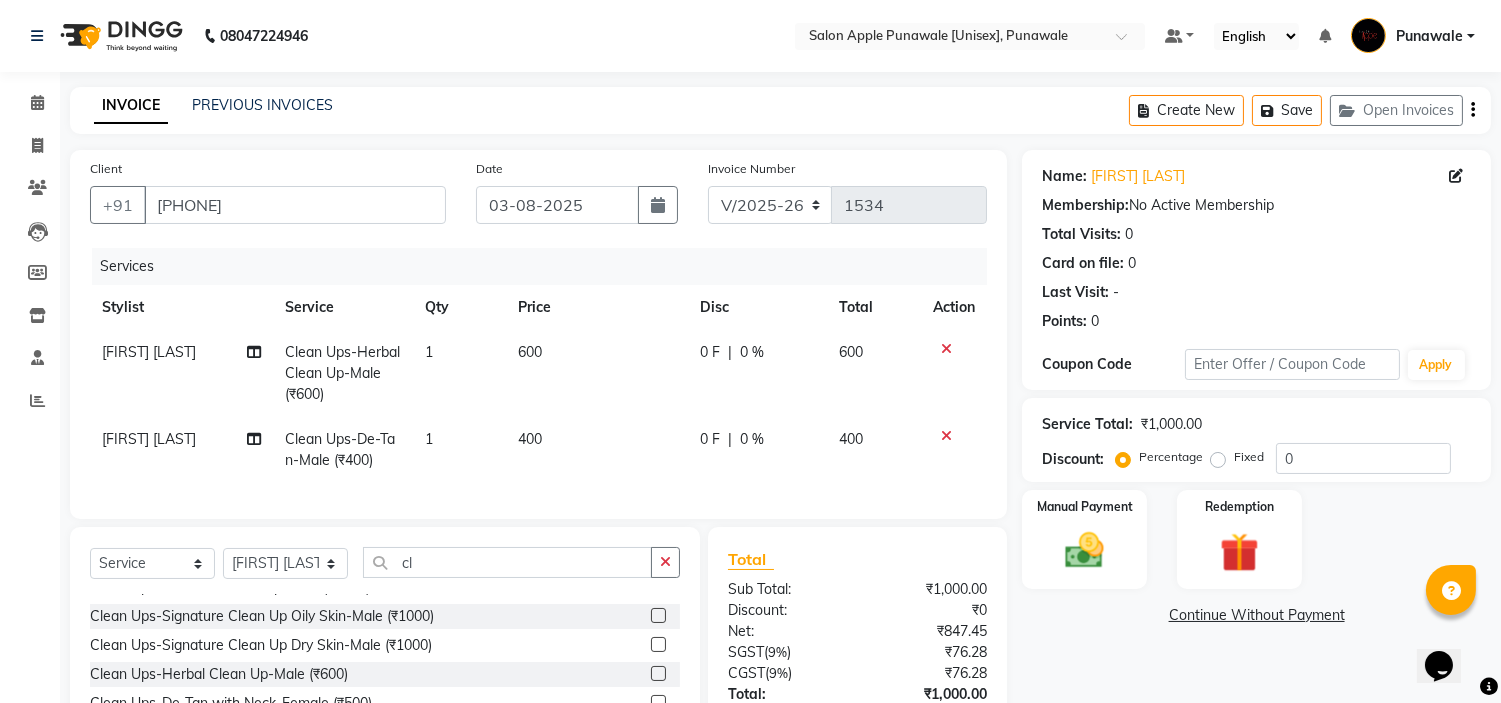 checkbox on "false" 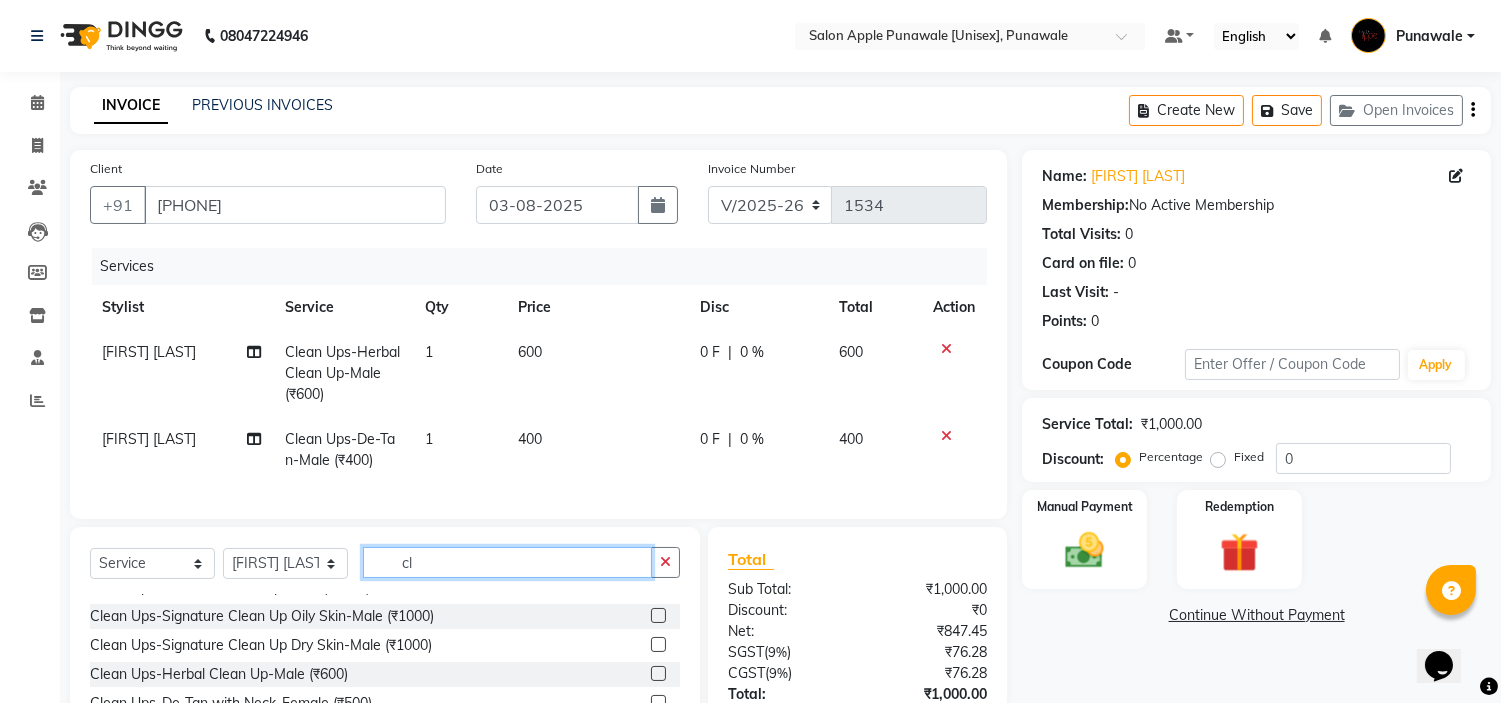 click on "cl" 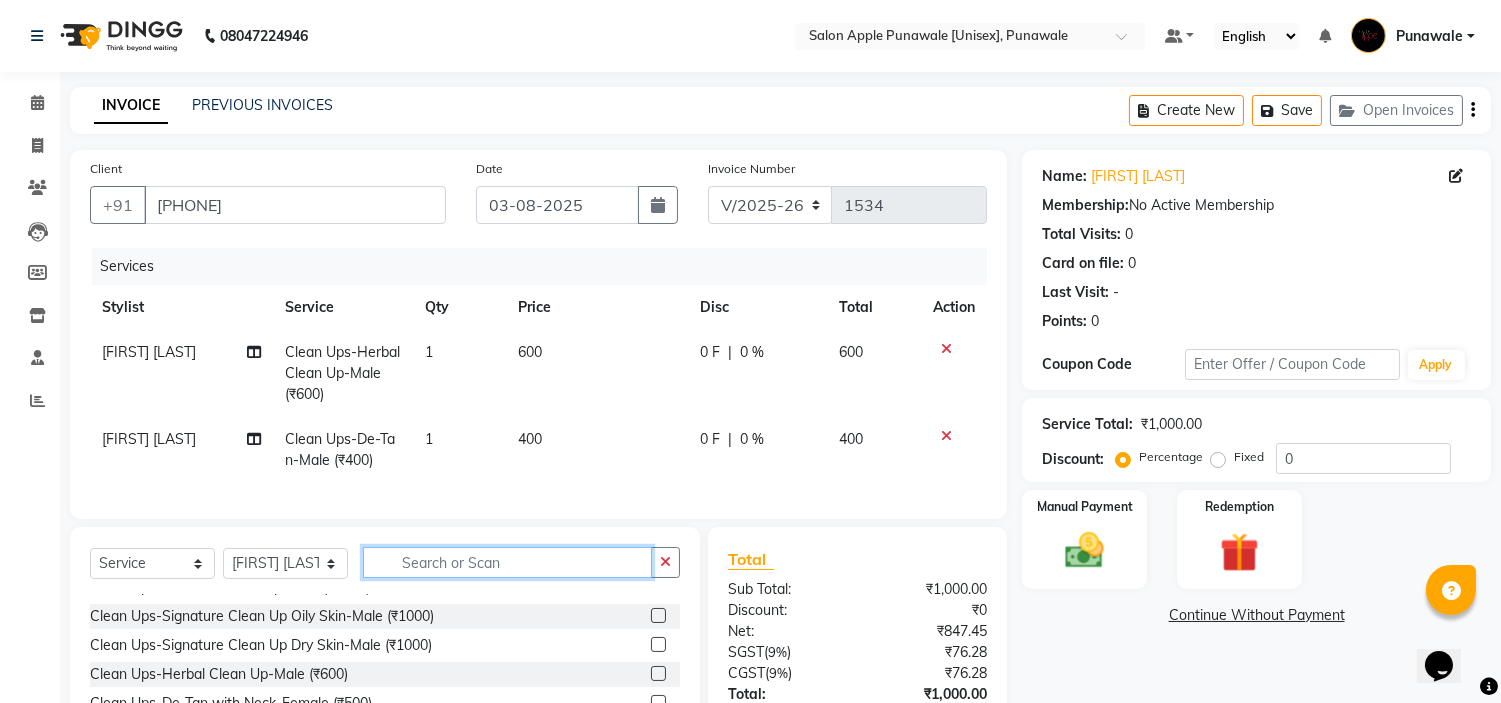 scroll, scrollTop: 975, scrollLeft: 0, axis: vertical 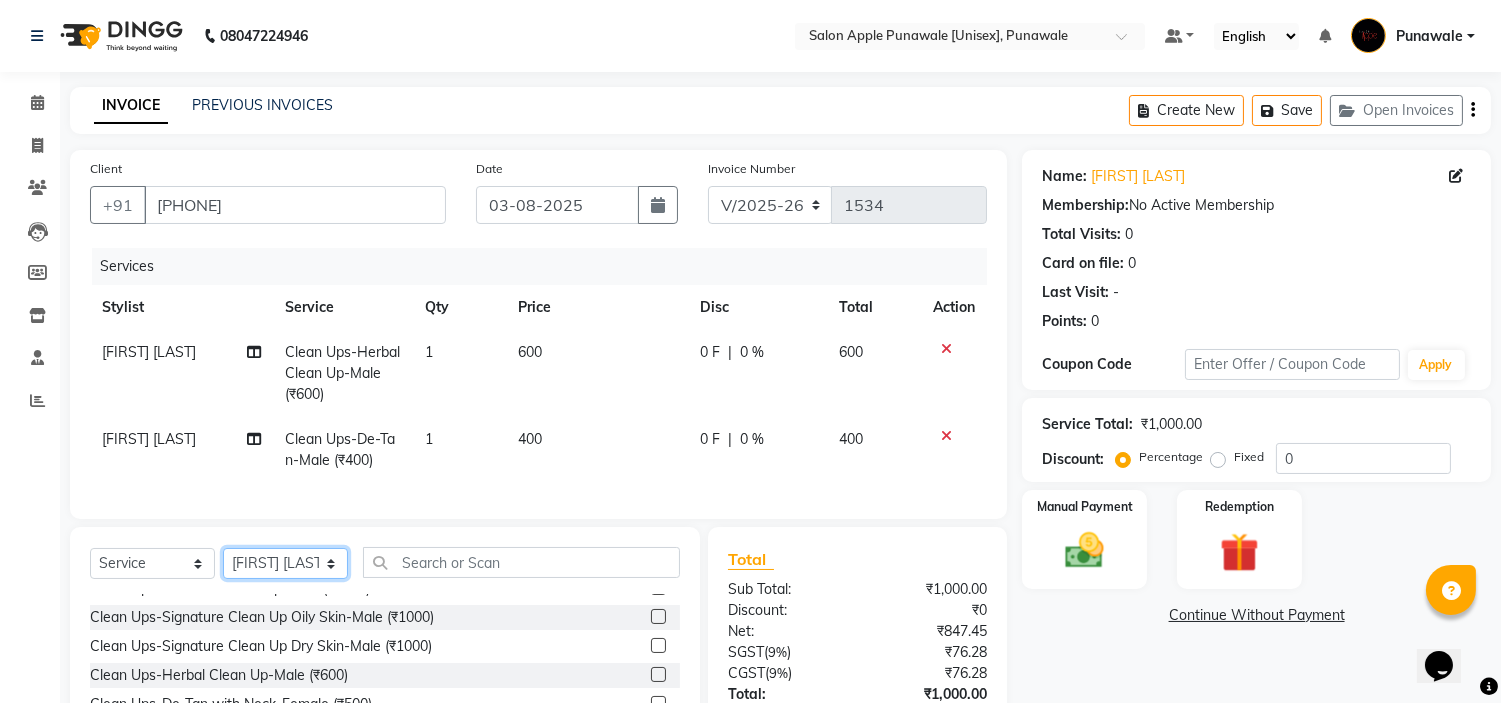 click on "Select Stylist [FIRST] [LAST] [FIRST] [LAST] [FIRST] [LAST] [FIRST] [LAST] [FIRST] [LAST] [FIRST] [LAST] [FIRST] [LAST]  [FIRST] [LAST]" 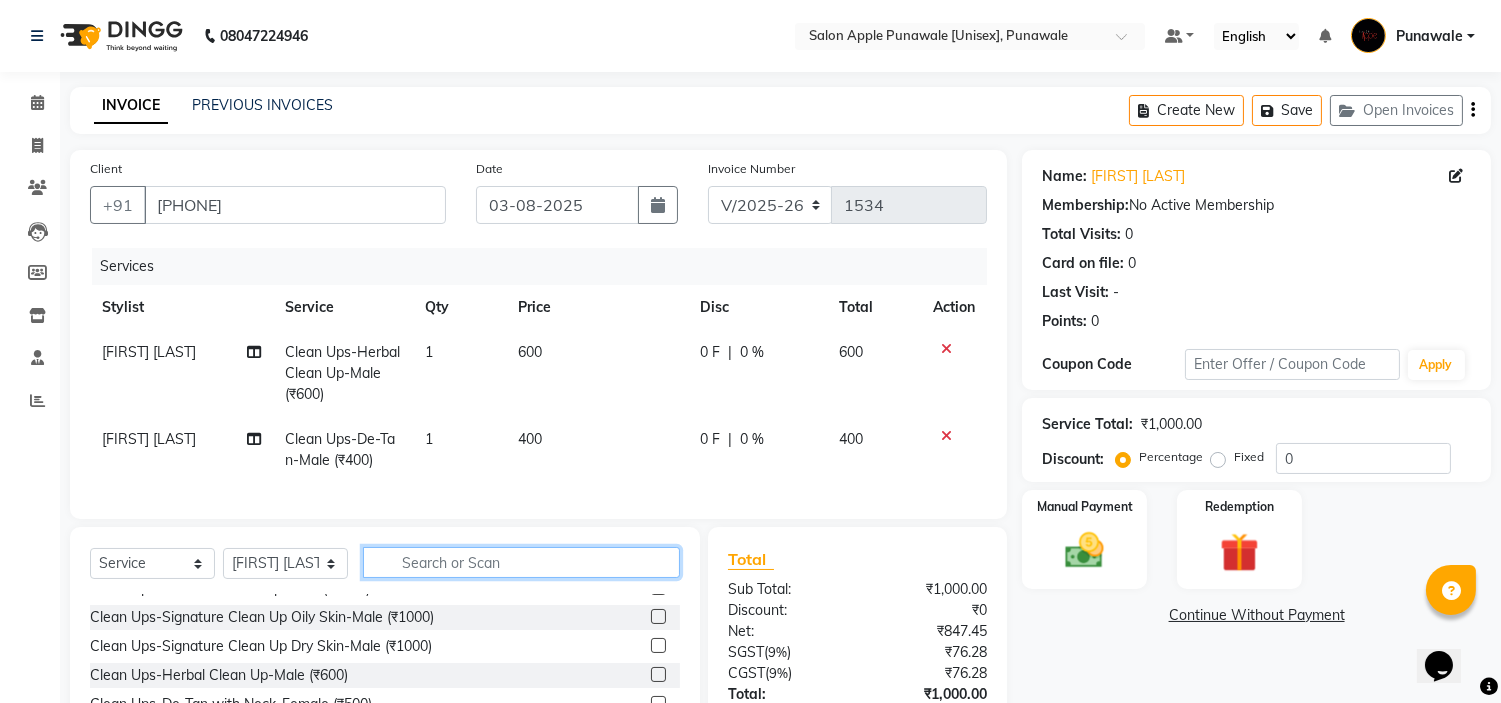 click 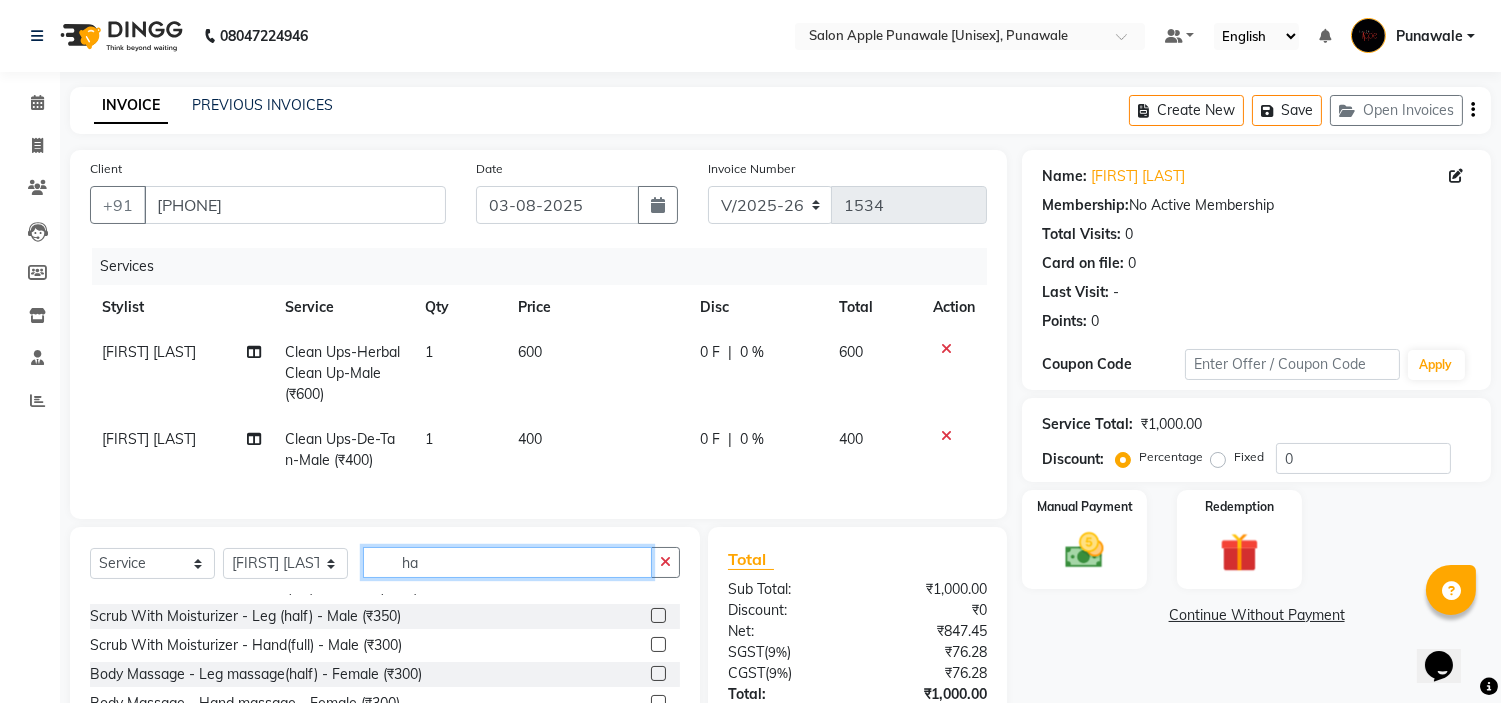scroll, scrollTop: 0, scrollLeft: 0, axis: both 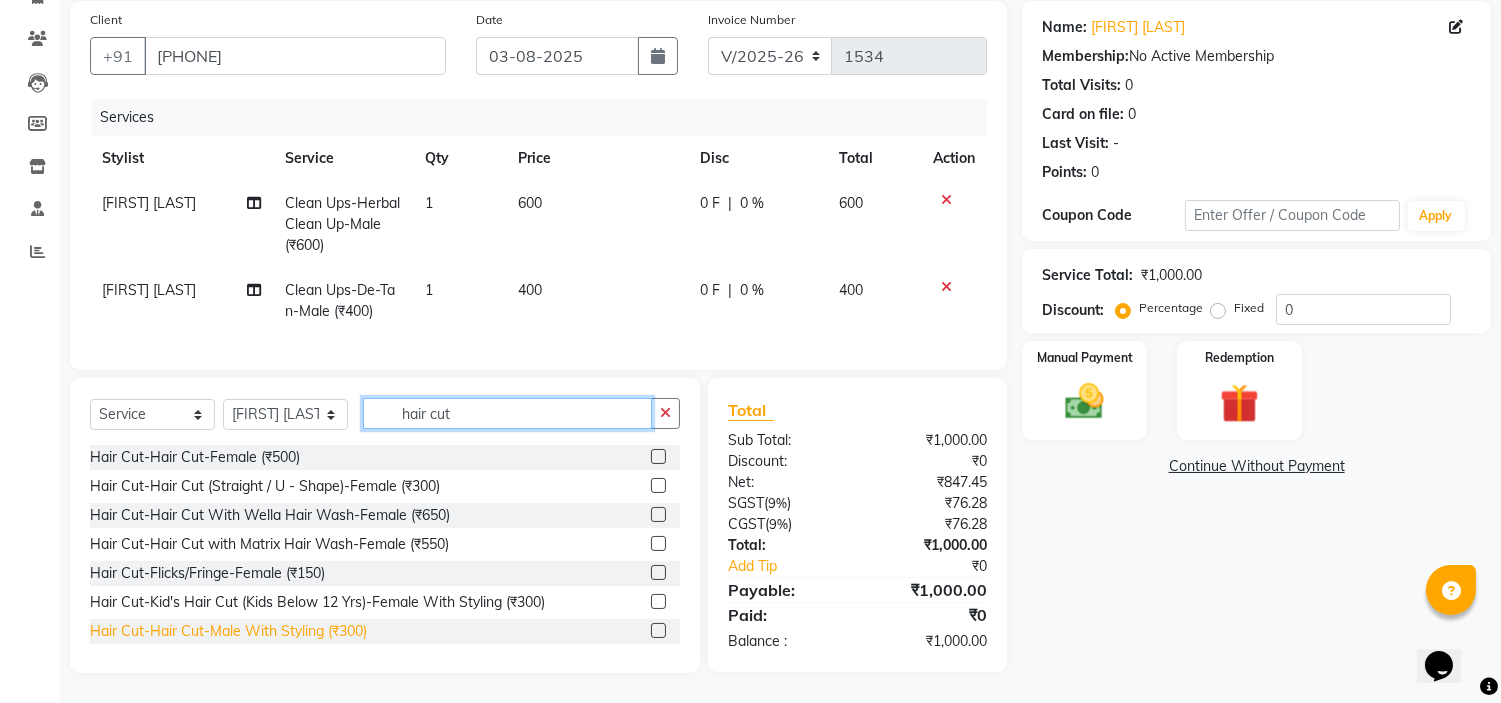 type on "hair cut" 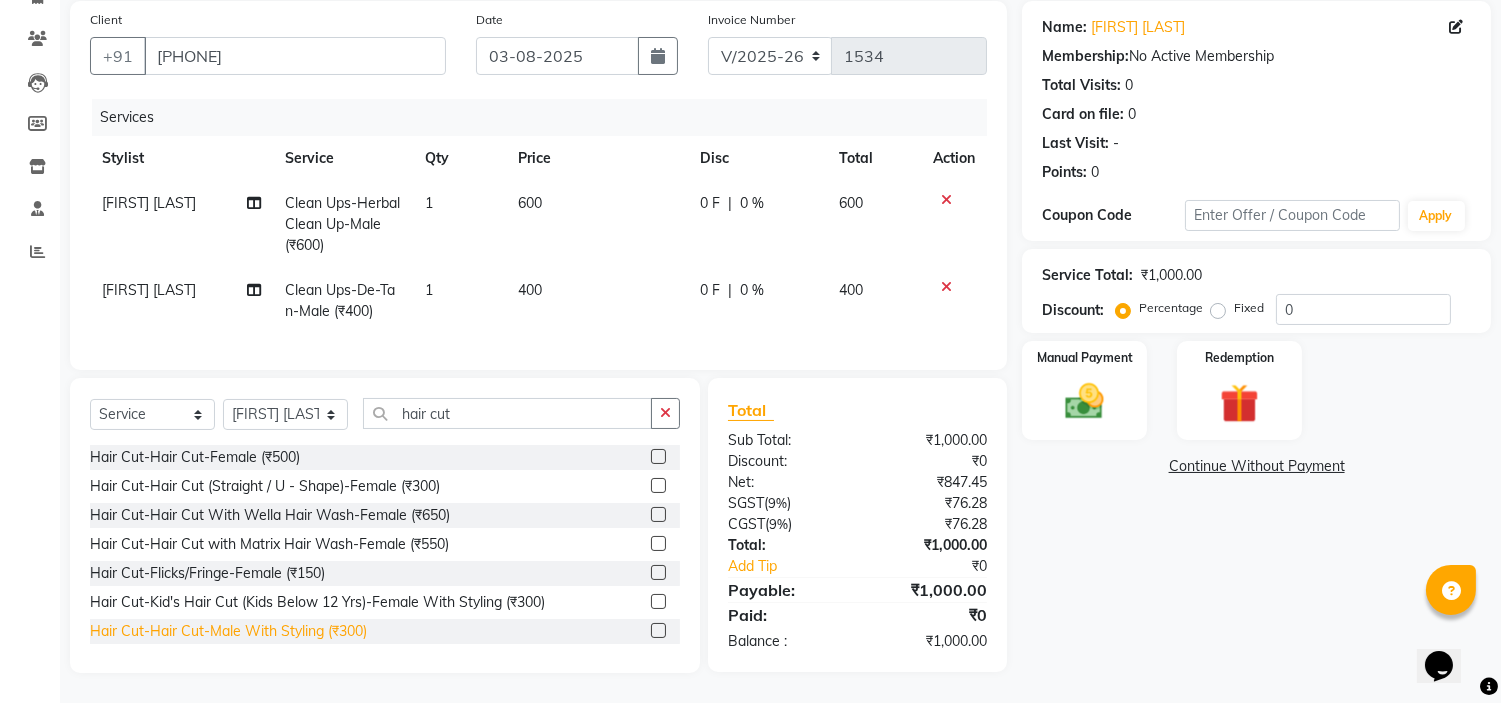 click on "Hair Cut-Hair Cut-Male With Styling (₹300)" 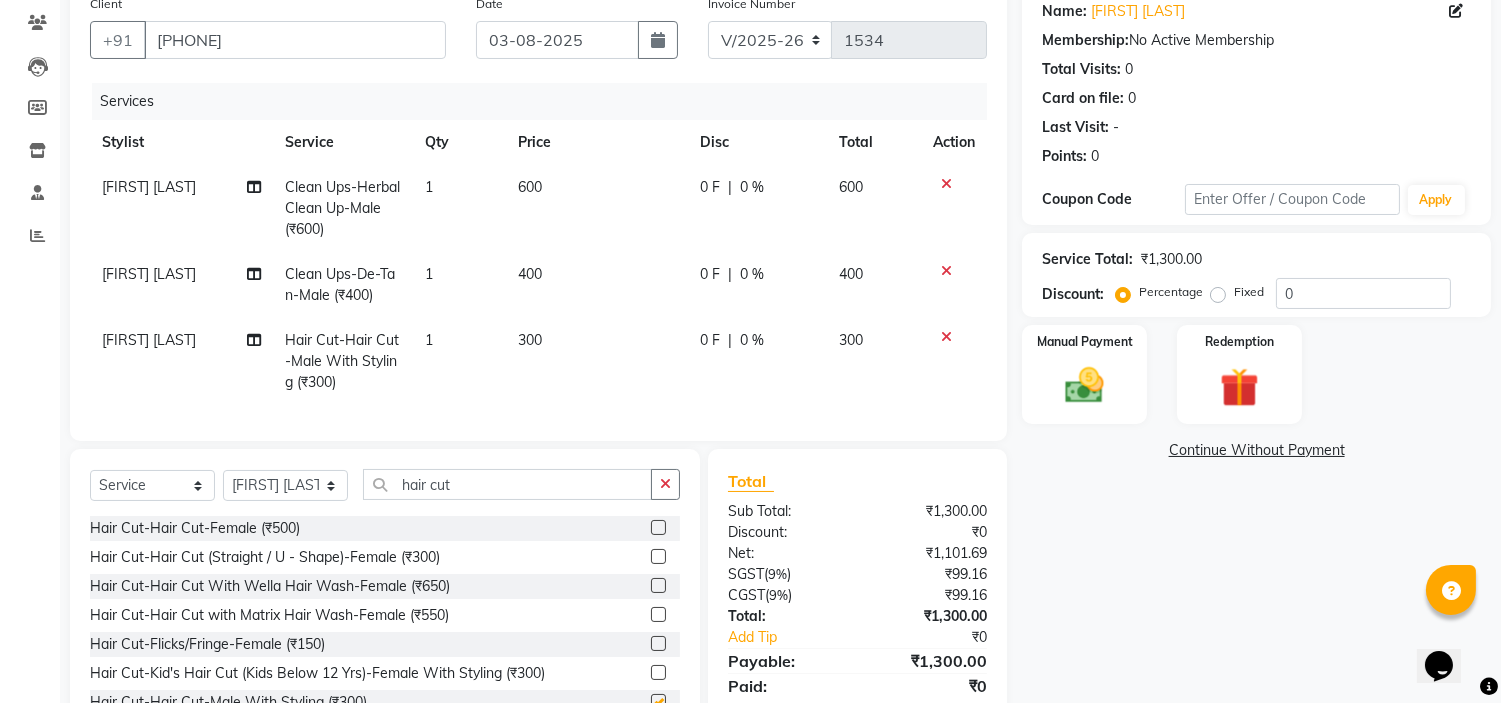checkbox on "false" 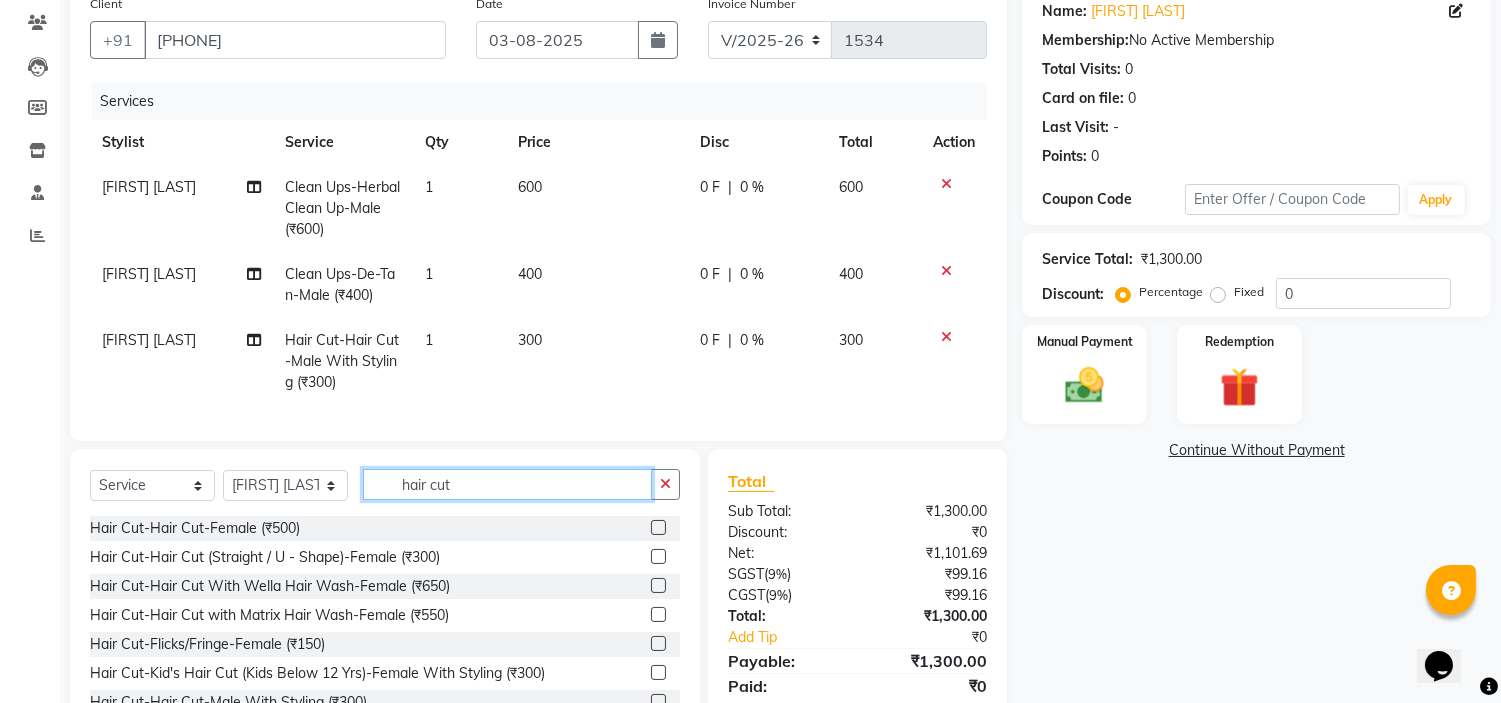 click on "hair cut" 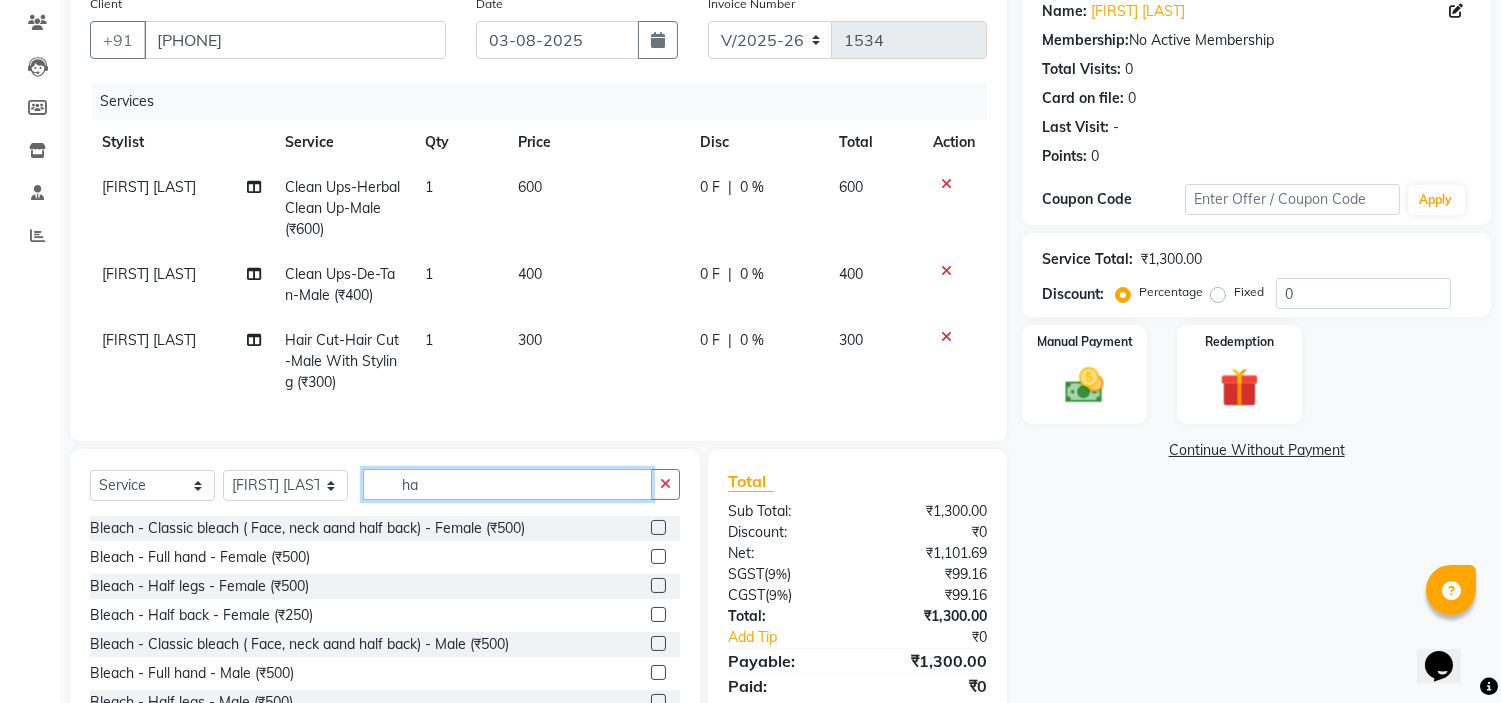 type on "h" 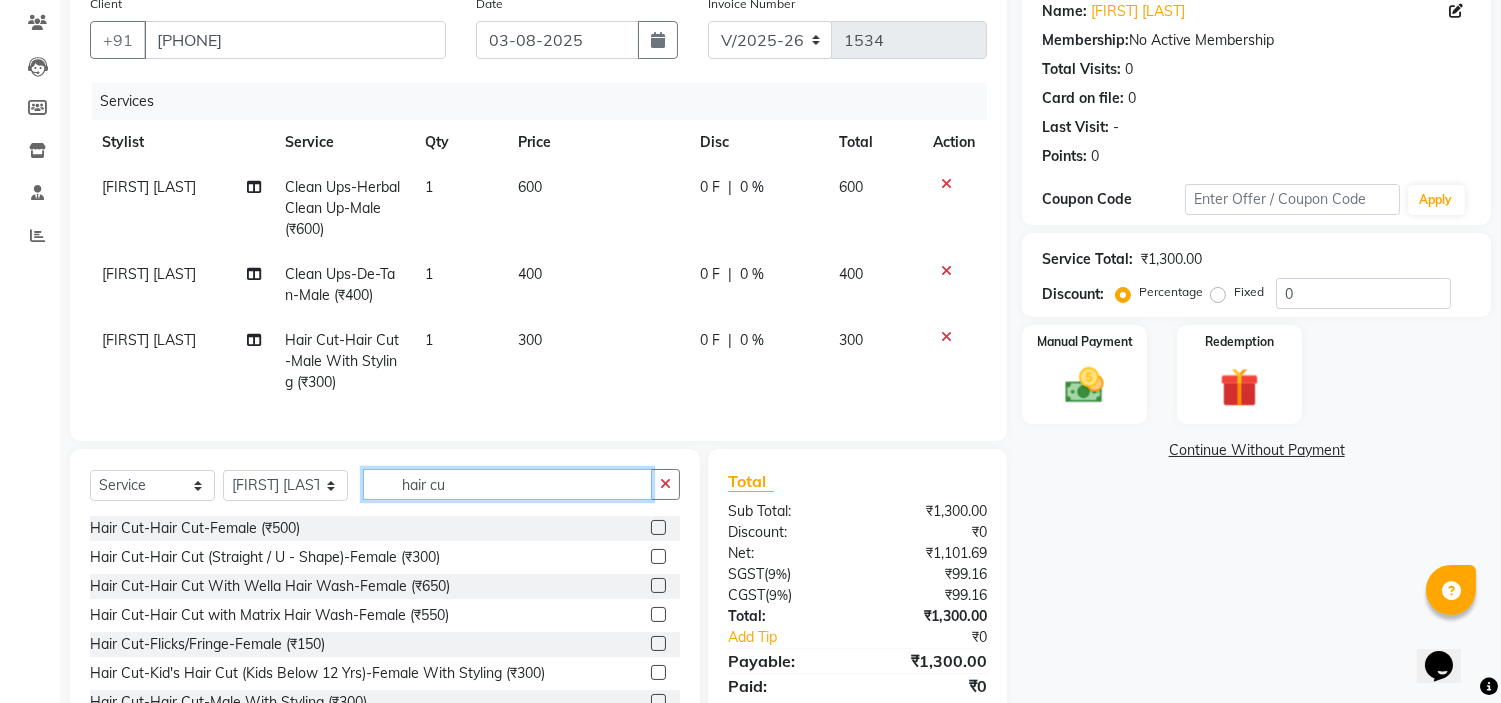 type on "hair cut" 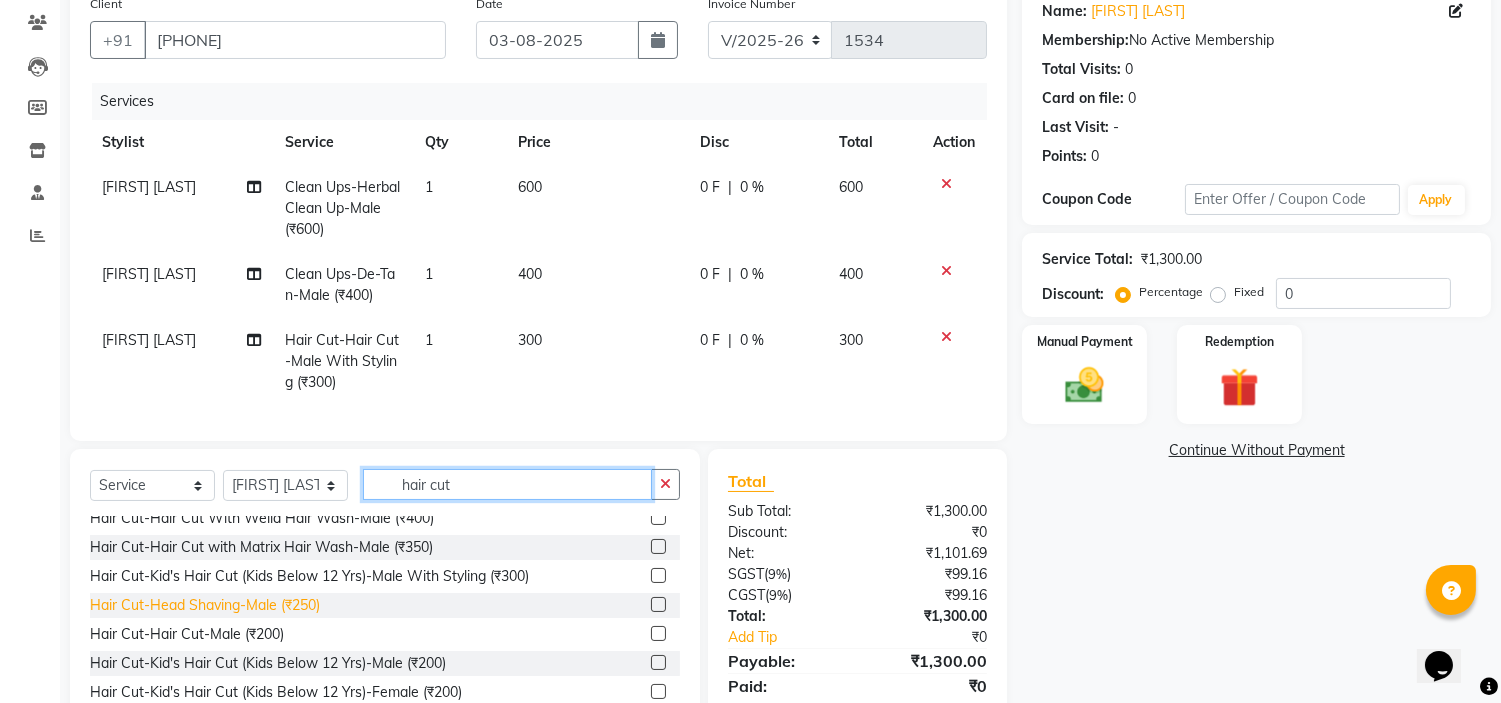 scroll, scrollTop: 222, scrollLeft: 0, axis: vertical 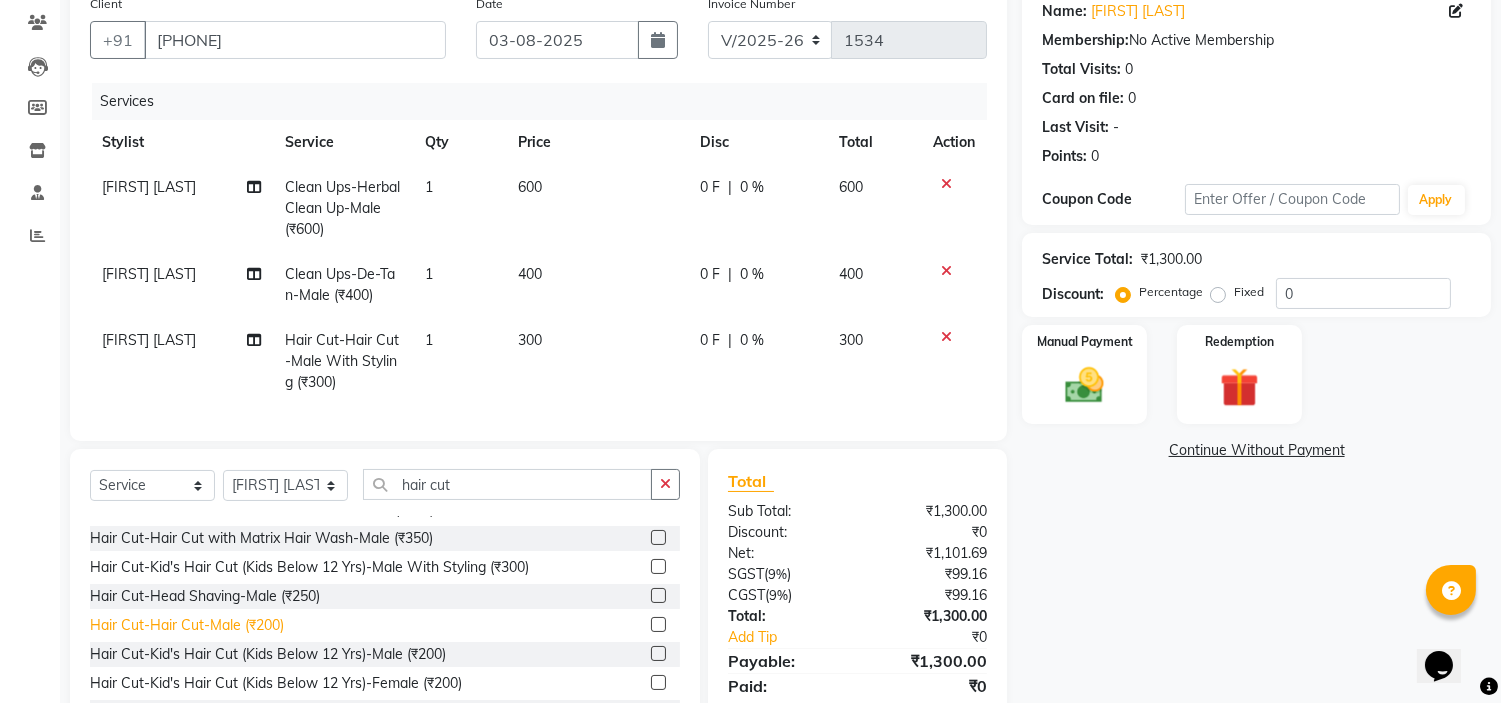 click on "Hair Cut-Hair Cut-Male  (₹200)" 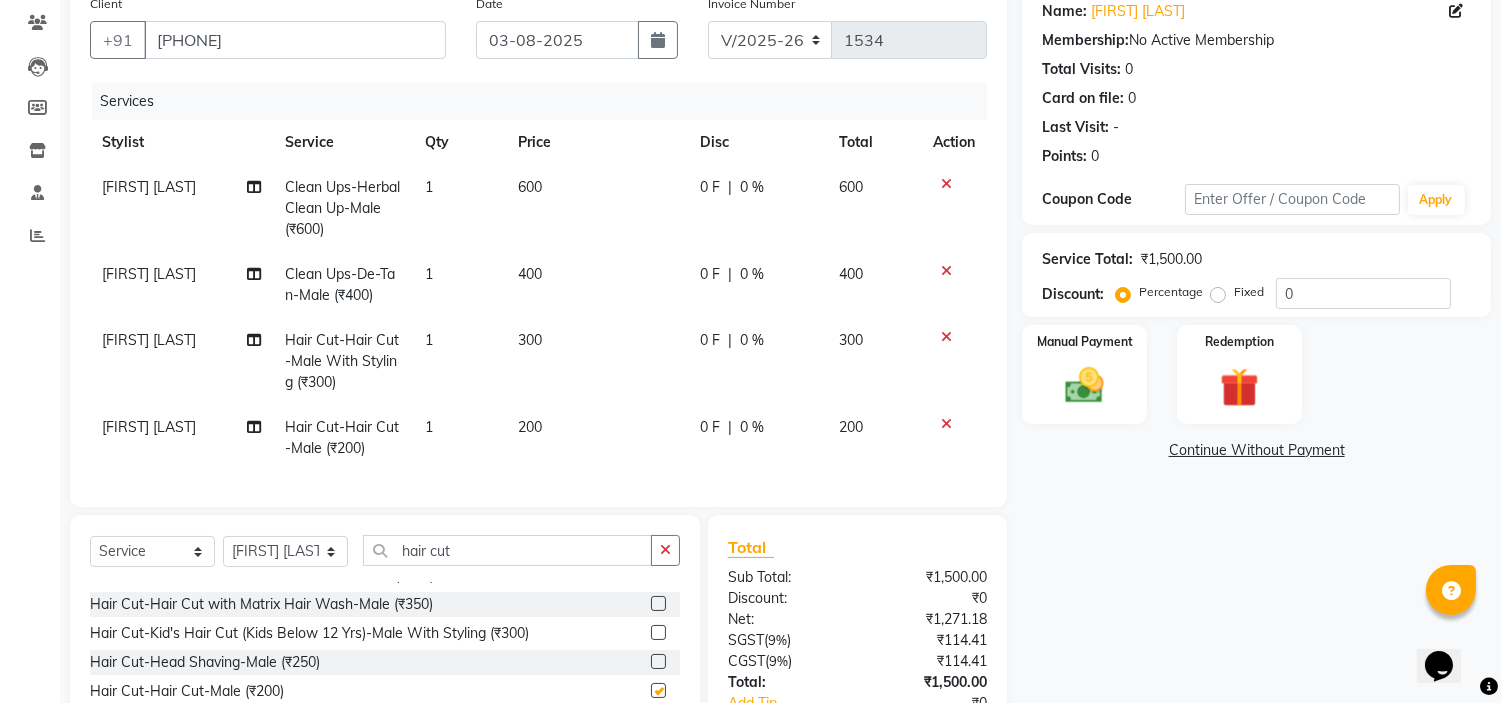 checkbox on "false" 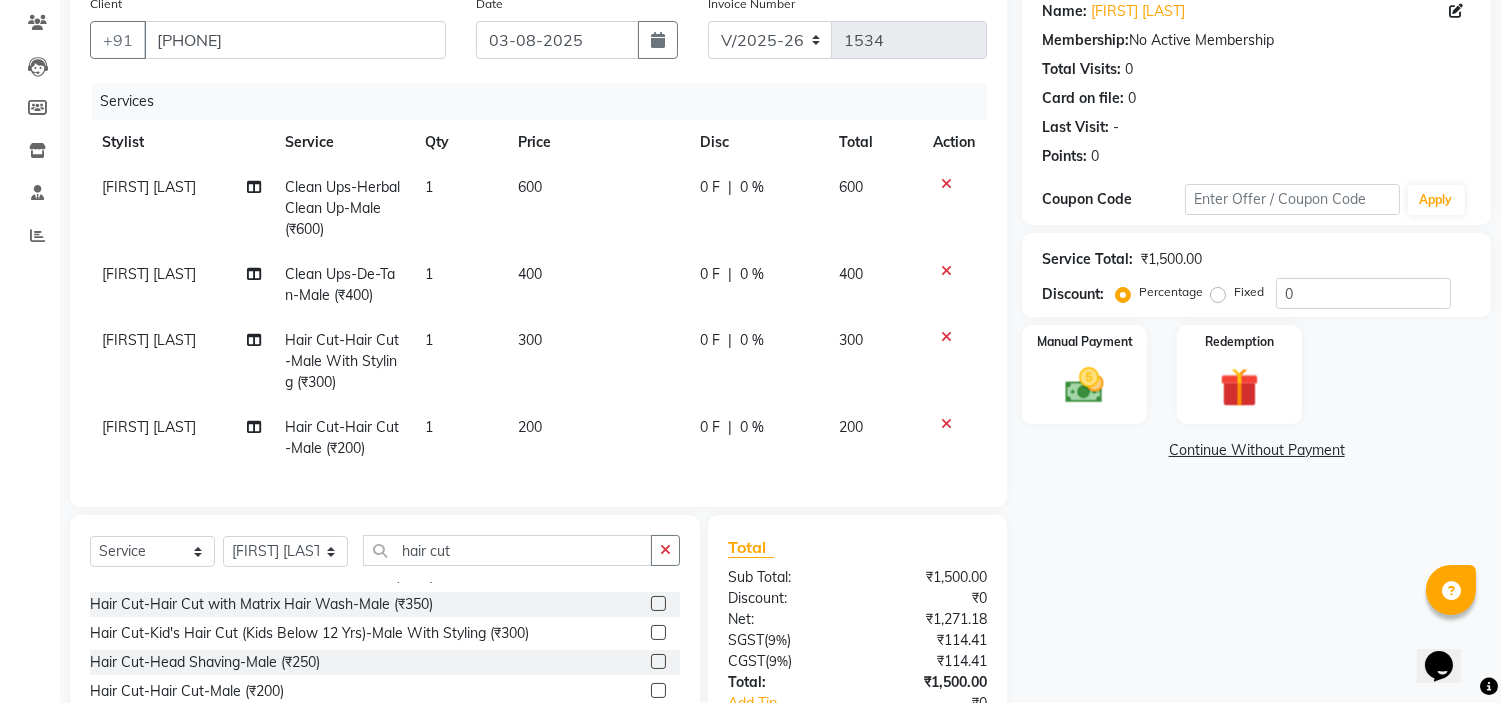 click 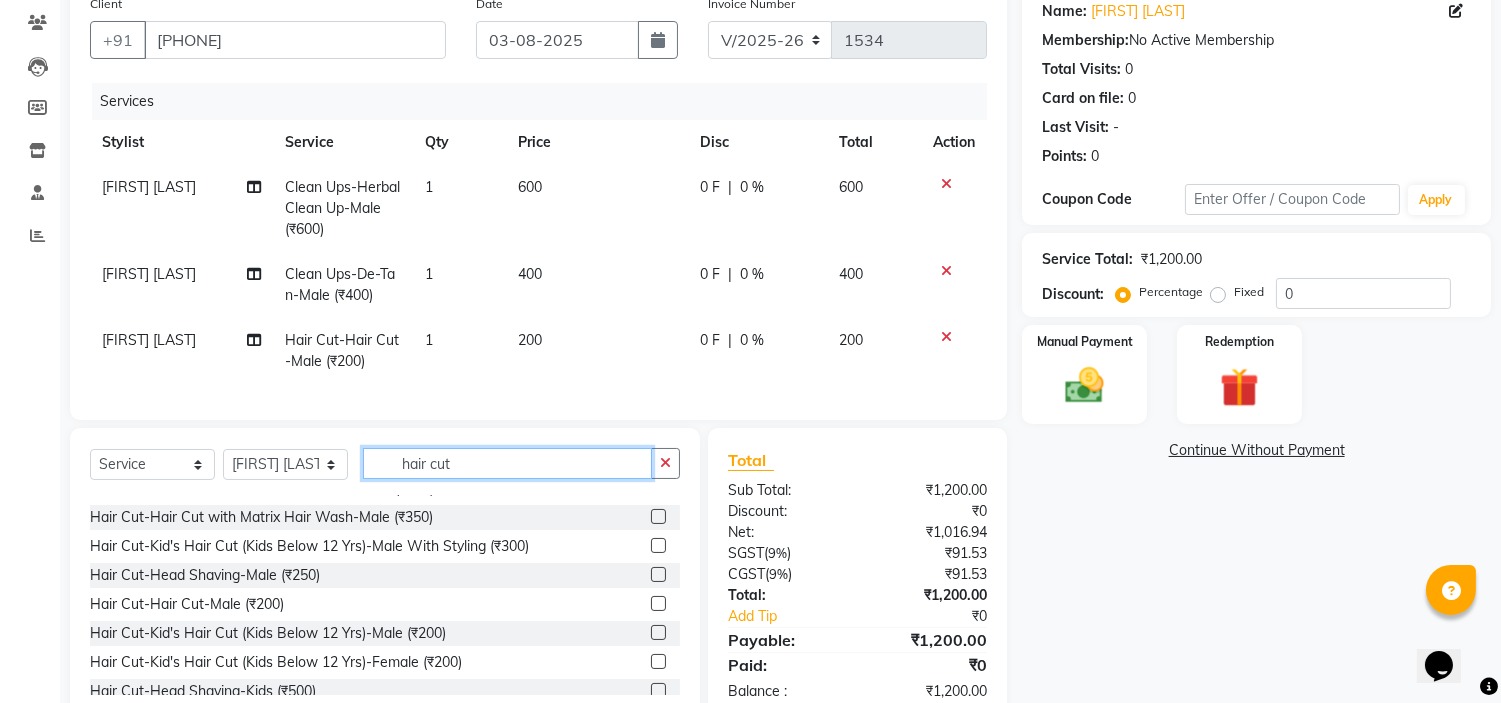 click on "hair cut" 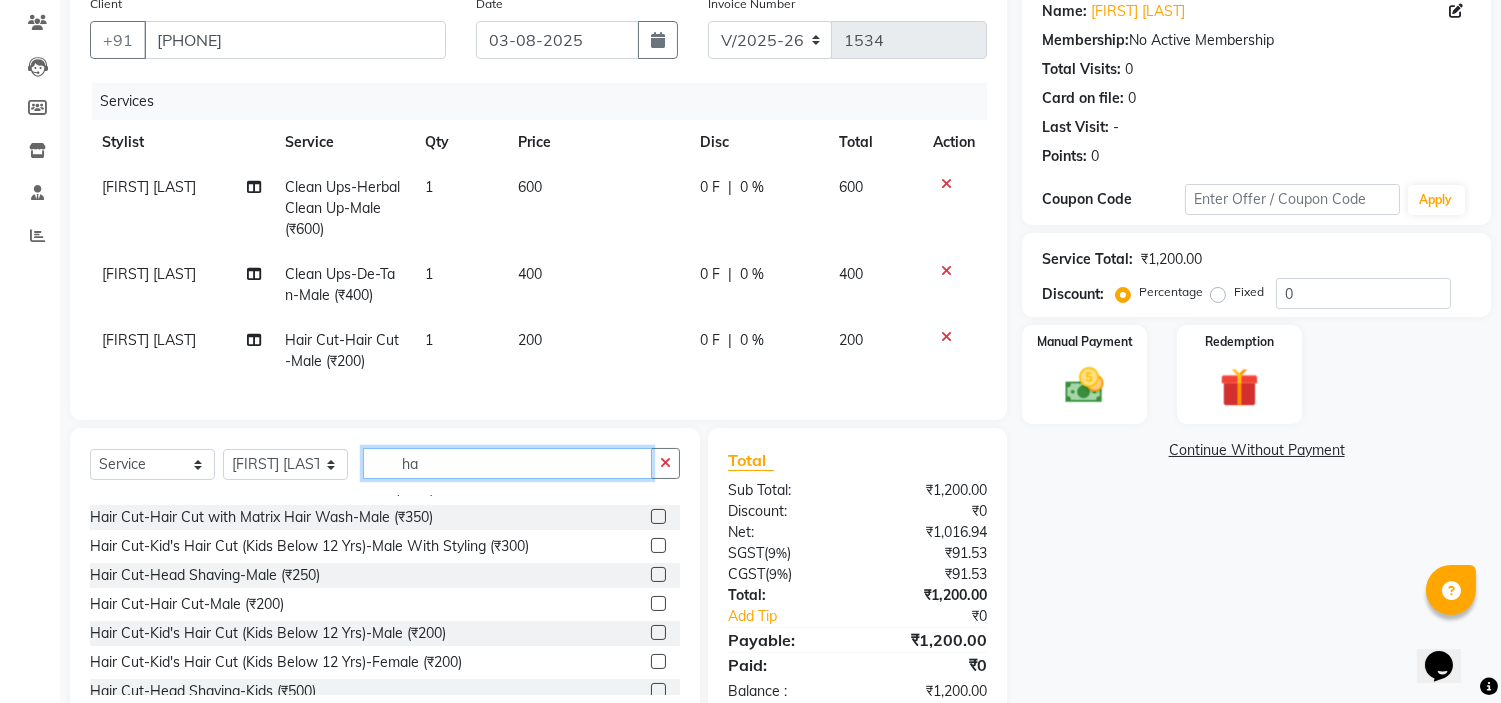 scroll, scrollTop: 1248, scrollLeft: 0, axis: vertical 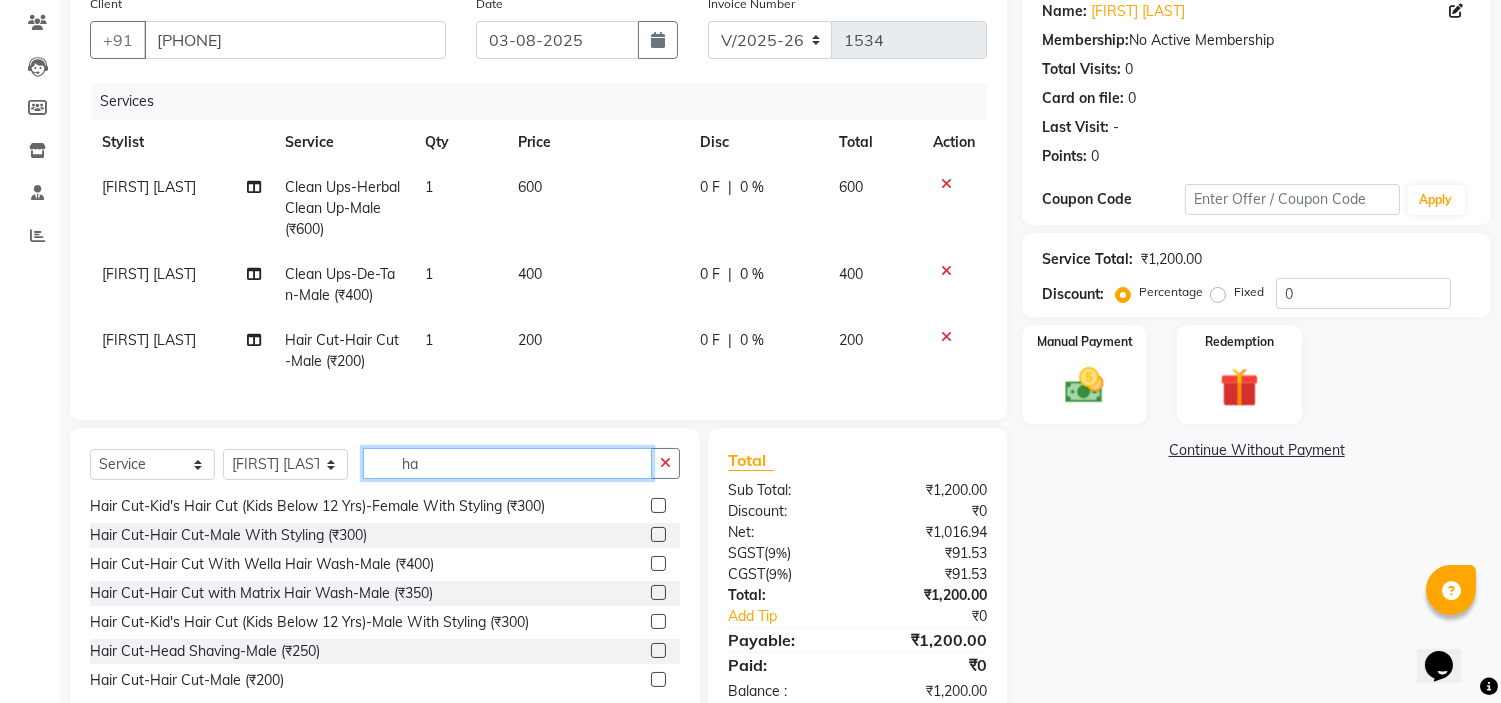 type on "h" 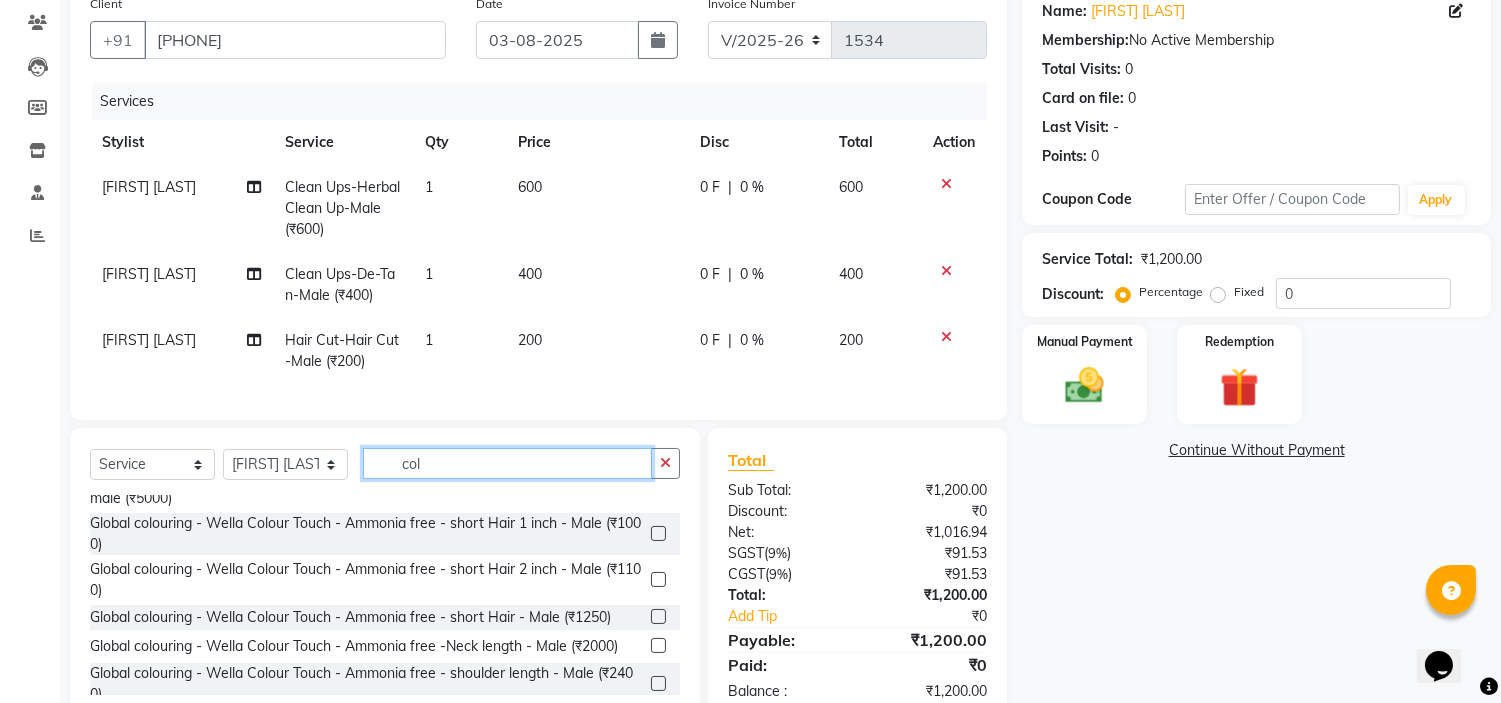 scroll, scrollTop: 1137, scrollLeft: 0, axis: vertical 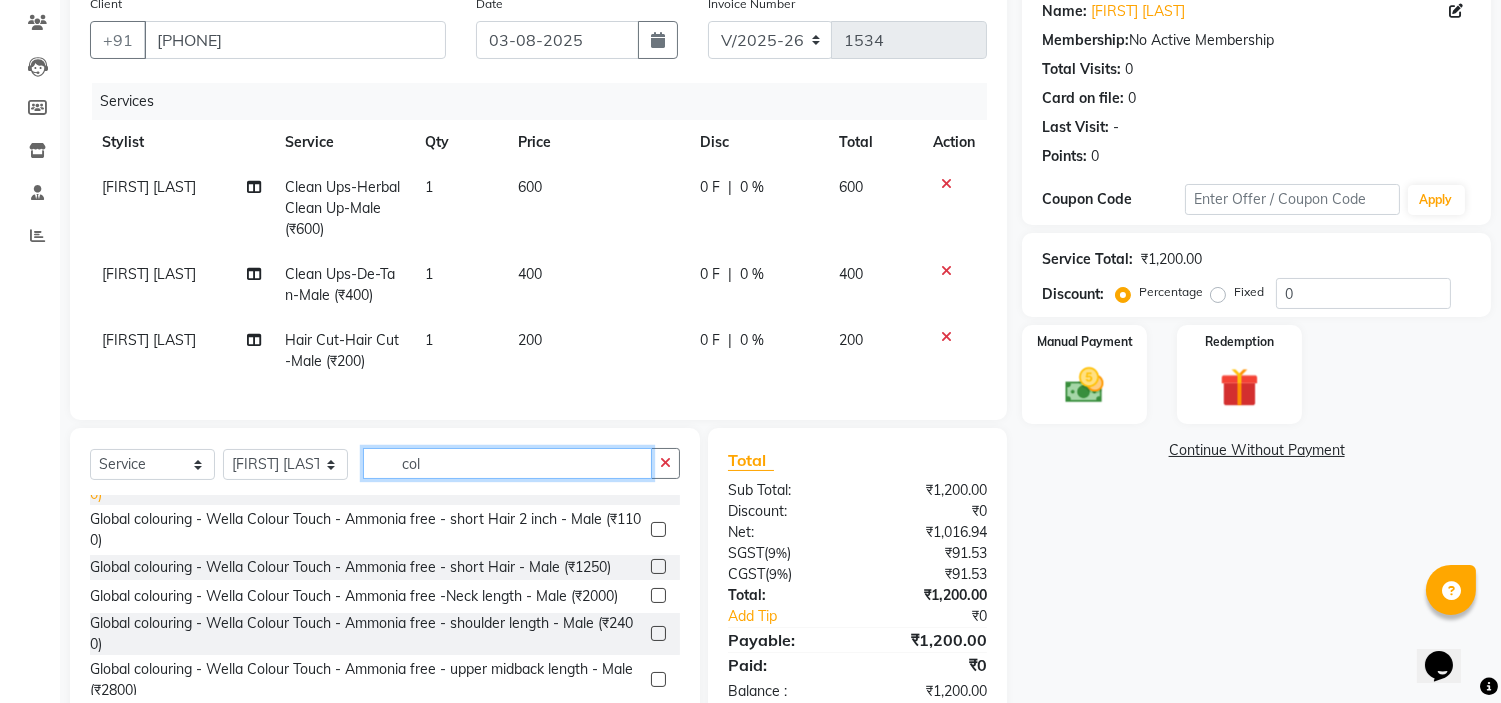 type on "col" 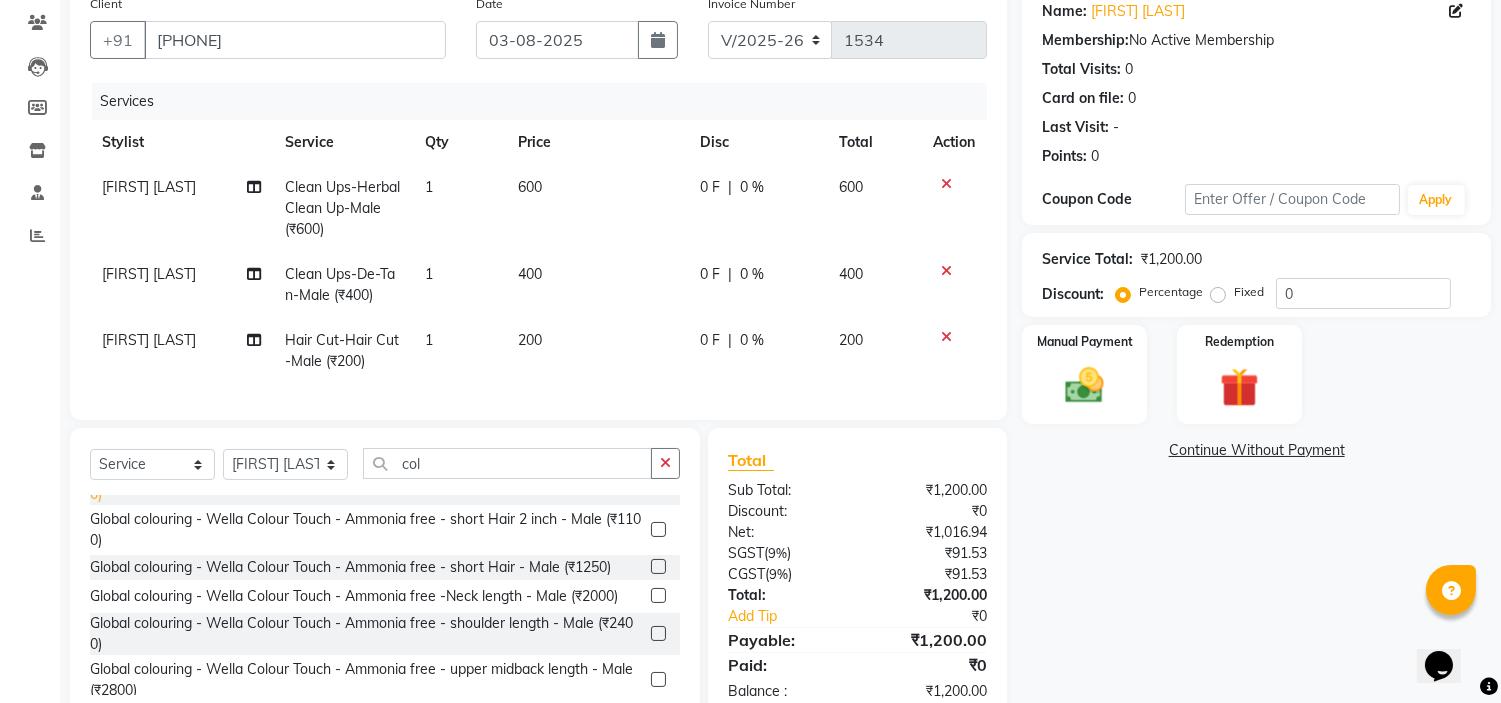 click on "Global colouring - Wella Colour Touch - Ammonia free - short Hair  1 inch - Male (₹1000)" 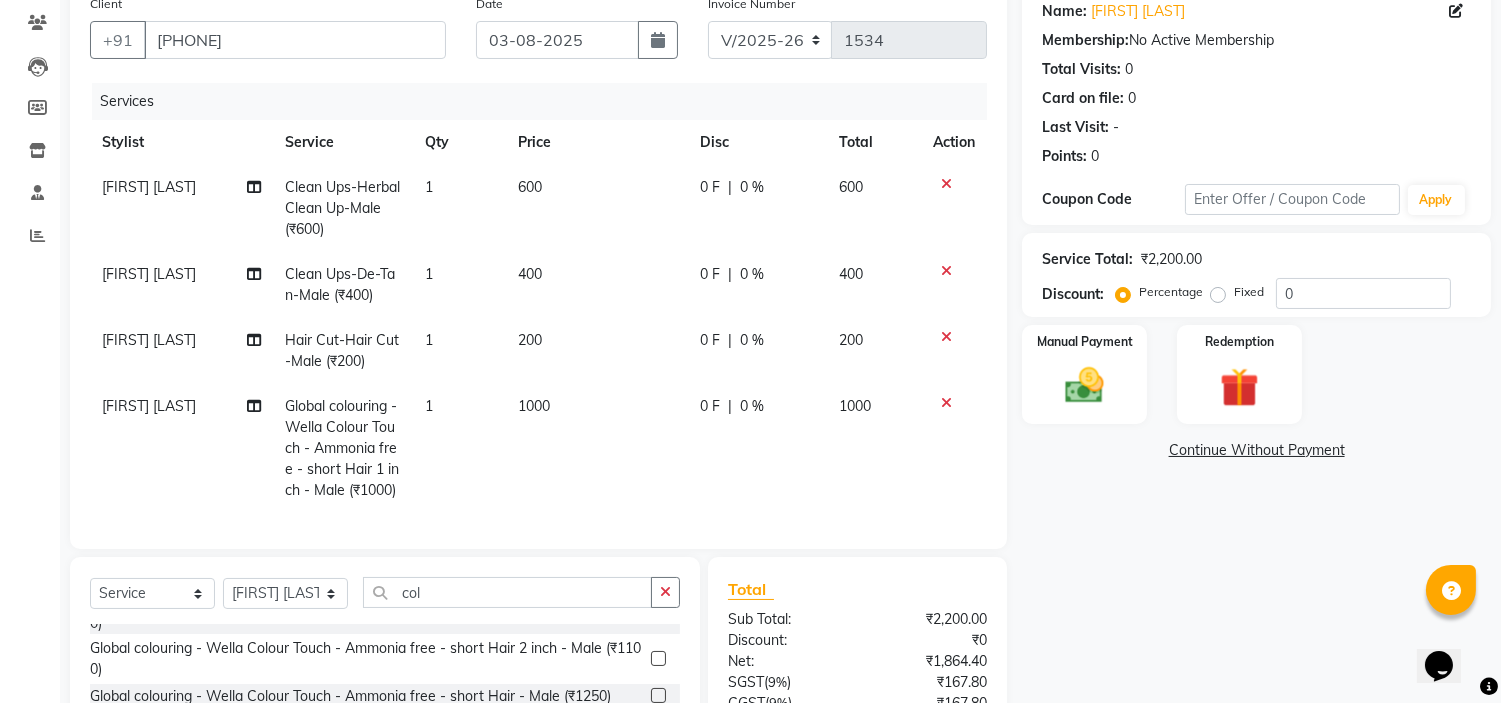 scroll, scrollTop: 276, scrollLeft: 0, axis: vertical 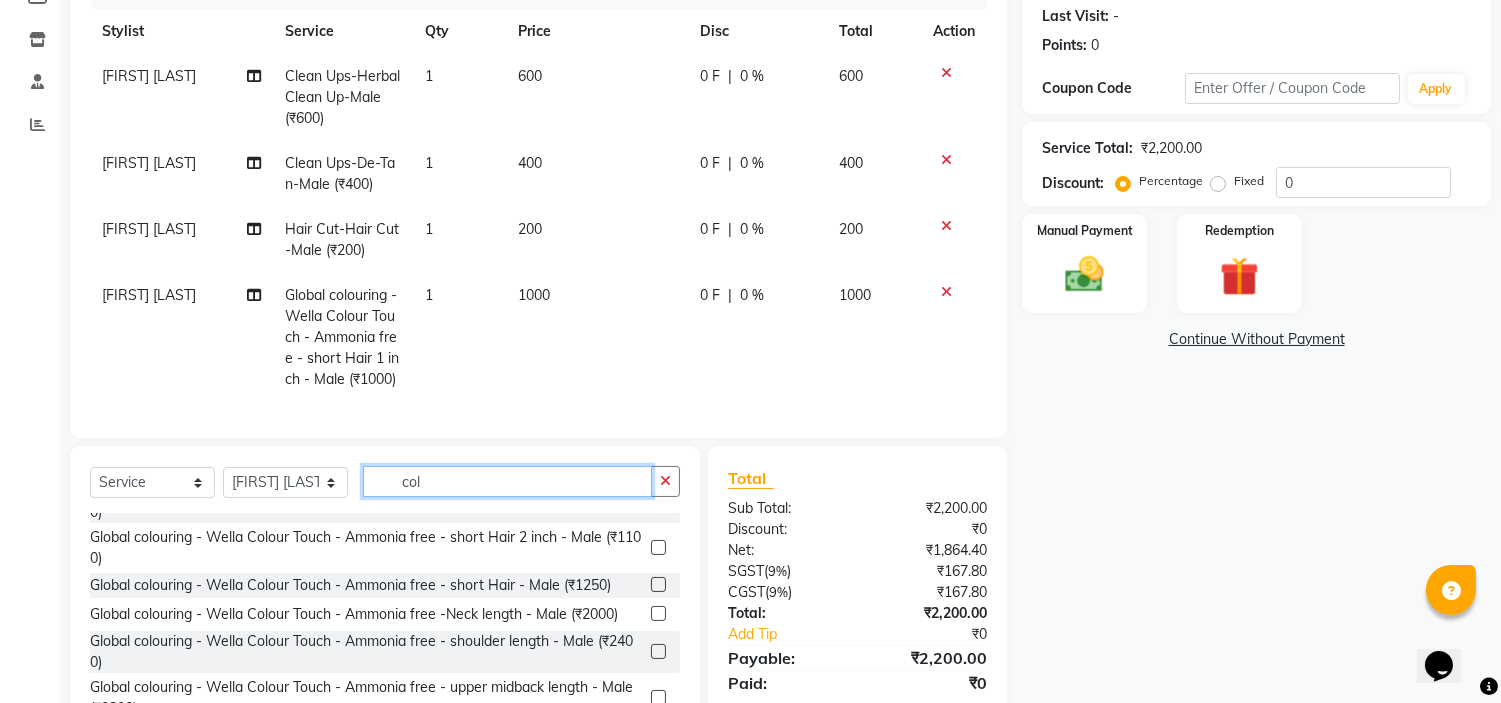 click on "col" 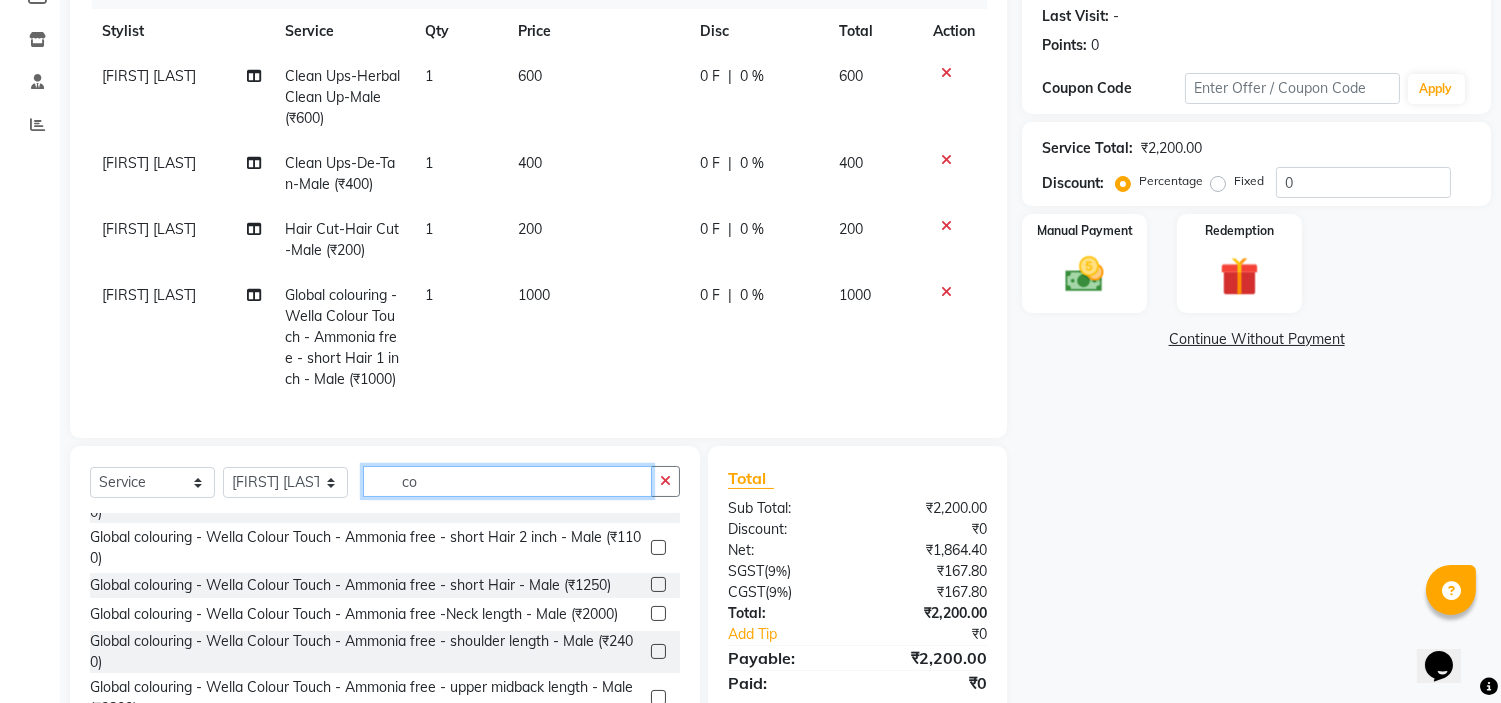 type on "c" 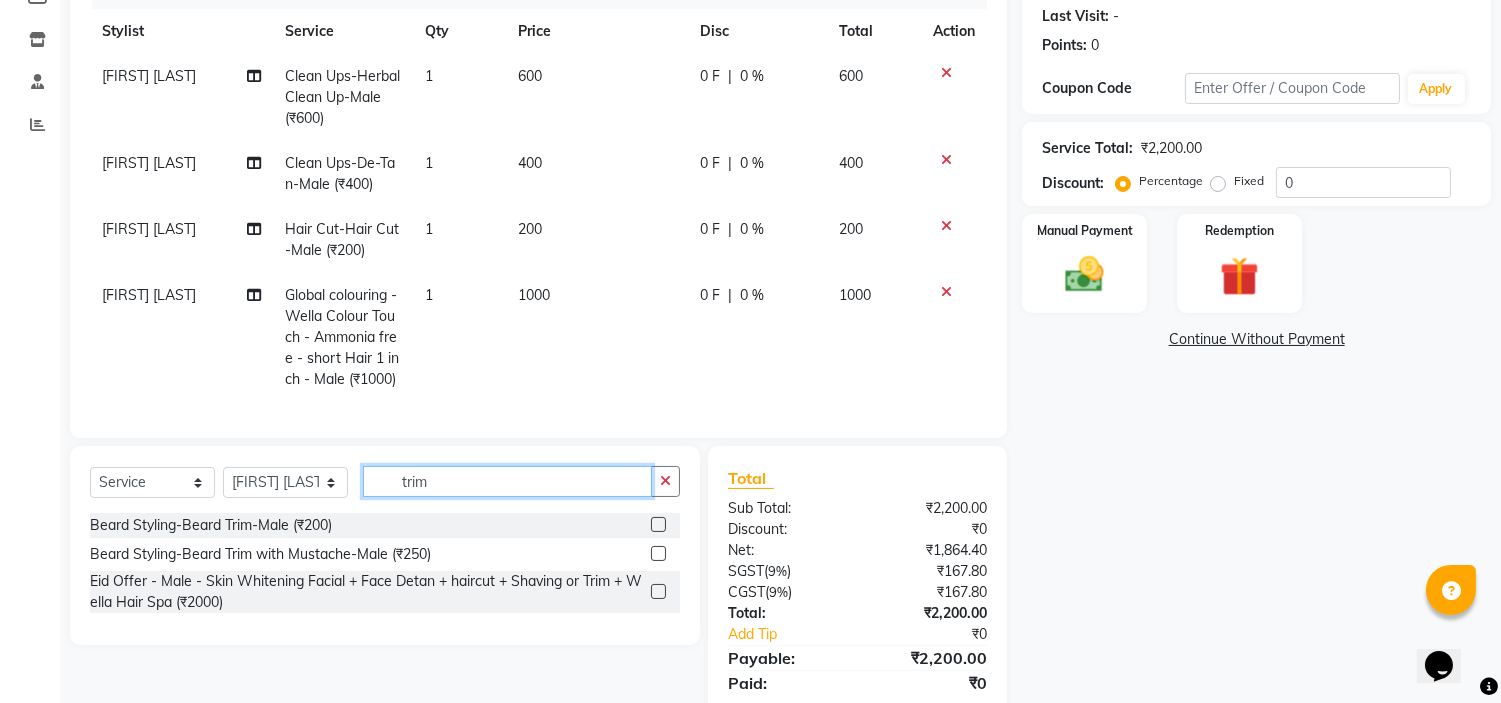 scroll, scrollTop: 0, scrollLeft: 0, axis: both 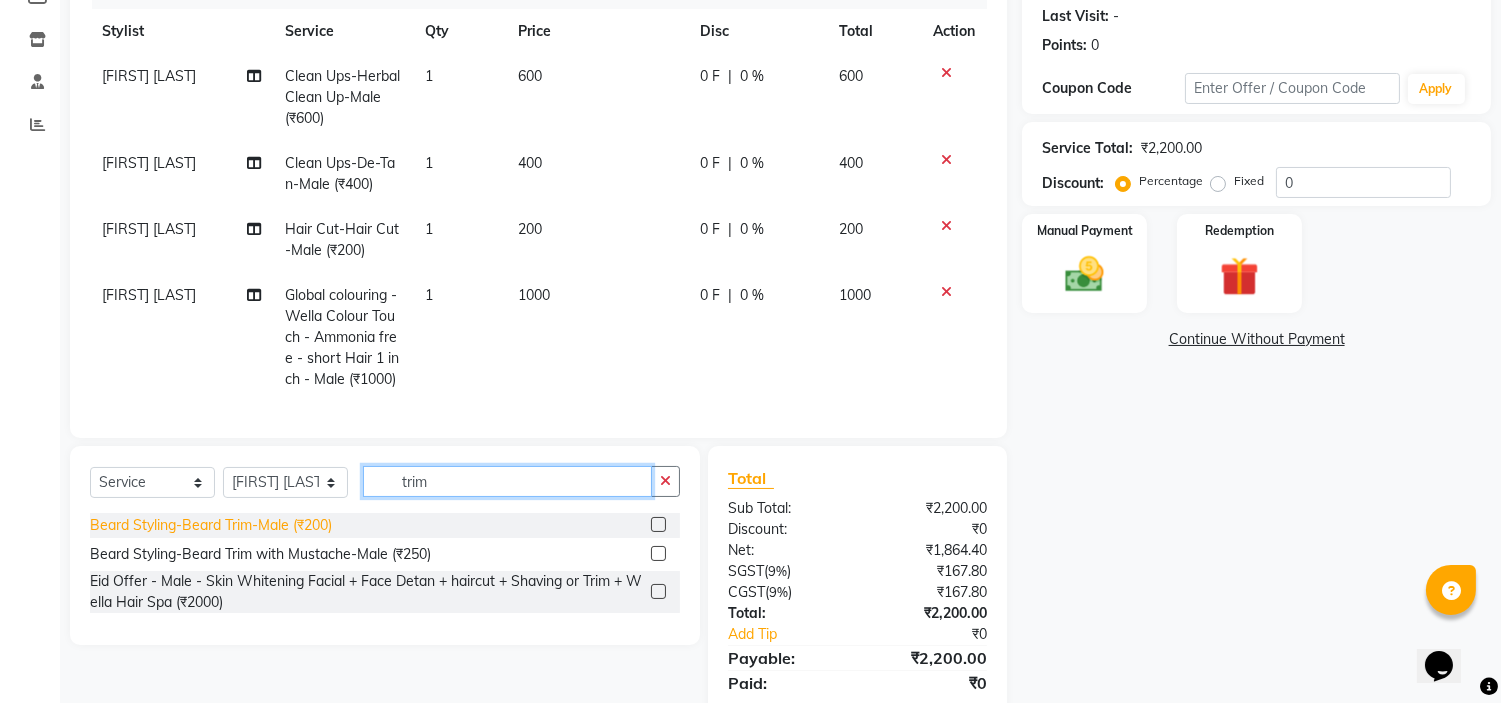 type on "trim" 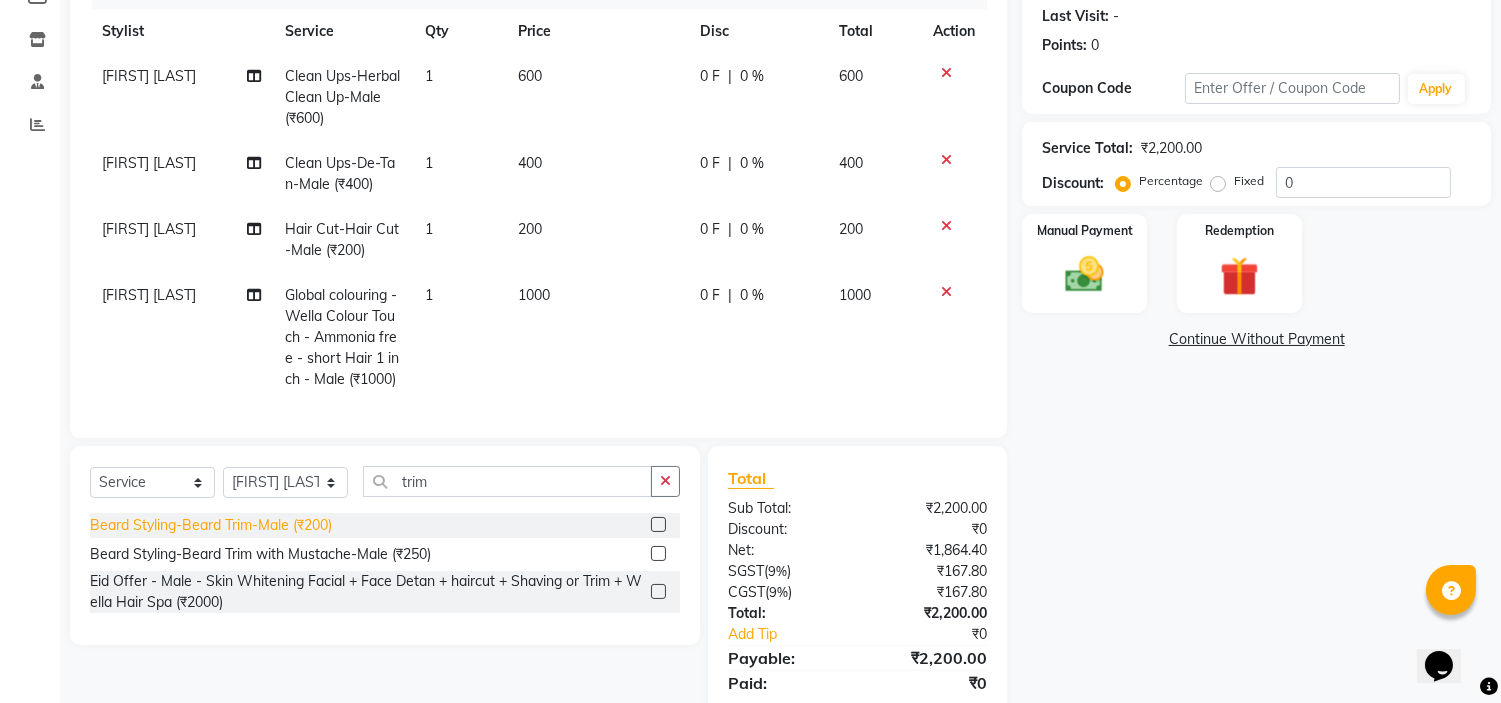 click on "Beard Styling-Beard Trim-Male (₹200)" 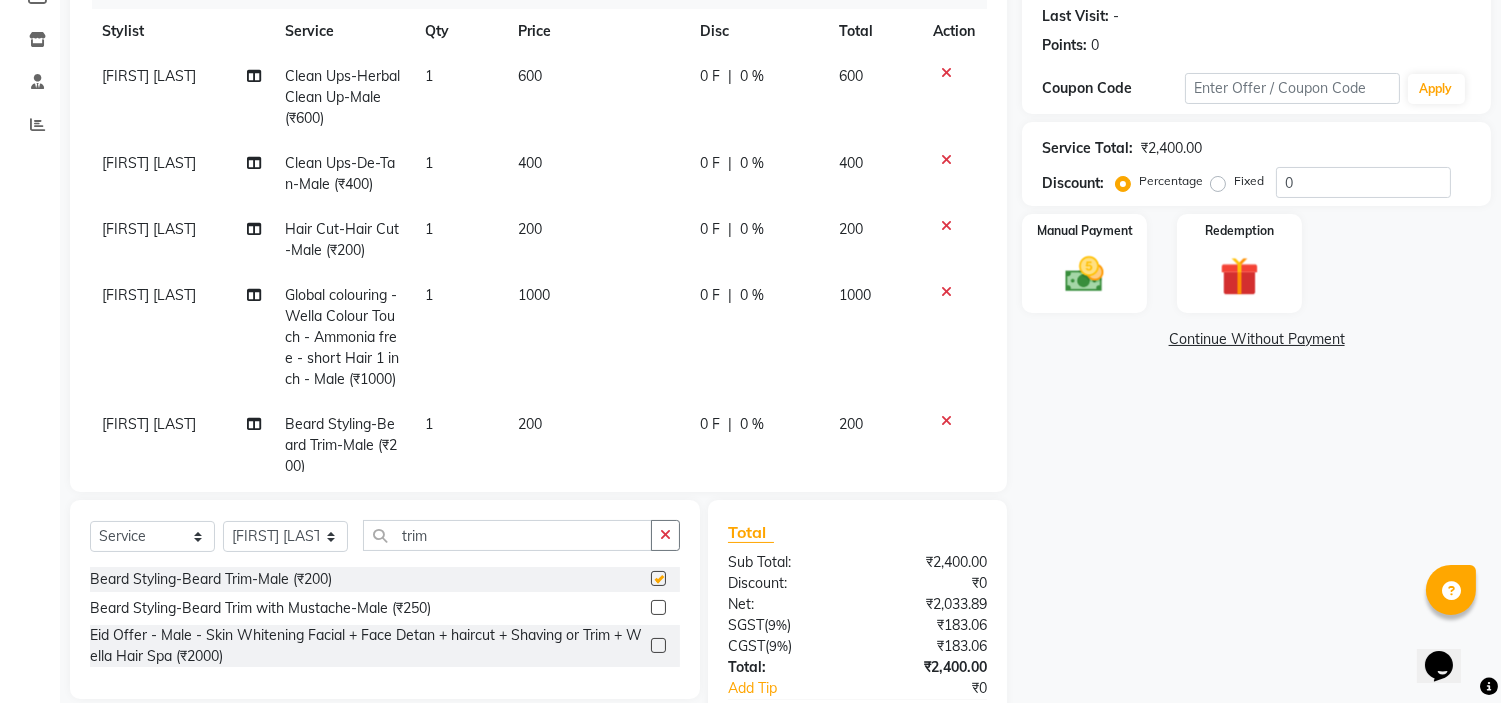 checkbox on "false" 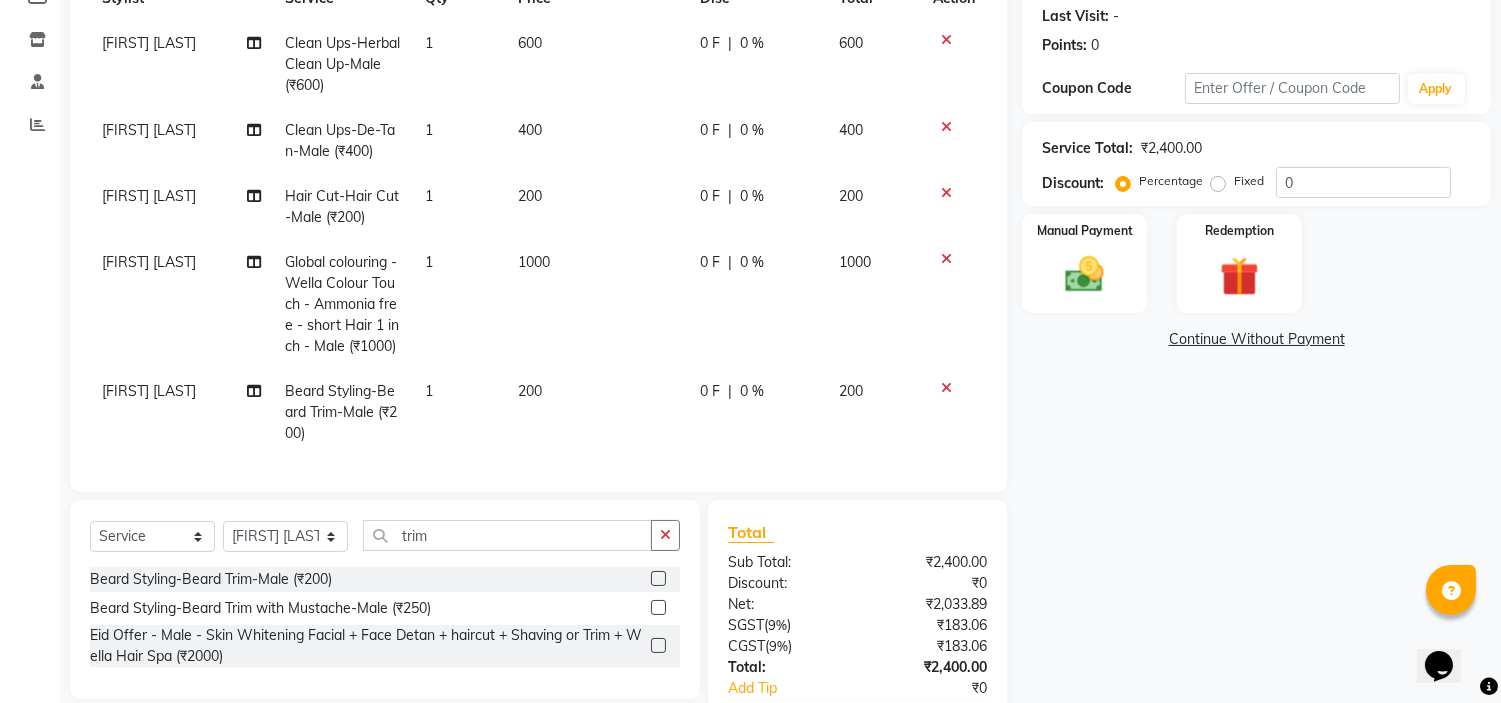 scroll, scrollTop: 70, scrollLeft: 0, axis: vertical 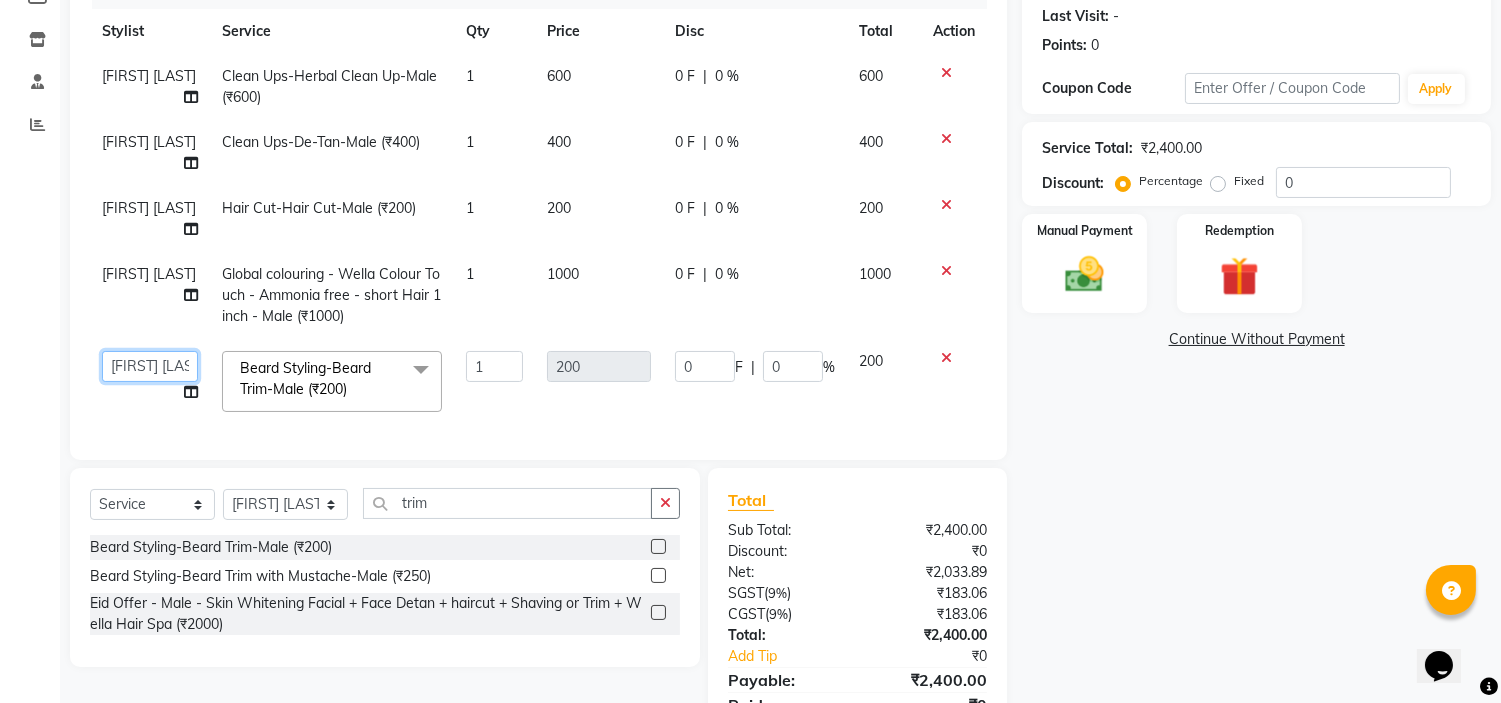 click on "[FIRST] [LAST]   [FIRST] [LAST]   [FIRST] [LAST]   [FIRST] [LAST]   [FIRST] [LAST]   [FIRST] [LAST]    [FIRST] [LAST]" 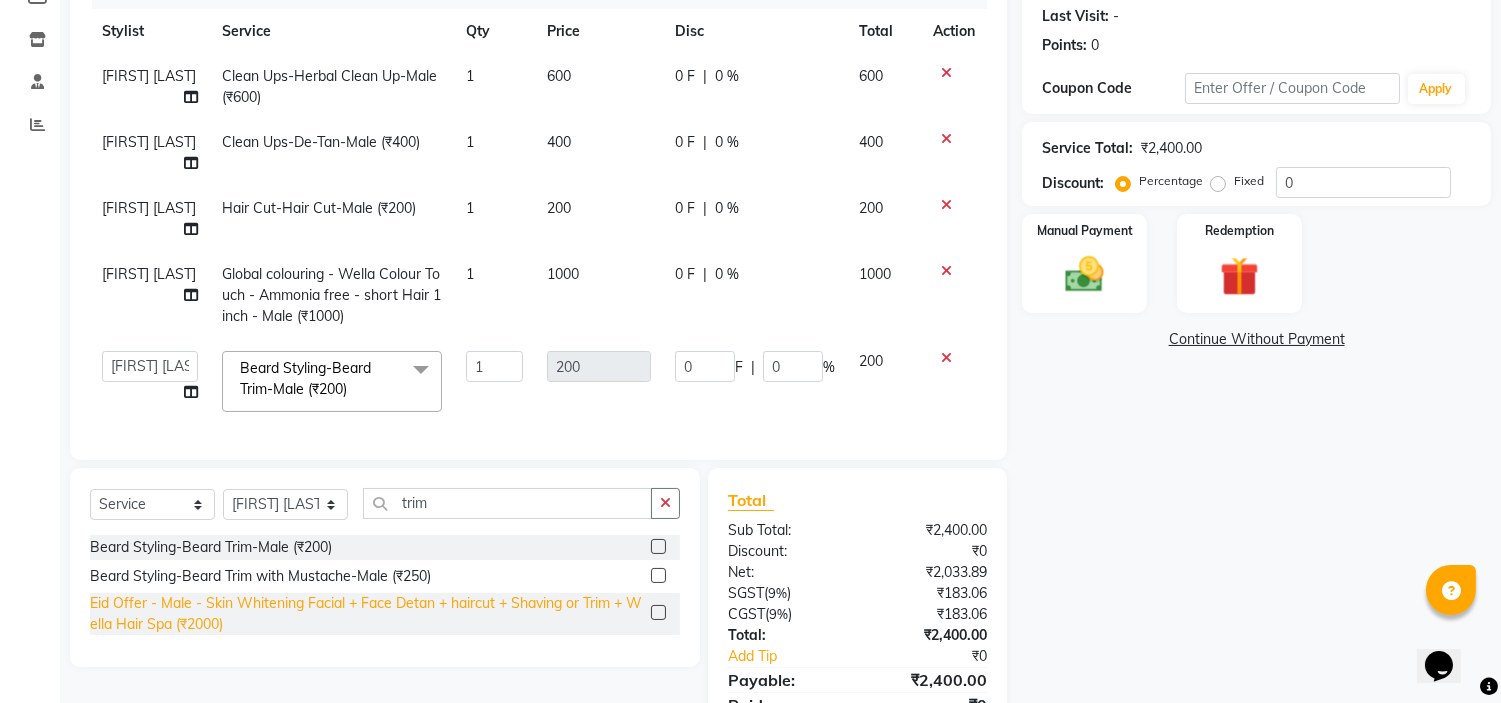 select on "80185" 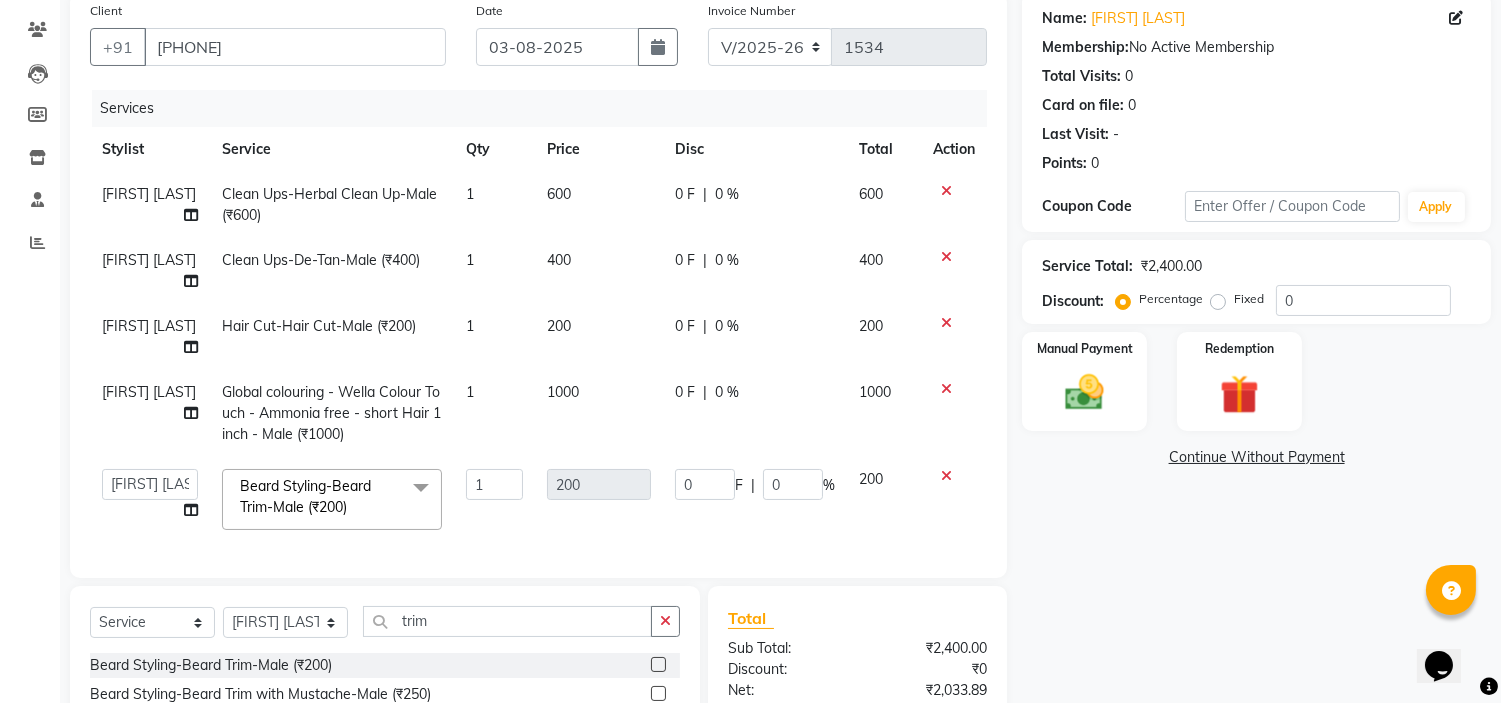 scroll, scrollTop: 270, scrollLeft: 0, axis: vertical 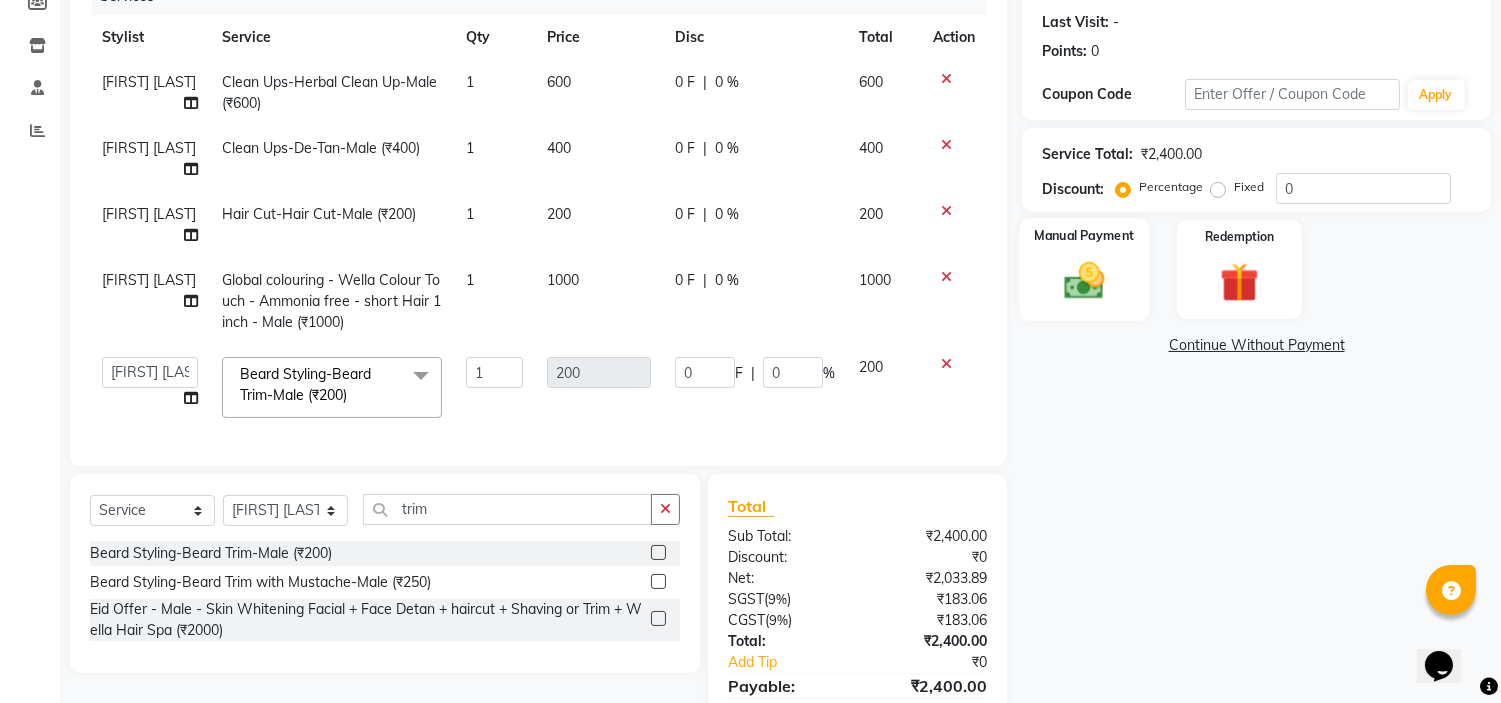 click on "Manual Payment" 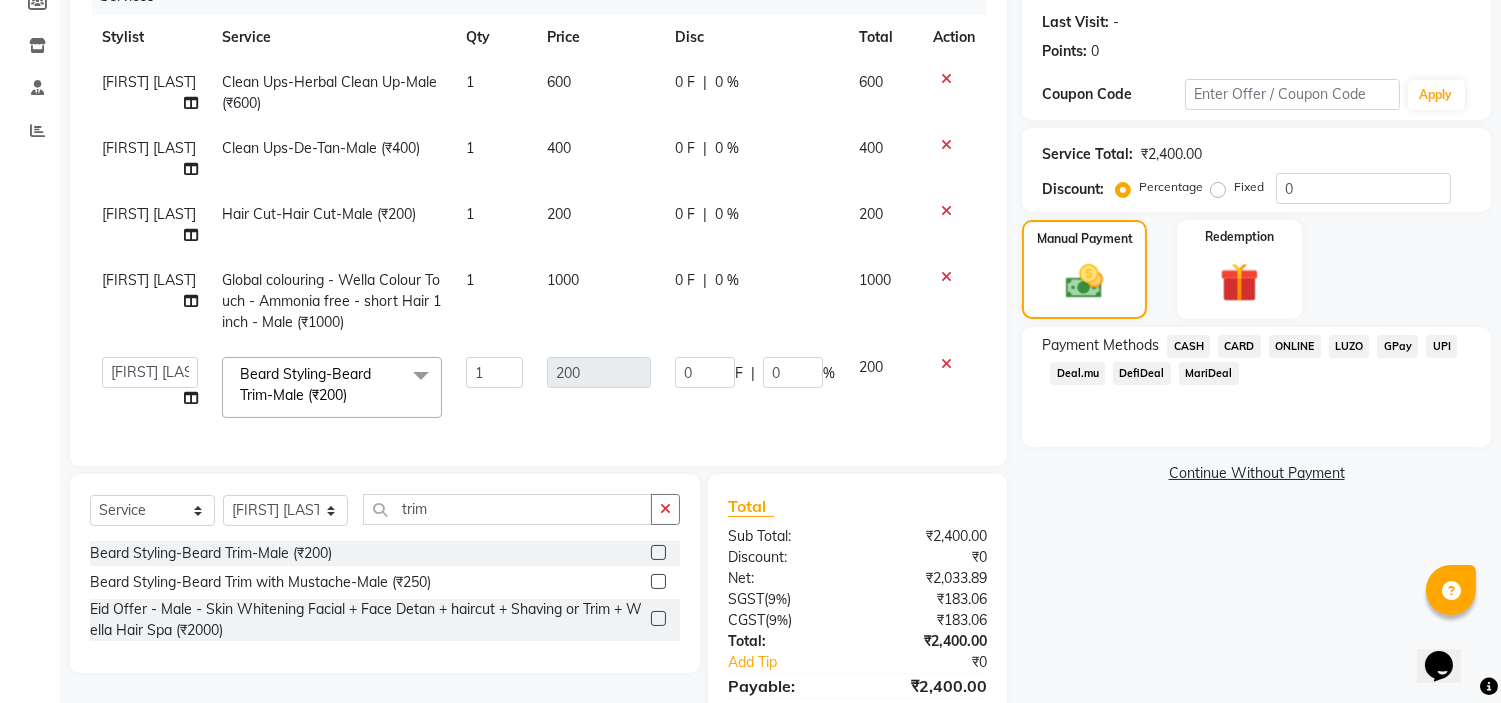 click on "ONLINE" 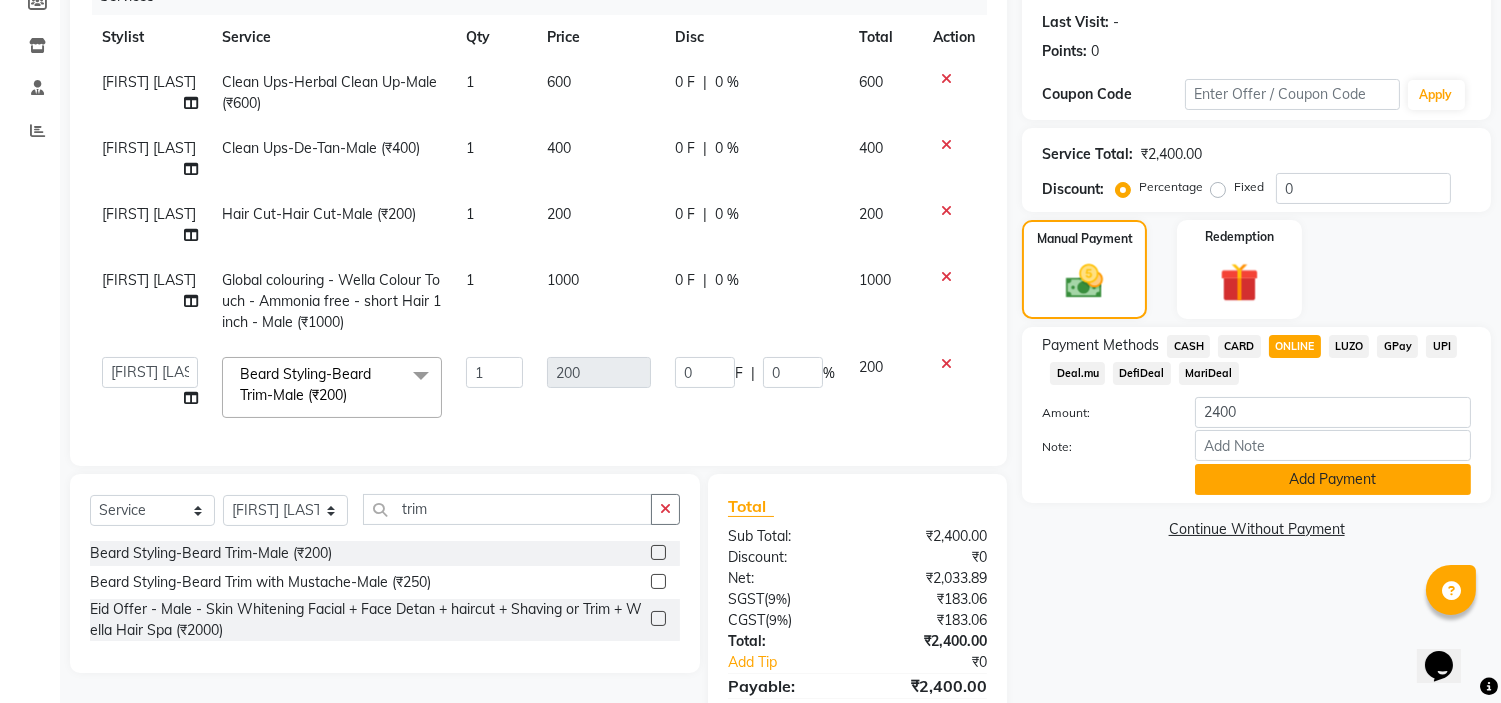 scroll, scrollTop: 381, scrollLeft: 0, axis: vertical 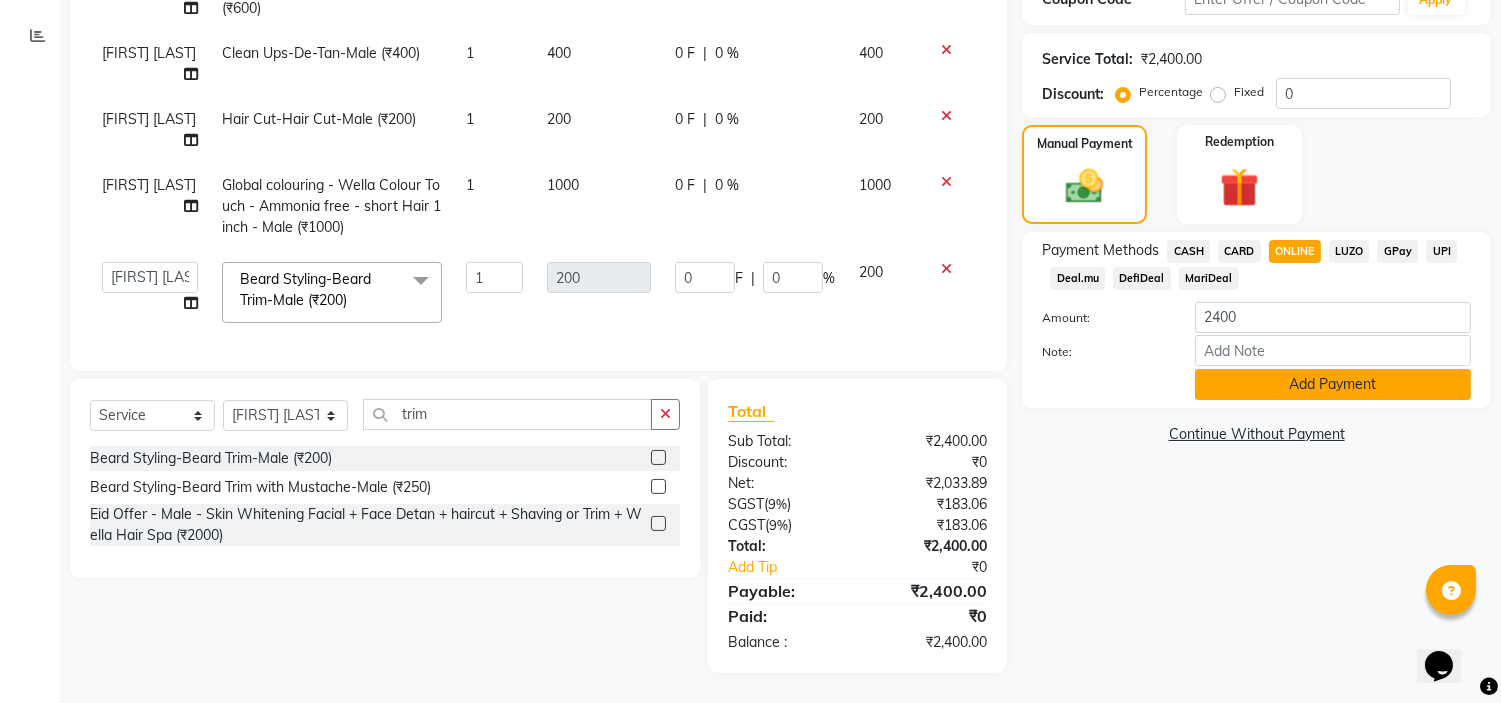 click on "Add Payment" 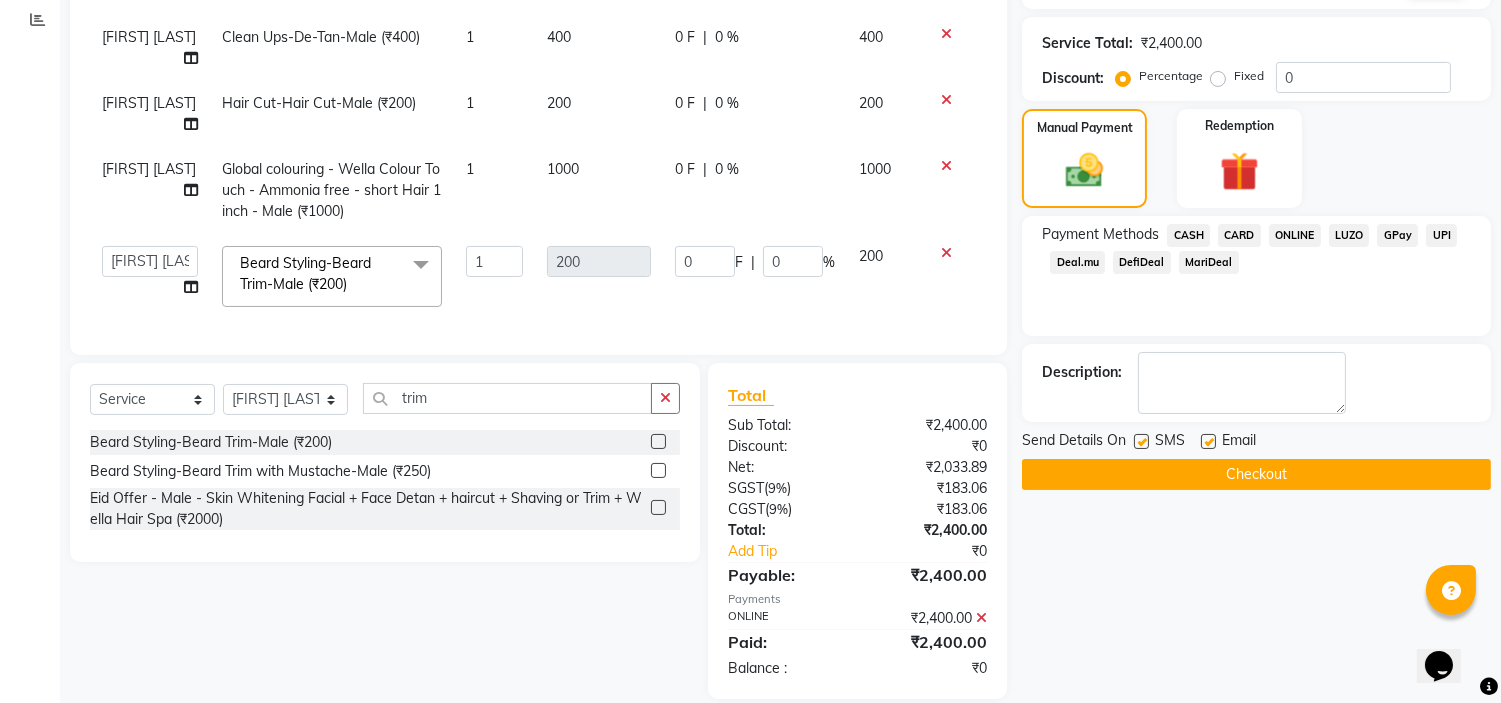 click on "Checkout" 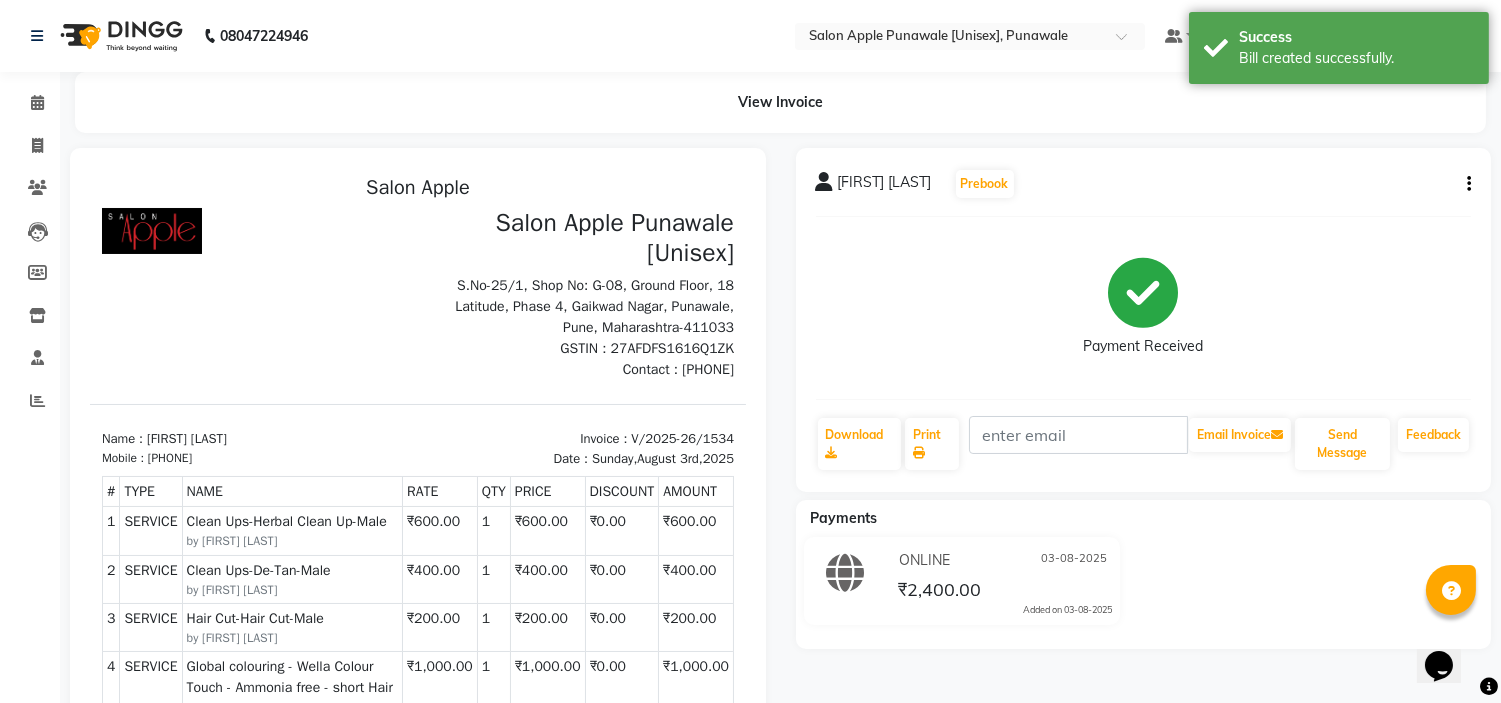 scroll, scrollTop: 0, scrollLeft: 0, axis: both 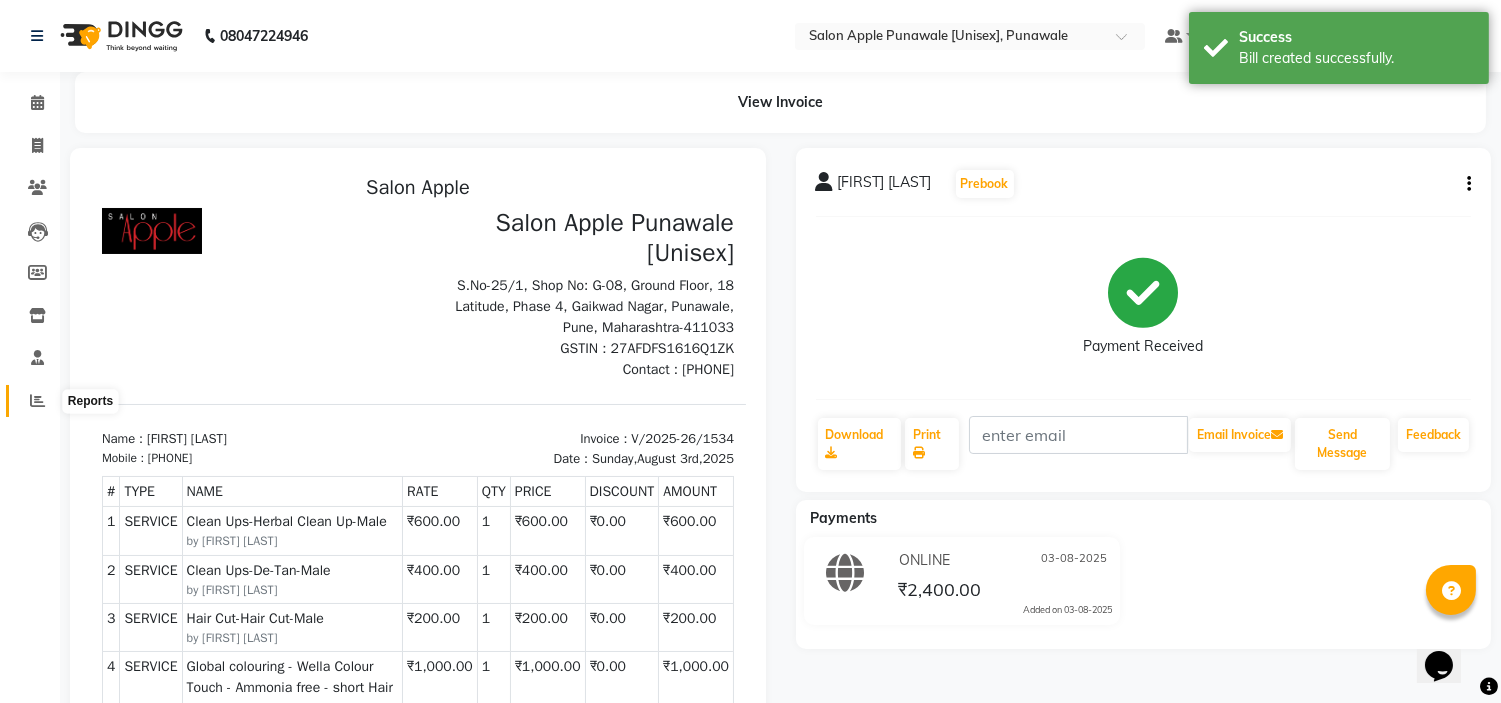 click 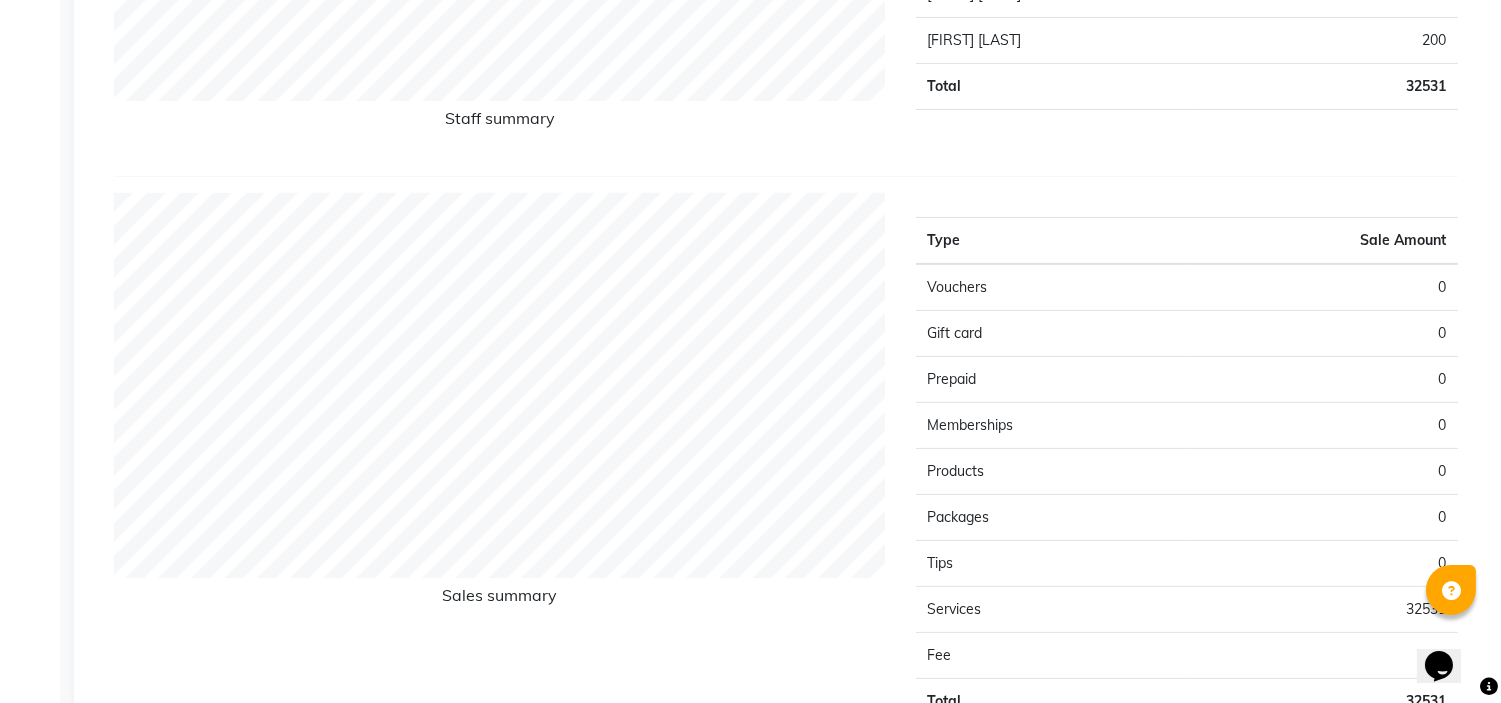 scroll, scrollTop: 1222, scrollLeft: 0, axis: vertical 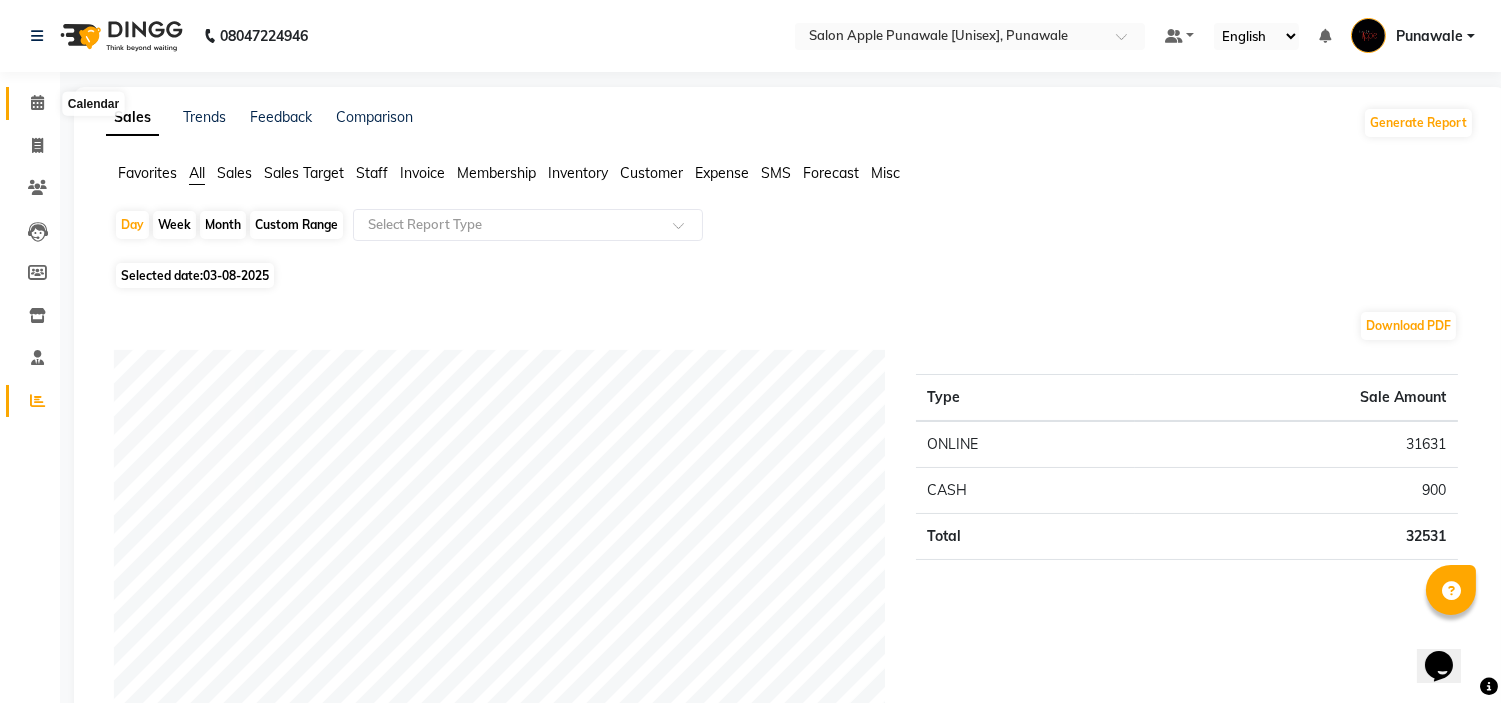 click 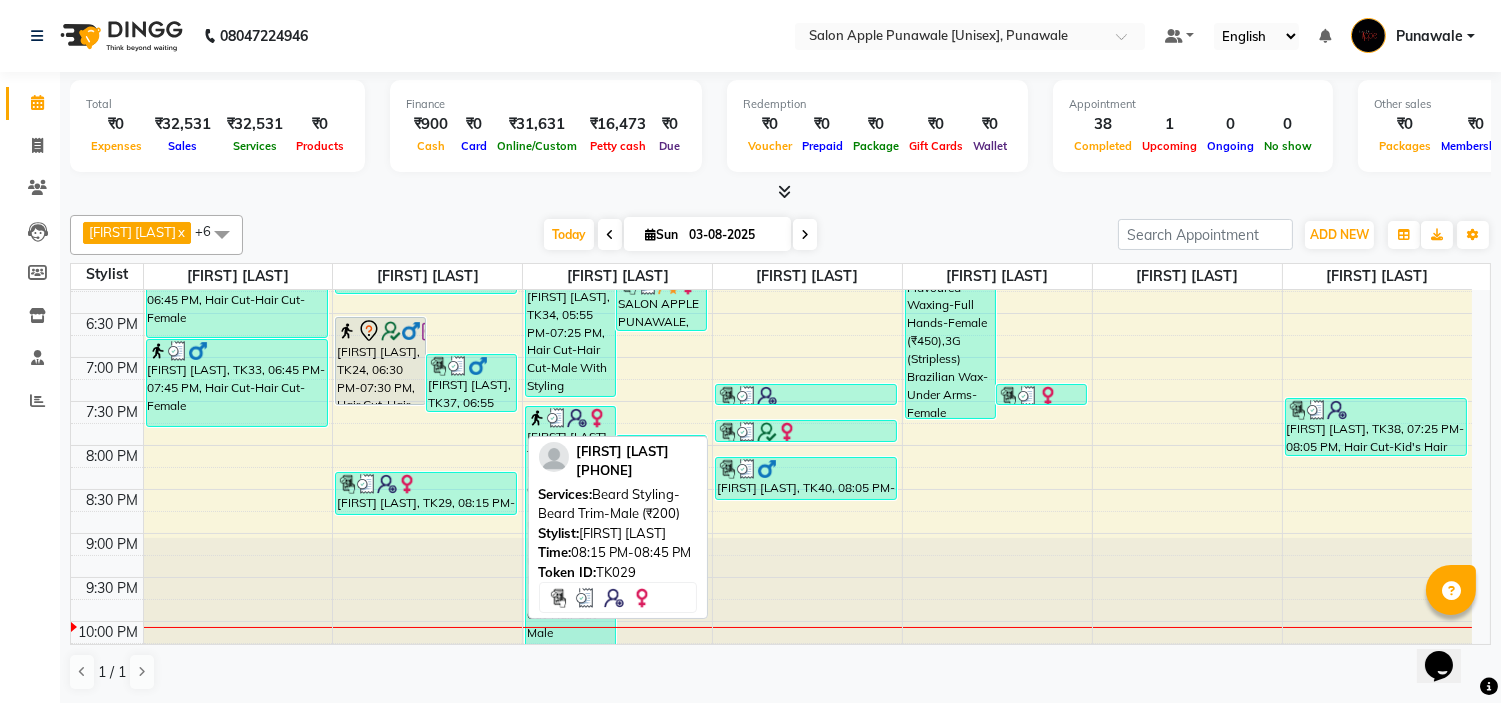 scroll, scrollTop: 660, scrollLeft: 0, axis: vertical 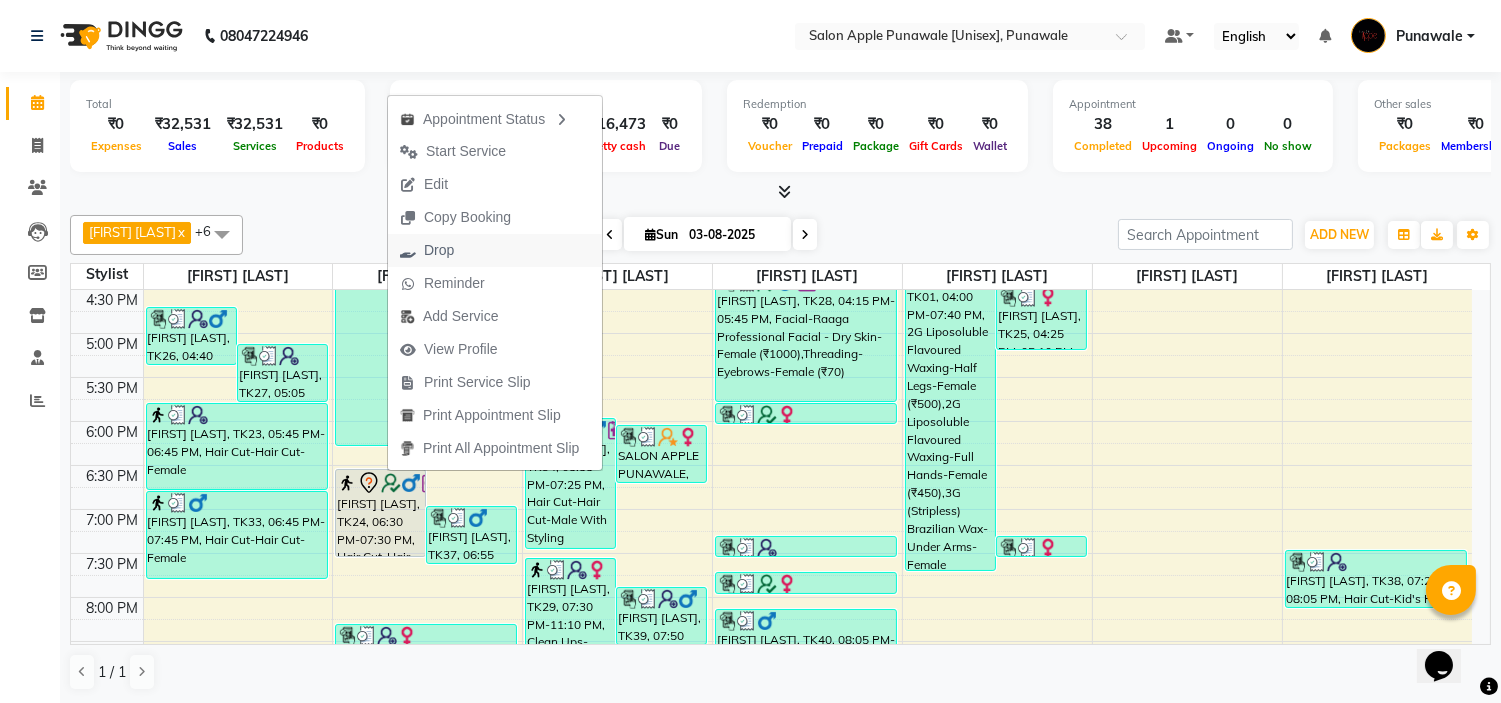 click on "Drop" at bounding box center (495, 250) 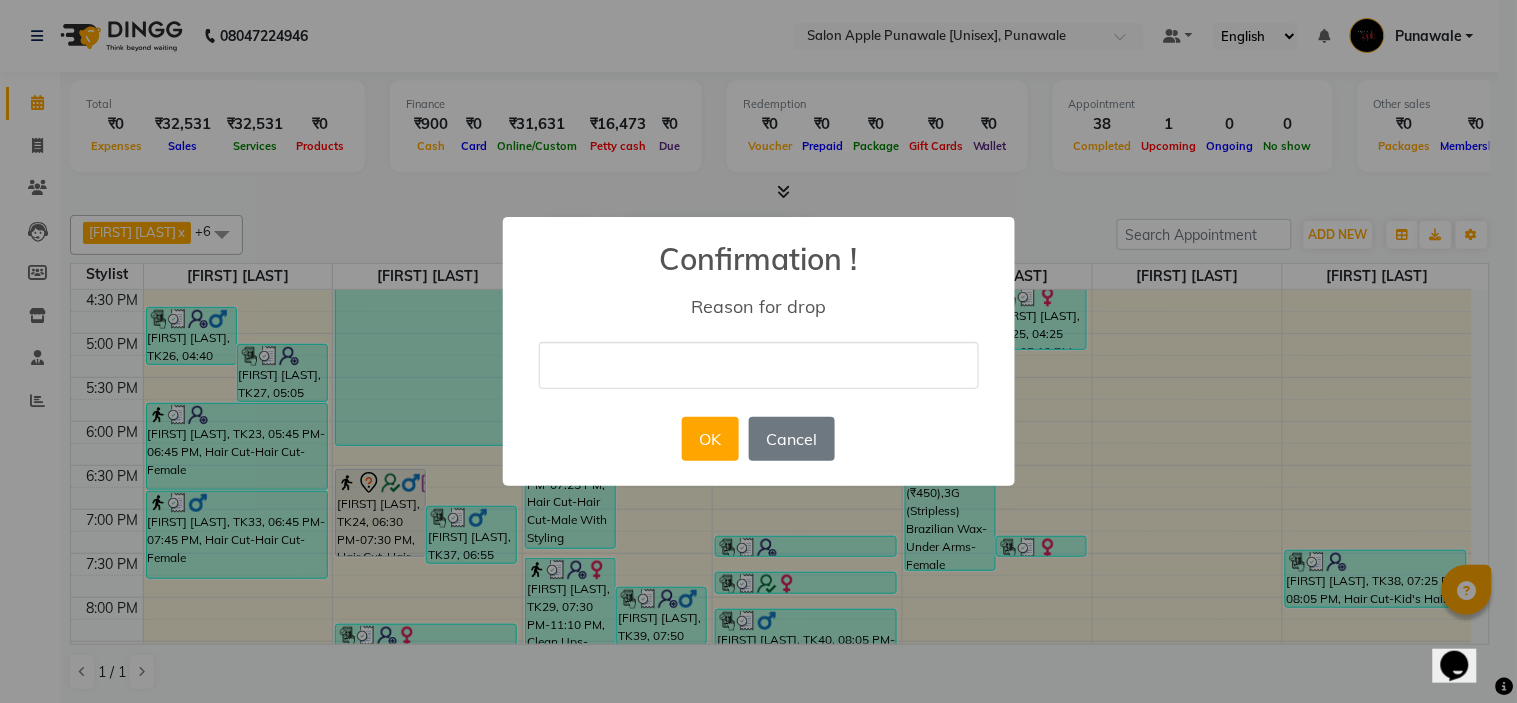 click at bounding box center [759, 365] 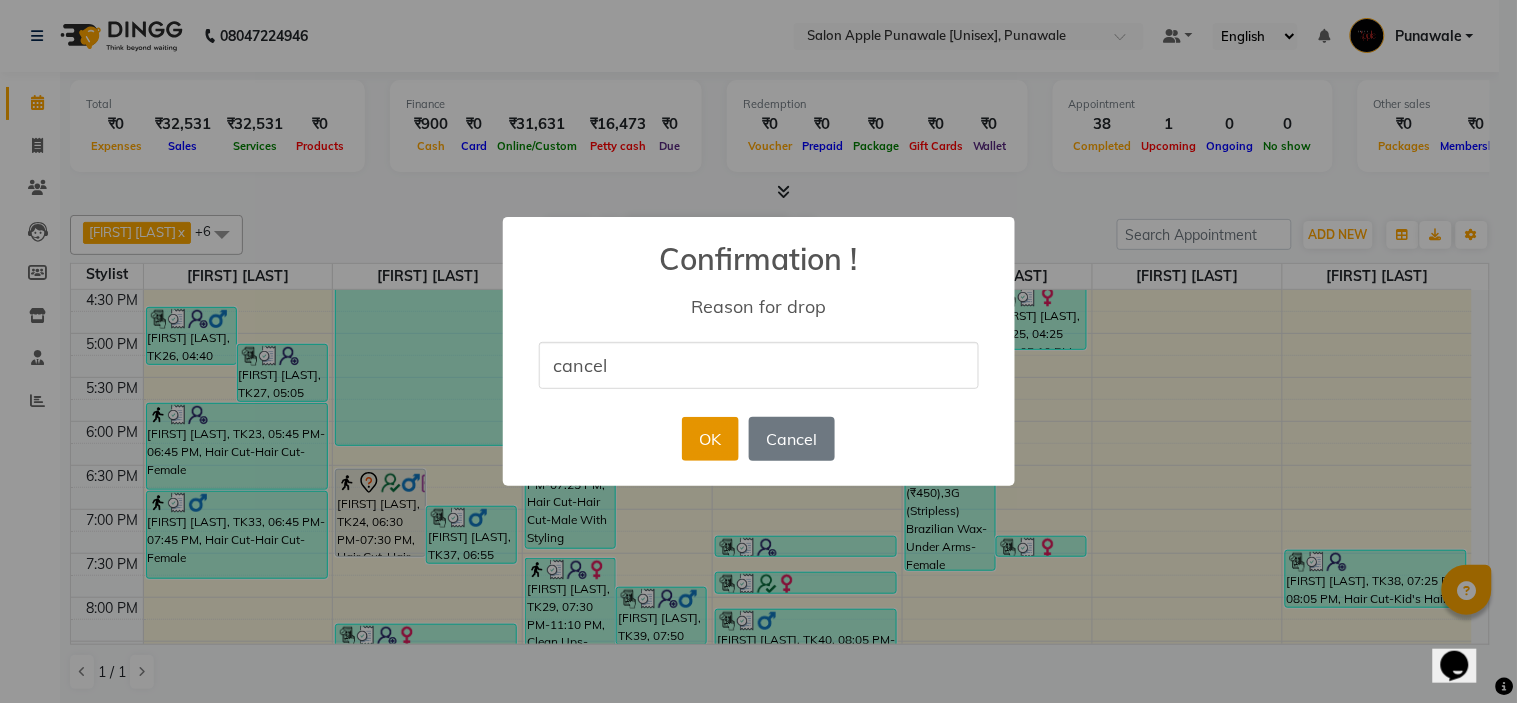 click on "OK" at bounding box center (710, 439) 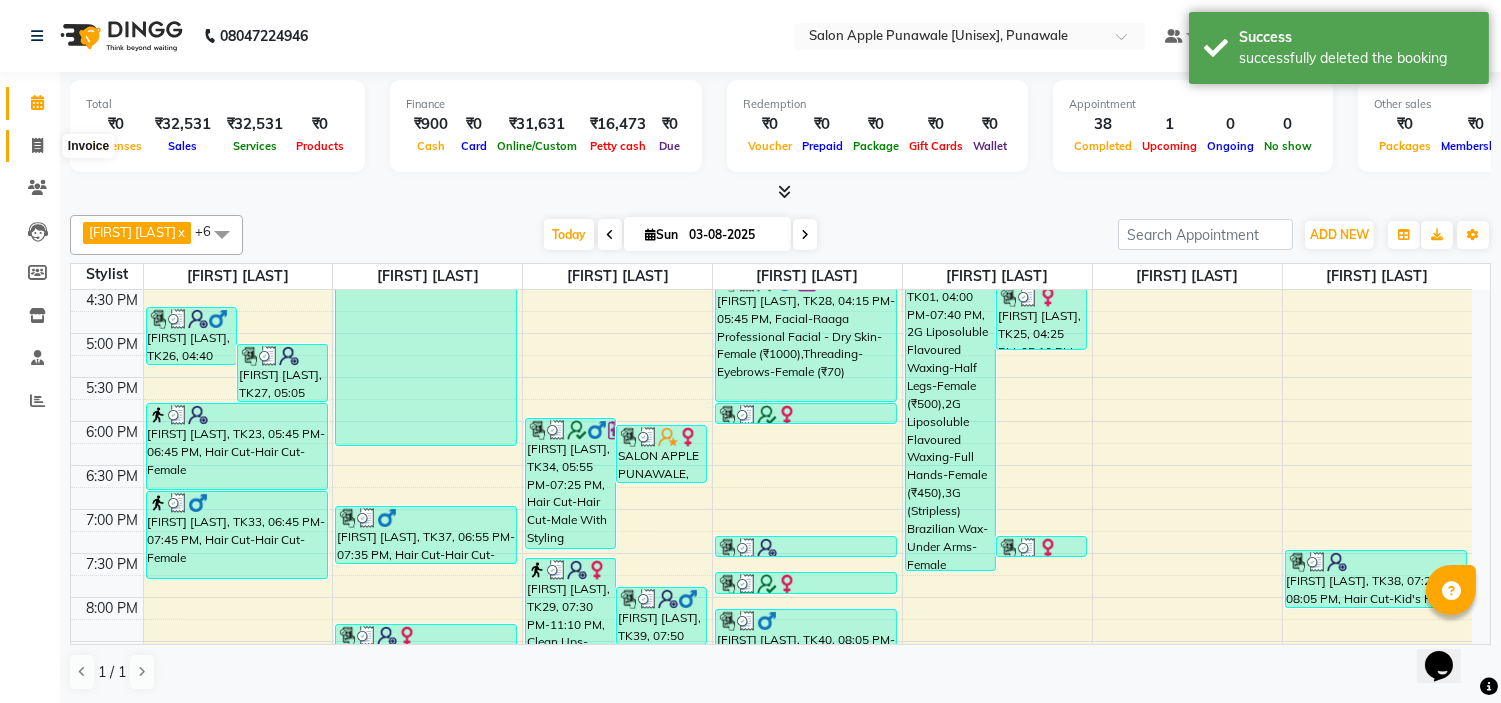 click 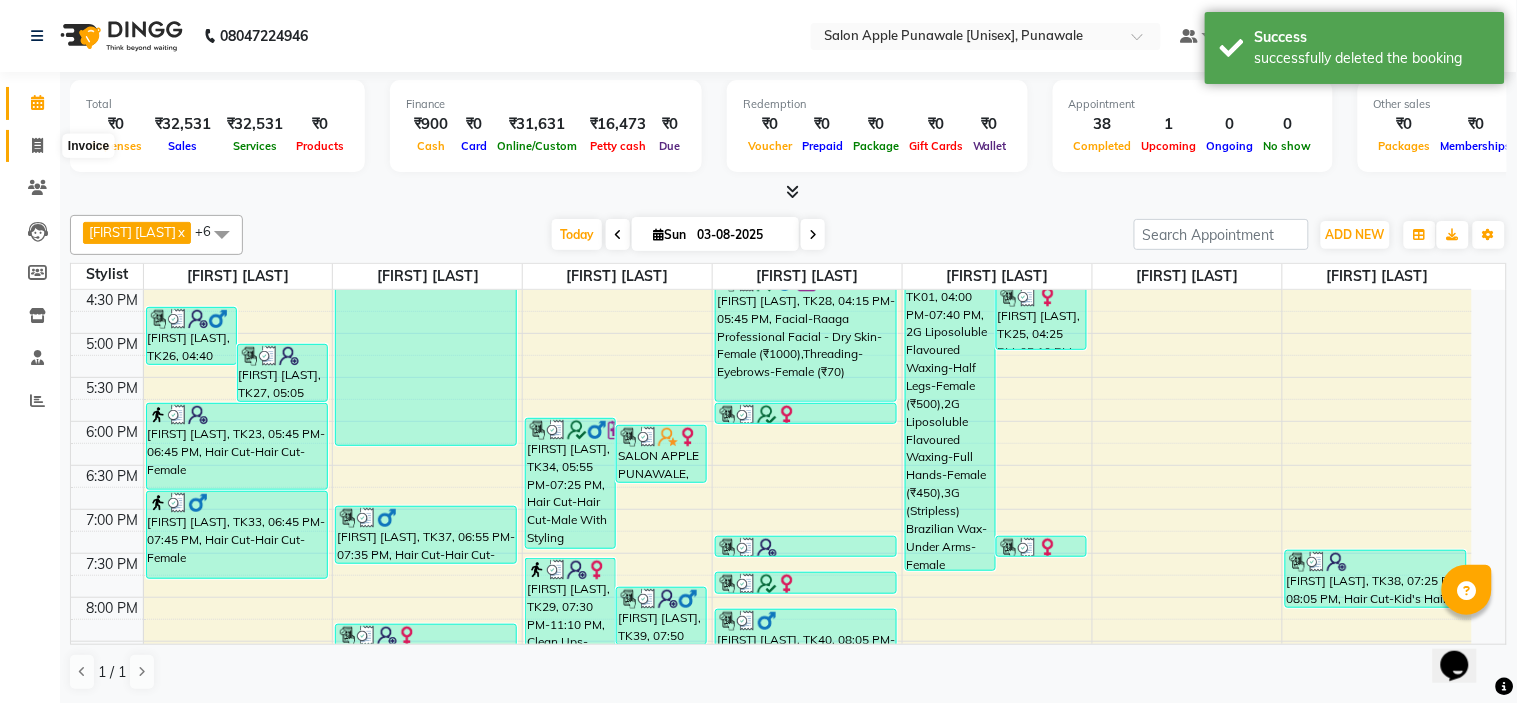 select on "5421" 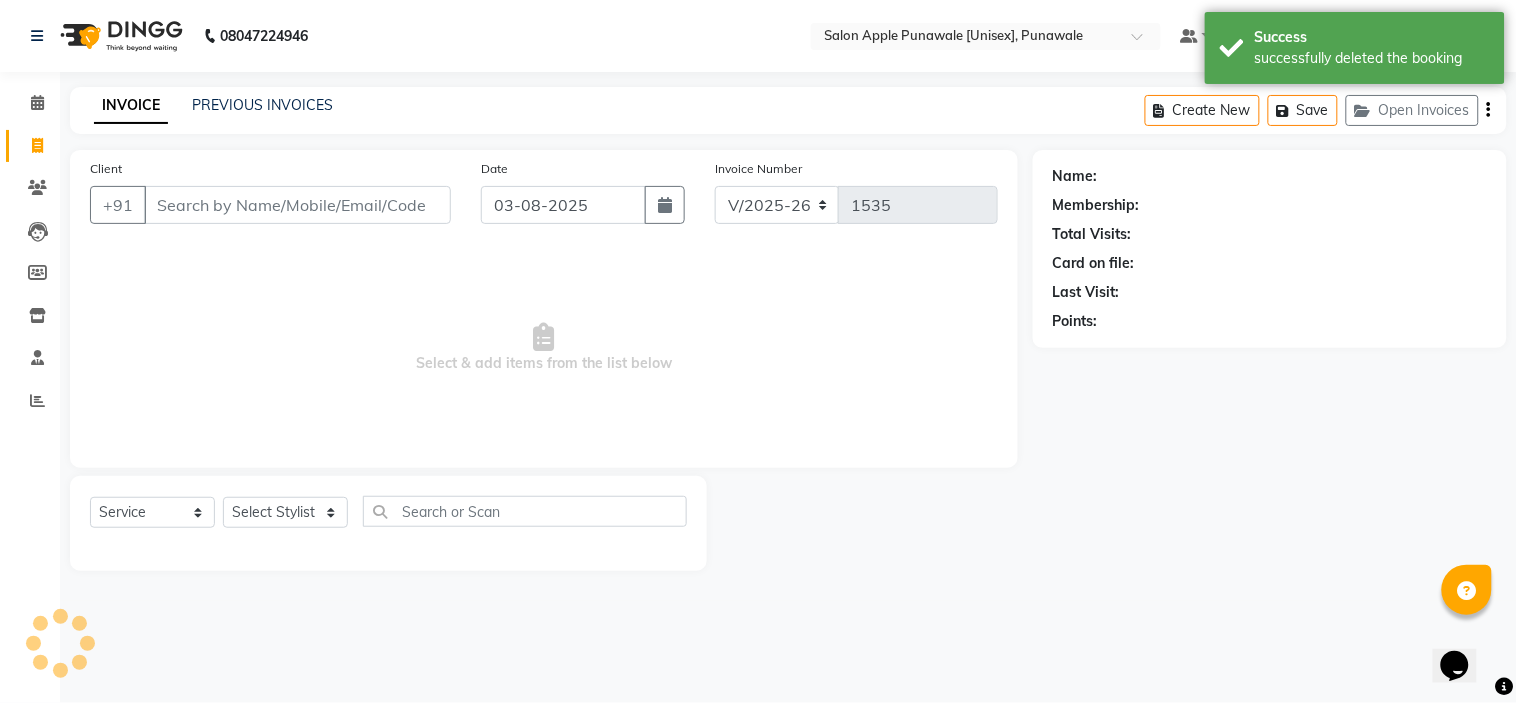 click on "Client" at bounding box center (297, 205) 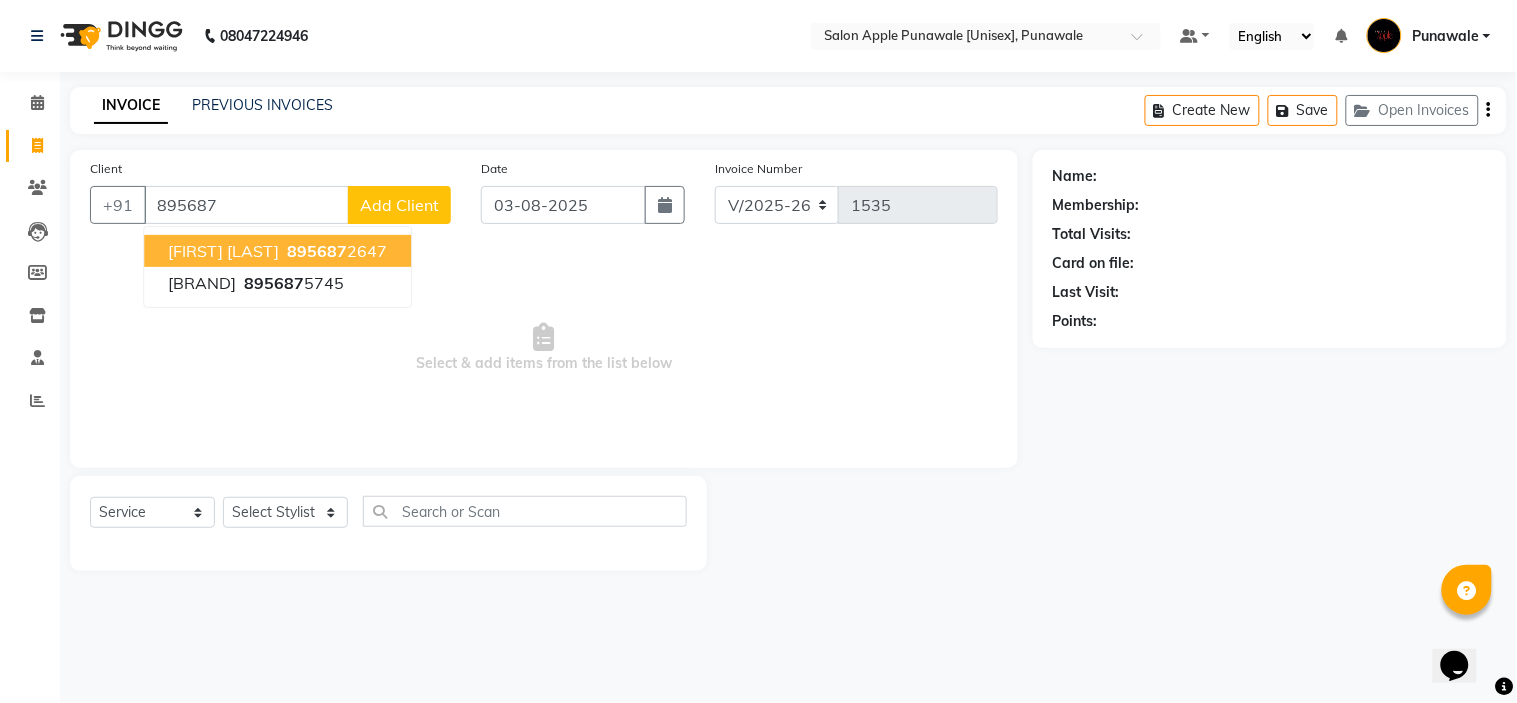 click on "[FIRST] [LAST]" at bounding box center [223, 251] 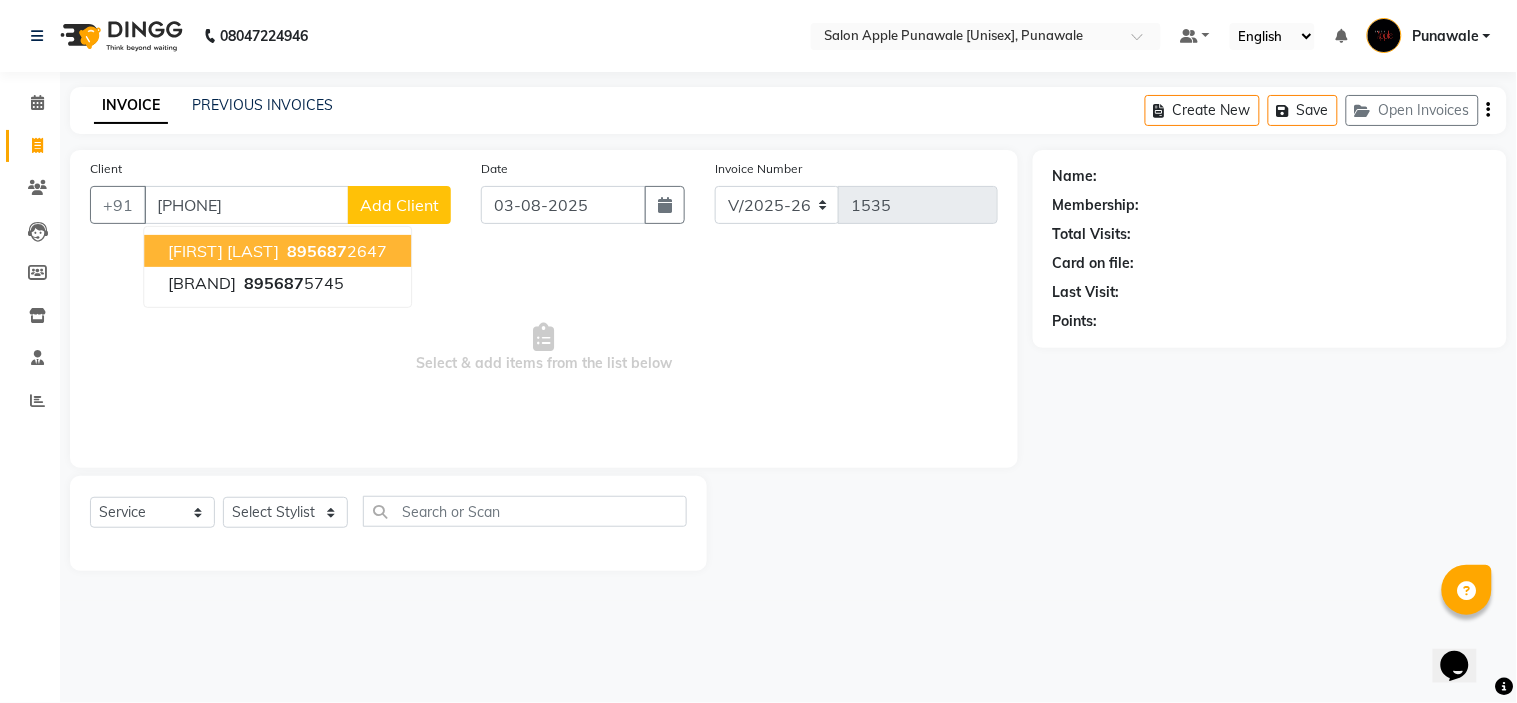 type on "[PHONE]" 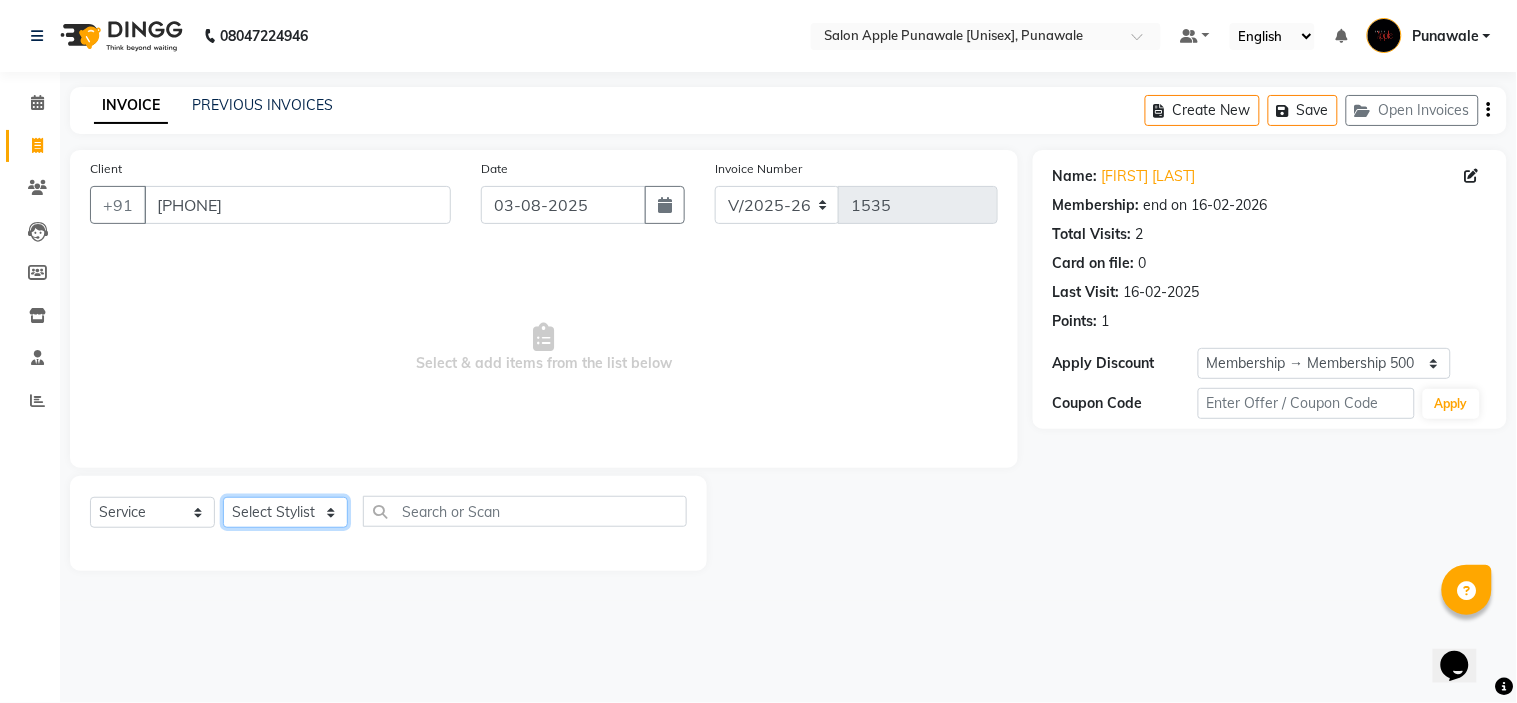 click on "Select Stylist [FIRST] [LAST] [FIRST] [LAST] [FIRST] [LAST] [FIRST] [LAST] [FIRST] [LAST] [FIRST] [LAST] [FIRST] [LAST]  [FIRST] [LAST]" 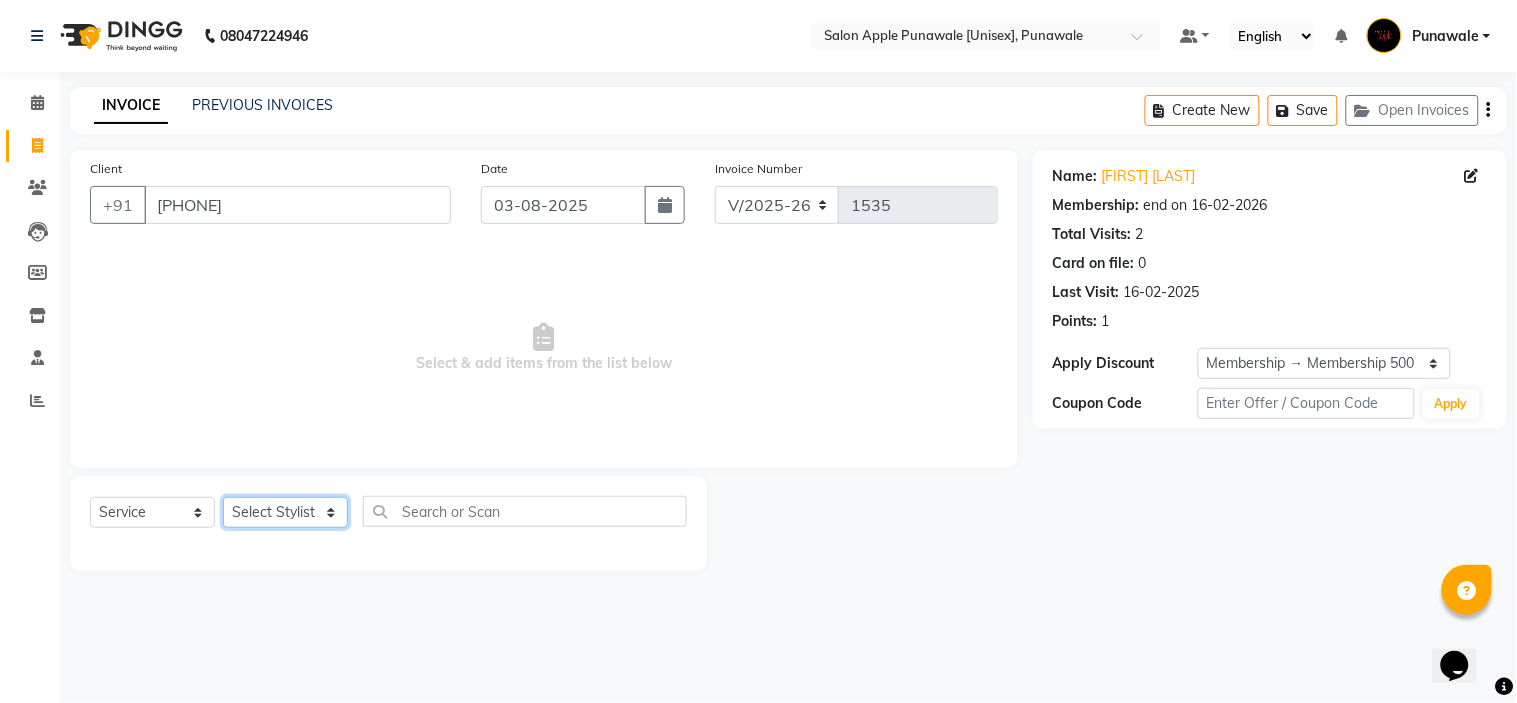 select on "54408" 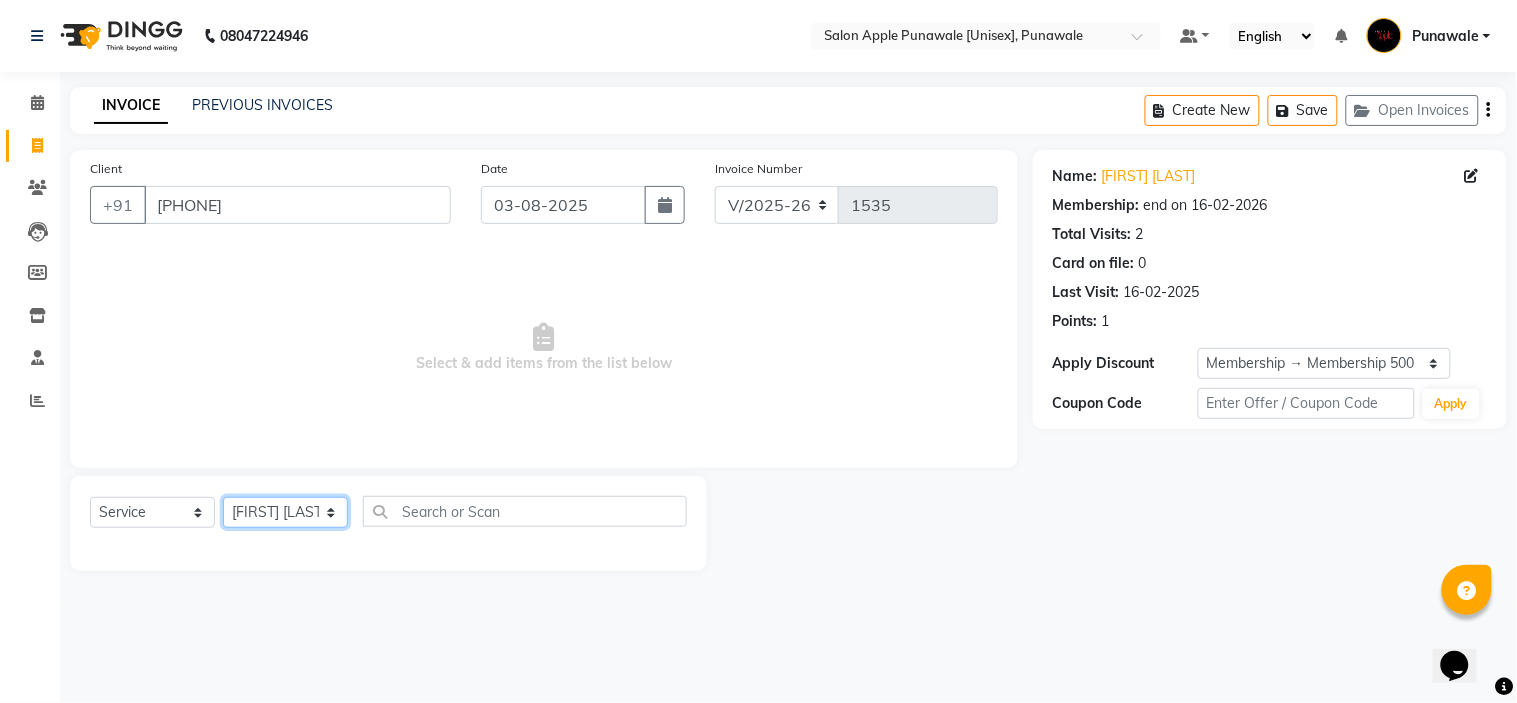 click on "Select Stylist [FIRST] [LAST] [FIRST] [LAST] [FIRST] [LAST] [FIRST] [LAST] [FIRST] [LAST] [FIRST] [LAST] [FIRST] [LAST]  [FIRST] [LAST]" 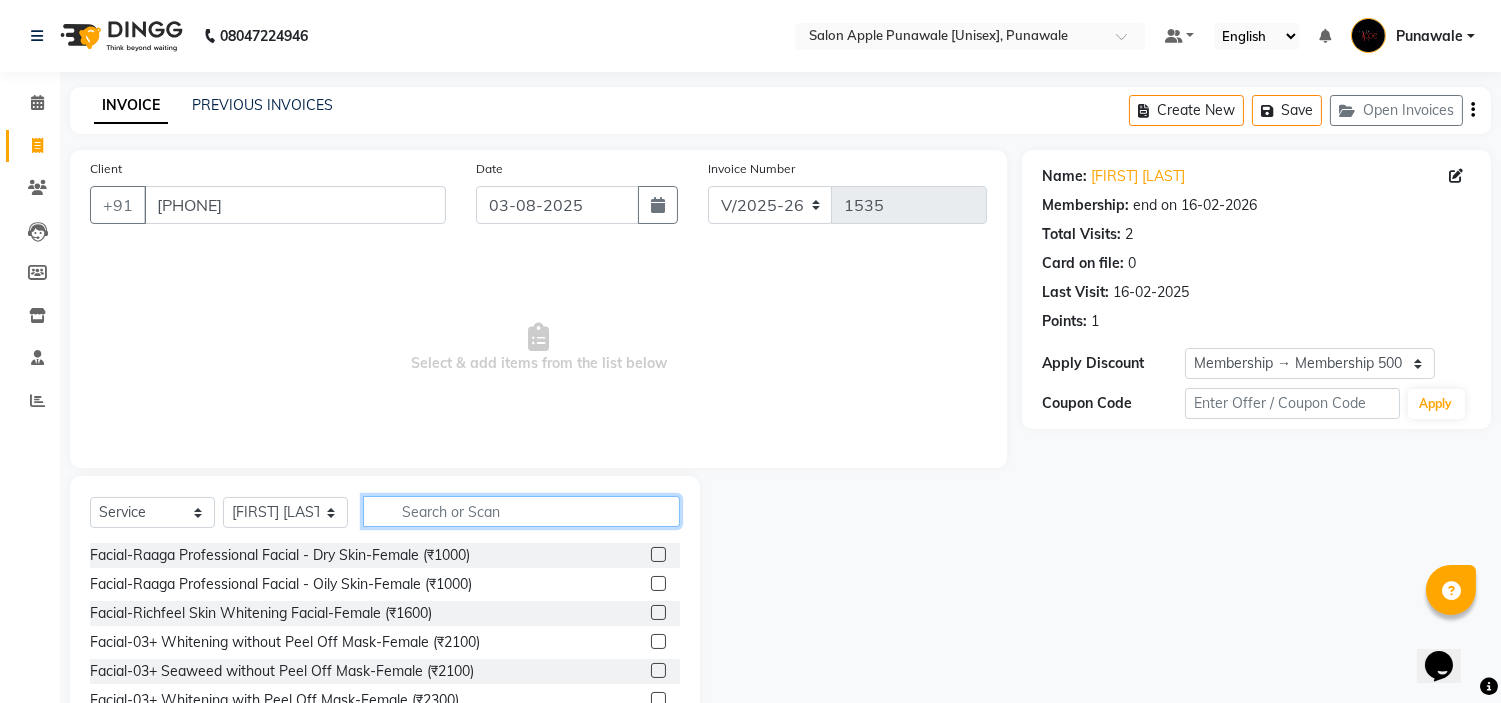 click 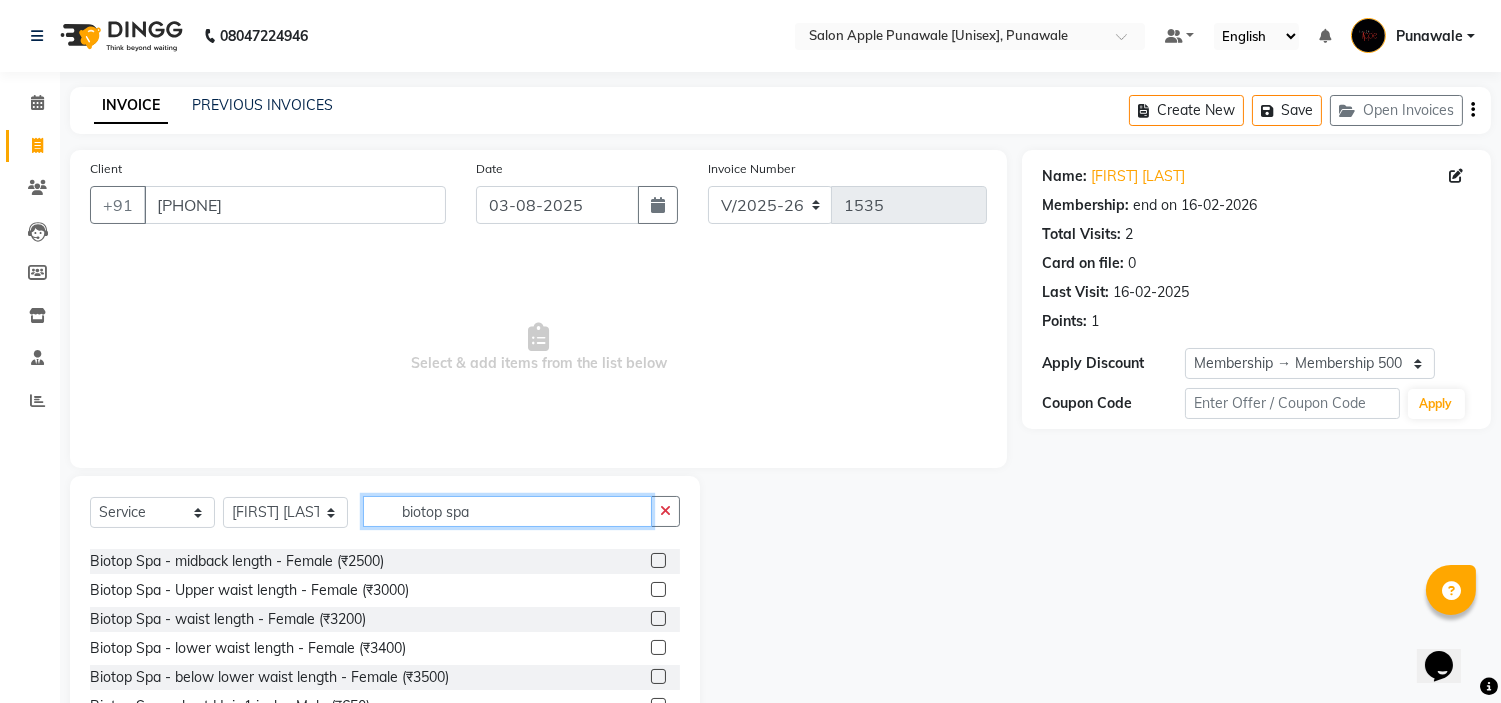 scroll, scrollTop: 111, scrollLeft: 0, axis: vertical 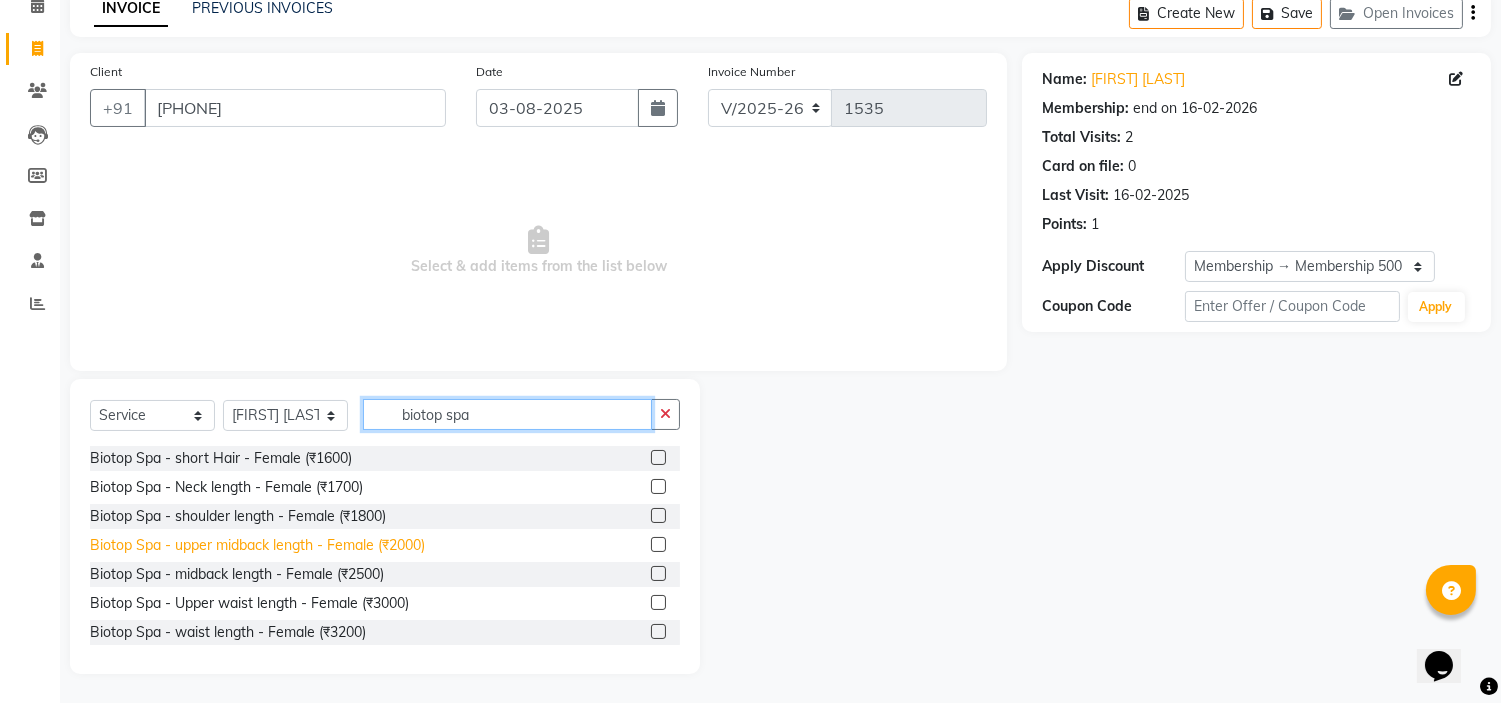 type on "biotop spa" 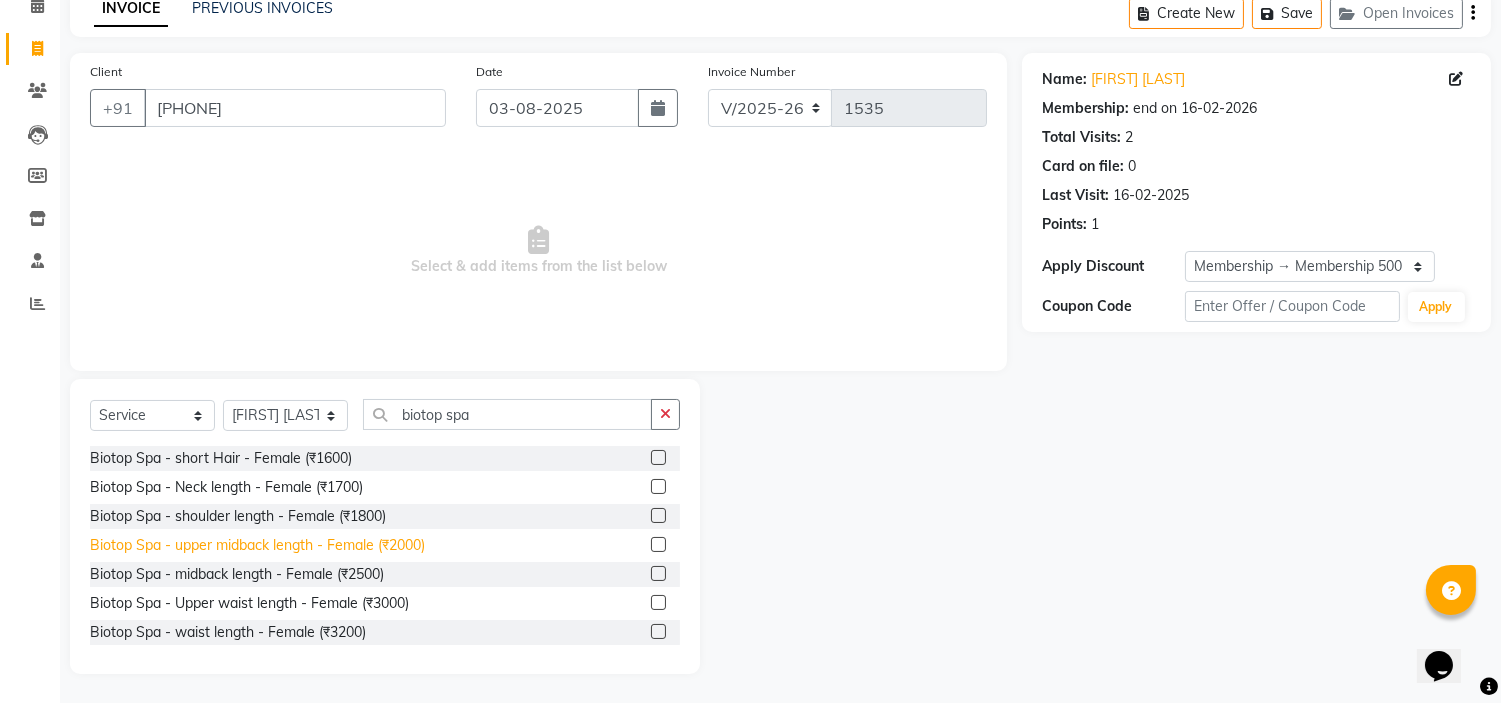 click on "Biotop Spa - upper midback length - Female (₹2000)" 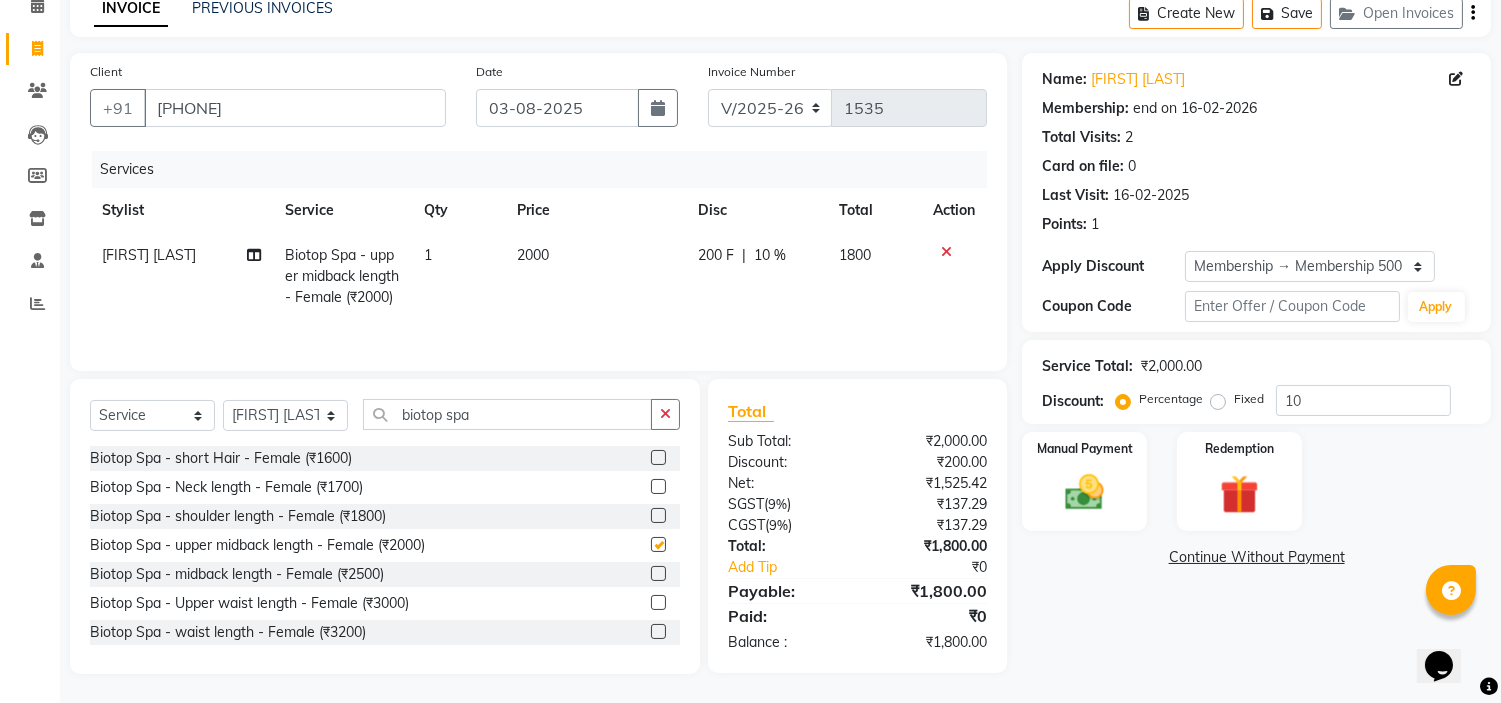 checkbox on "false" 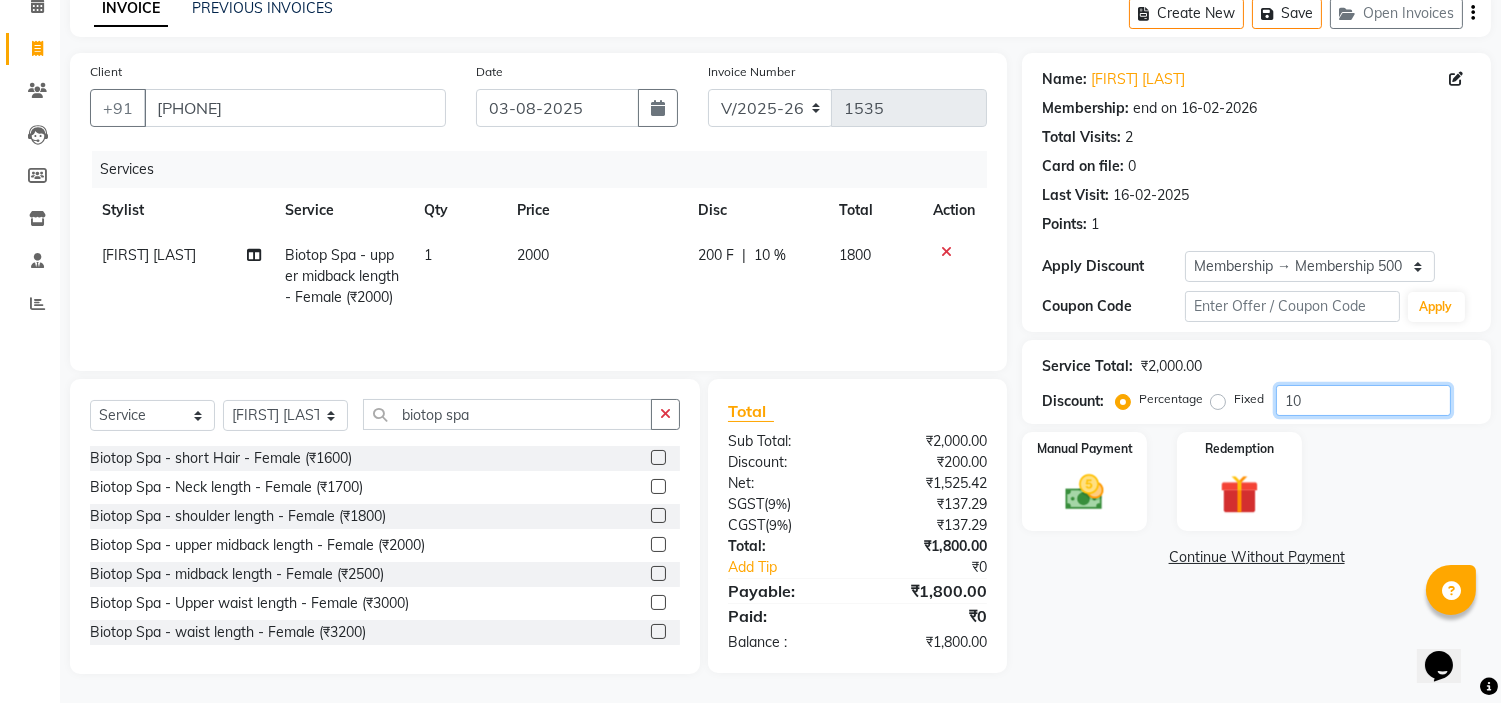 click on "10" 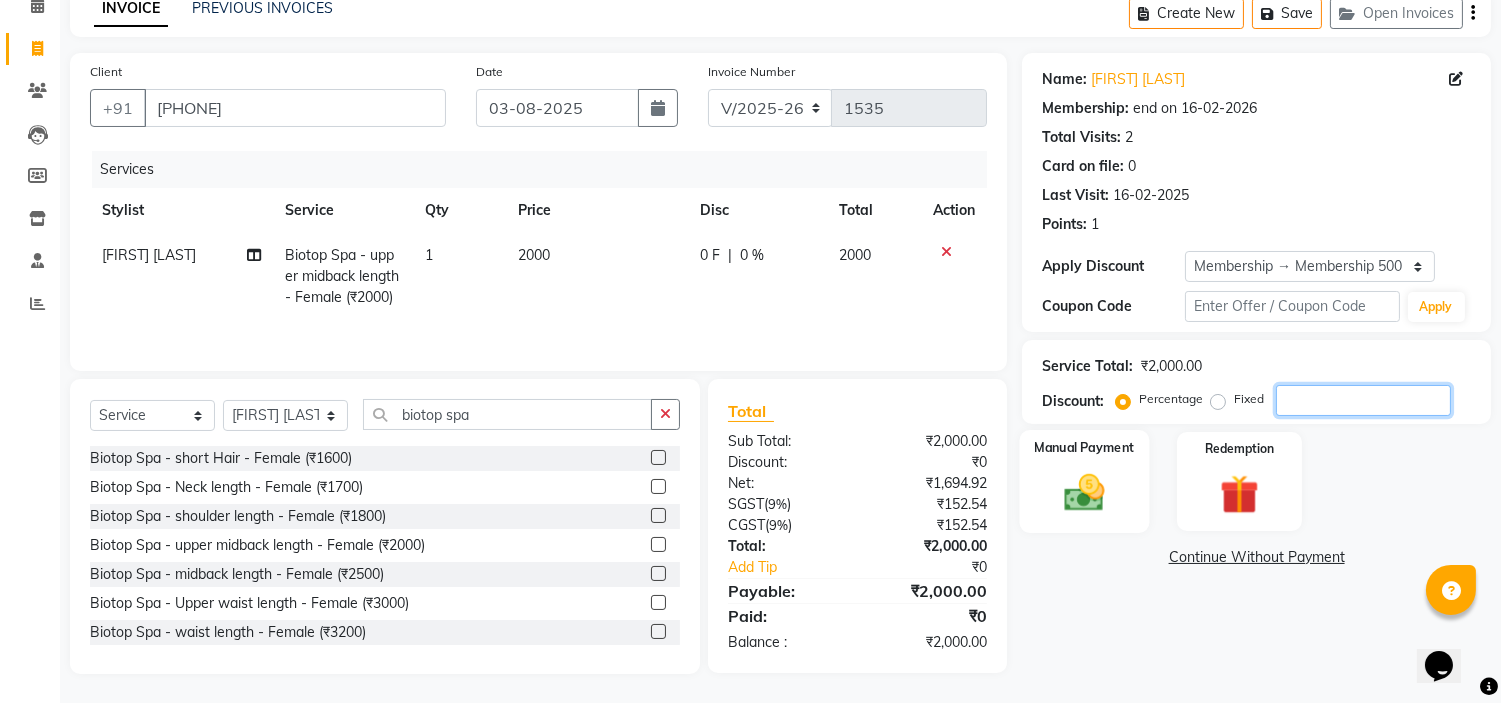 type 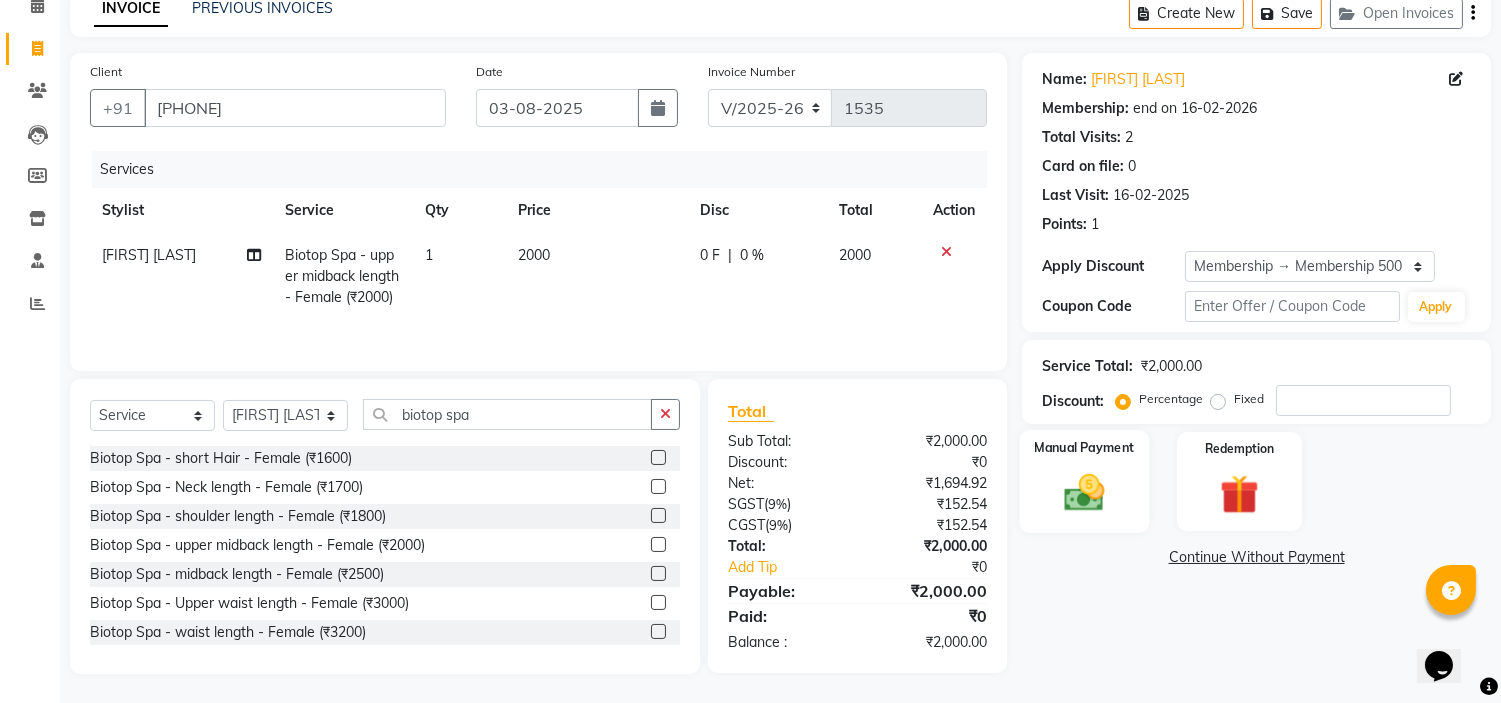 click on "Manual Payment" 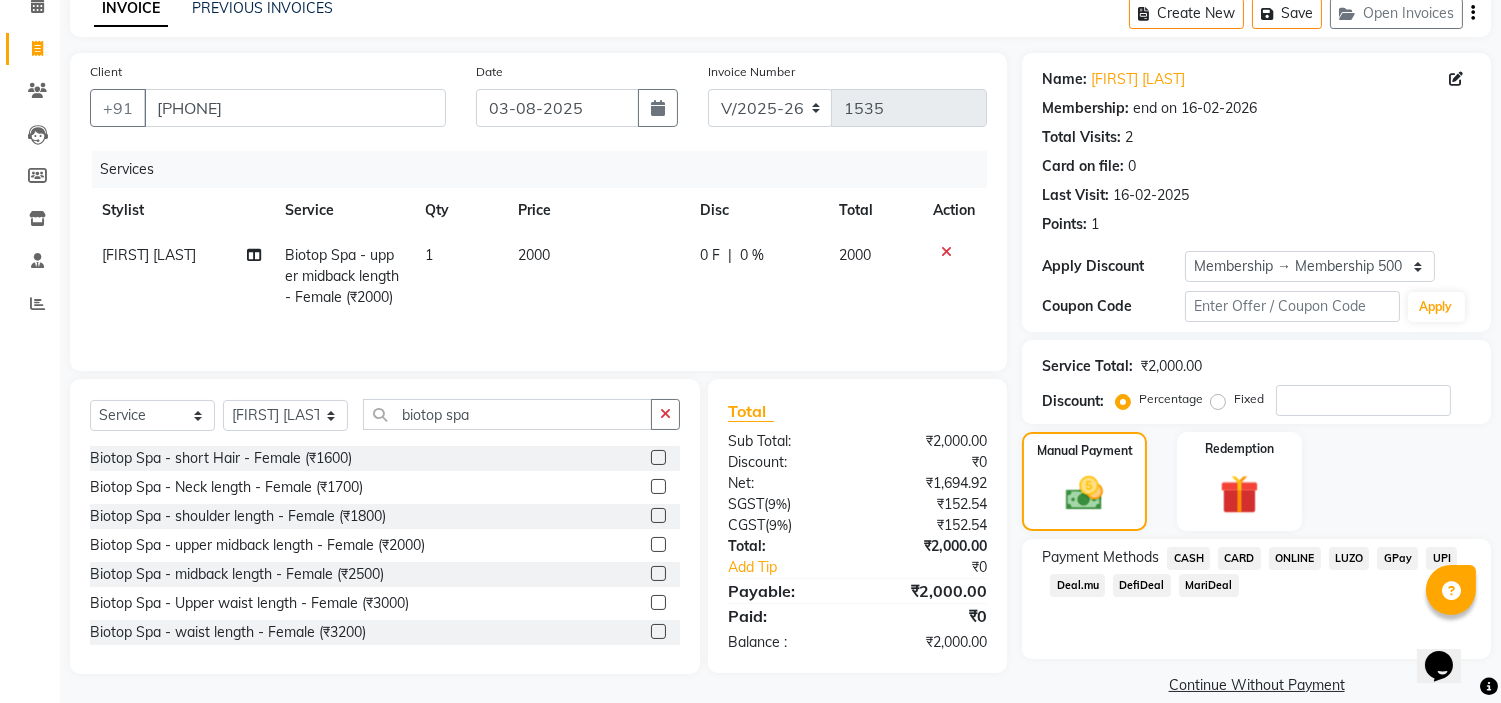 click on "ONLINE" 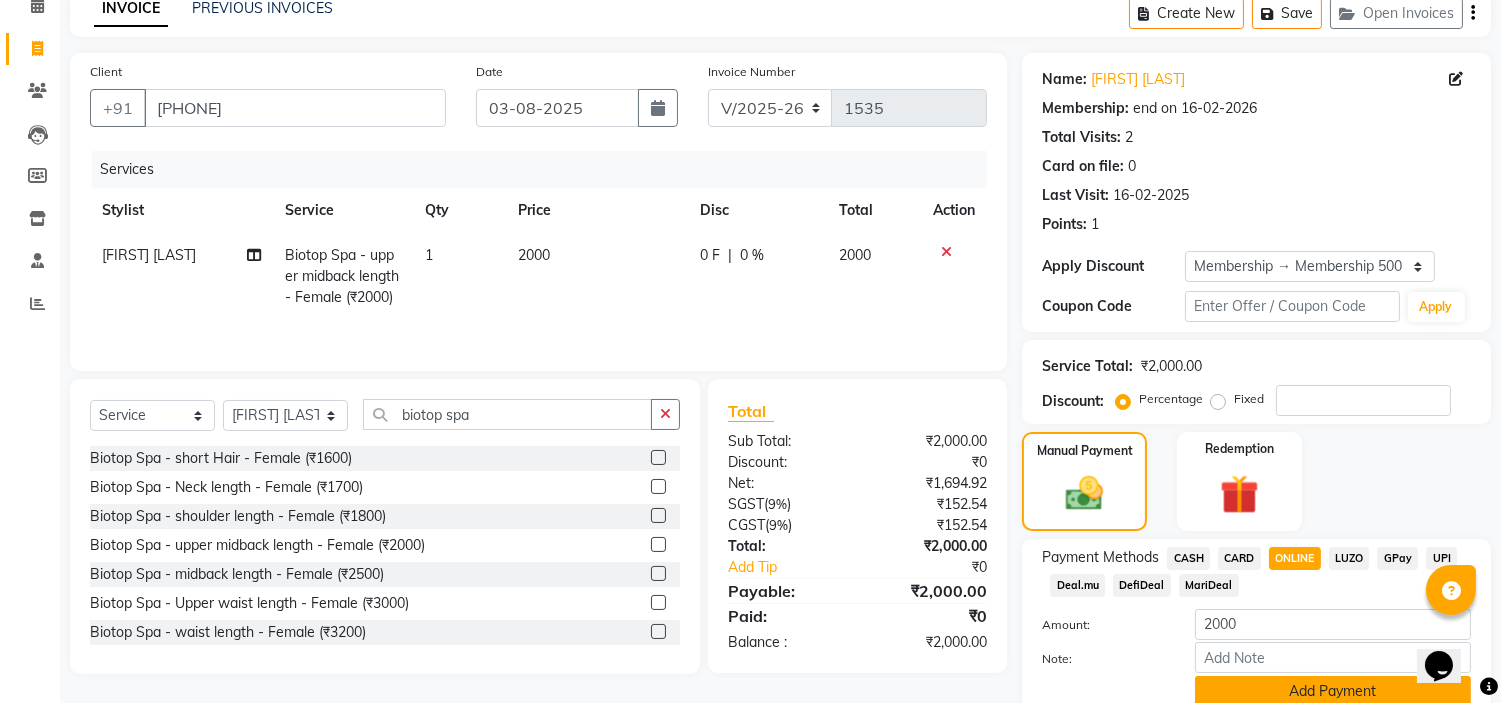 scroll, scrollTop: 180, scrollLeft: 0, axis: vertical 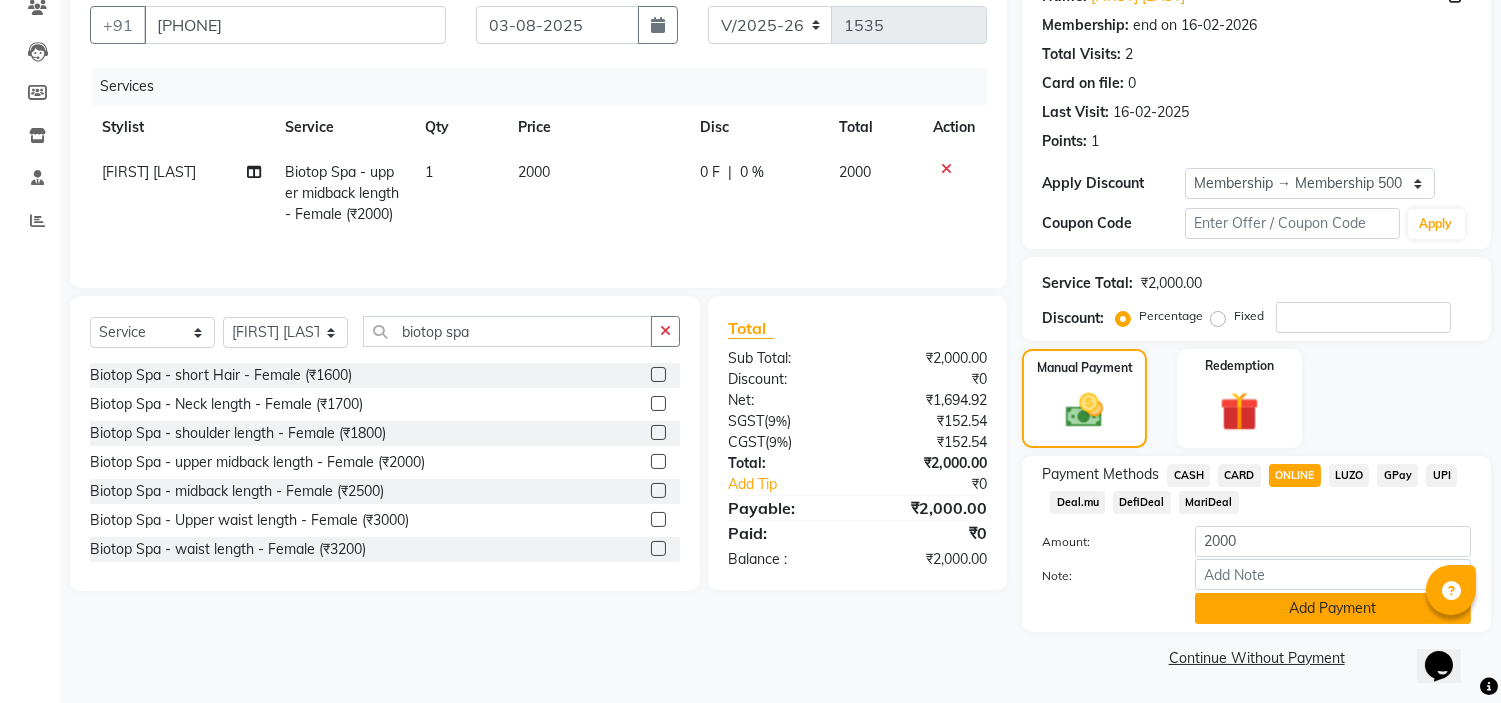 click on "Add Payment" 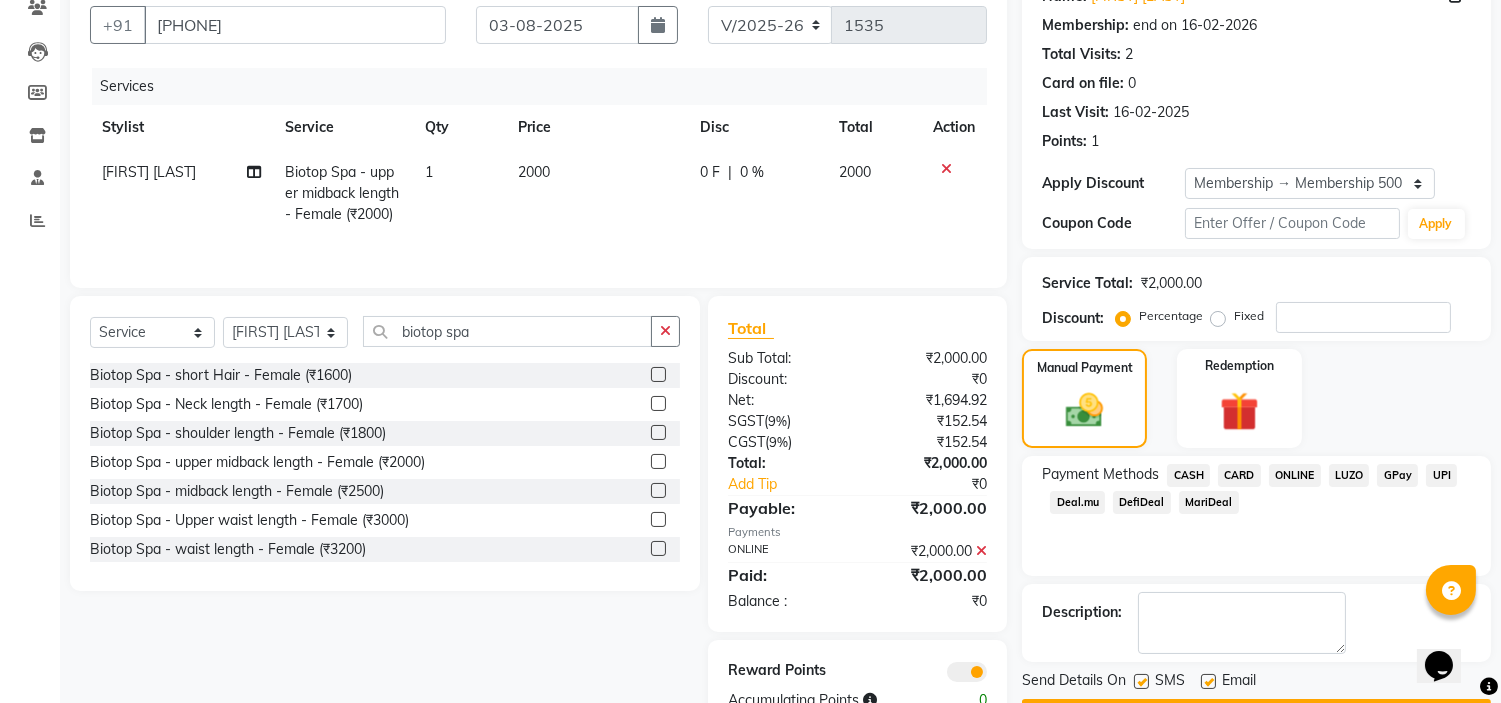 scroll, scrollTop: 261, scrollLeft: 0, axis: vertical 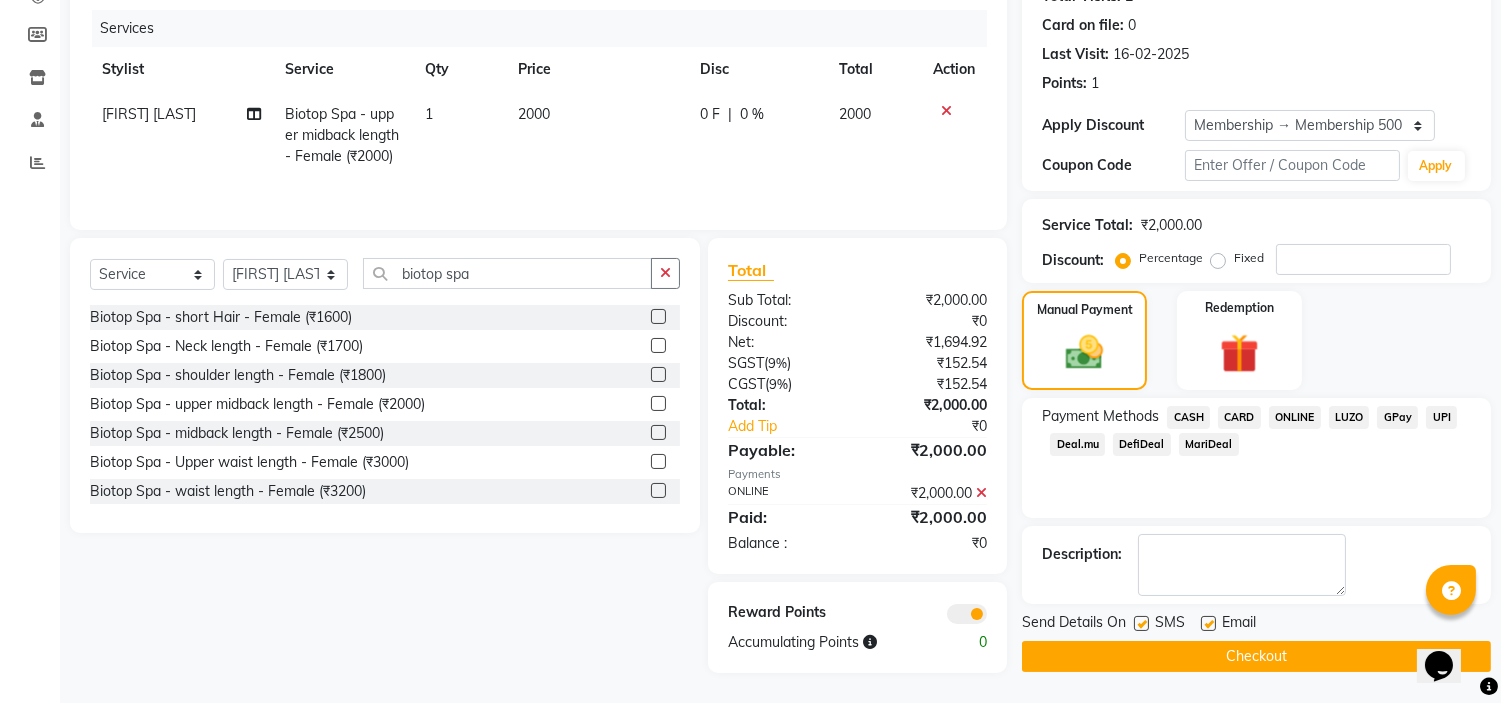 click on "Checkout" 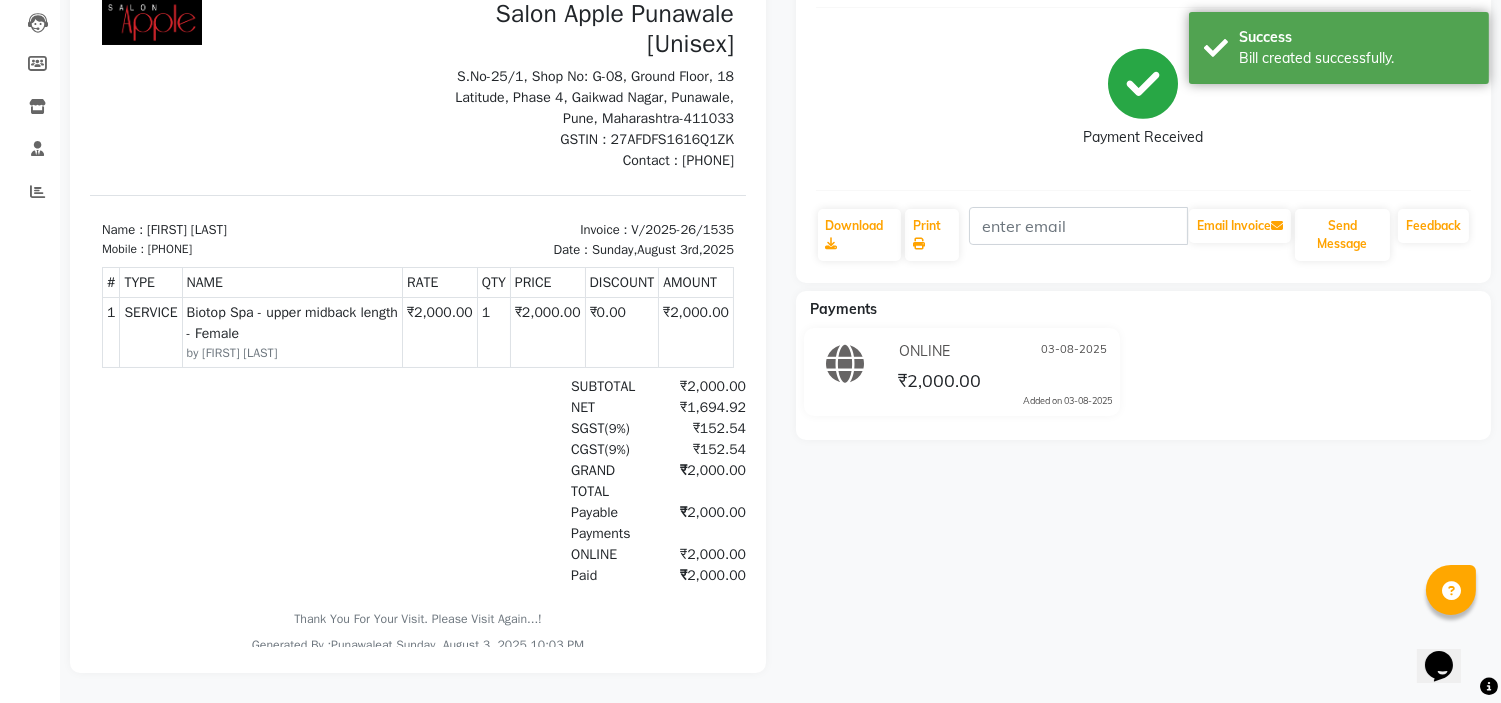 scroll, scrollTop: 0, scrollLeft: 0, axis: both 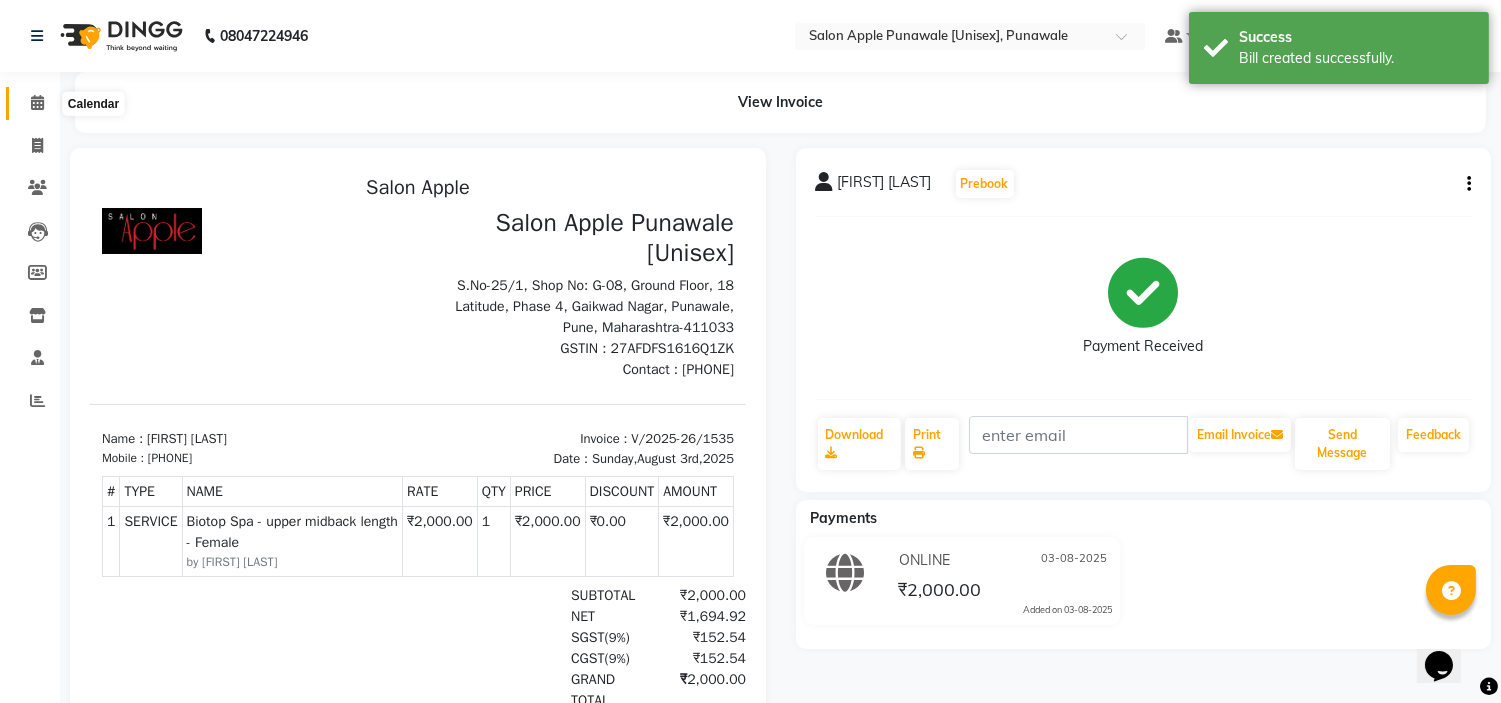 click 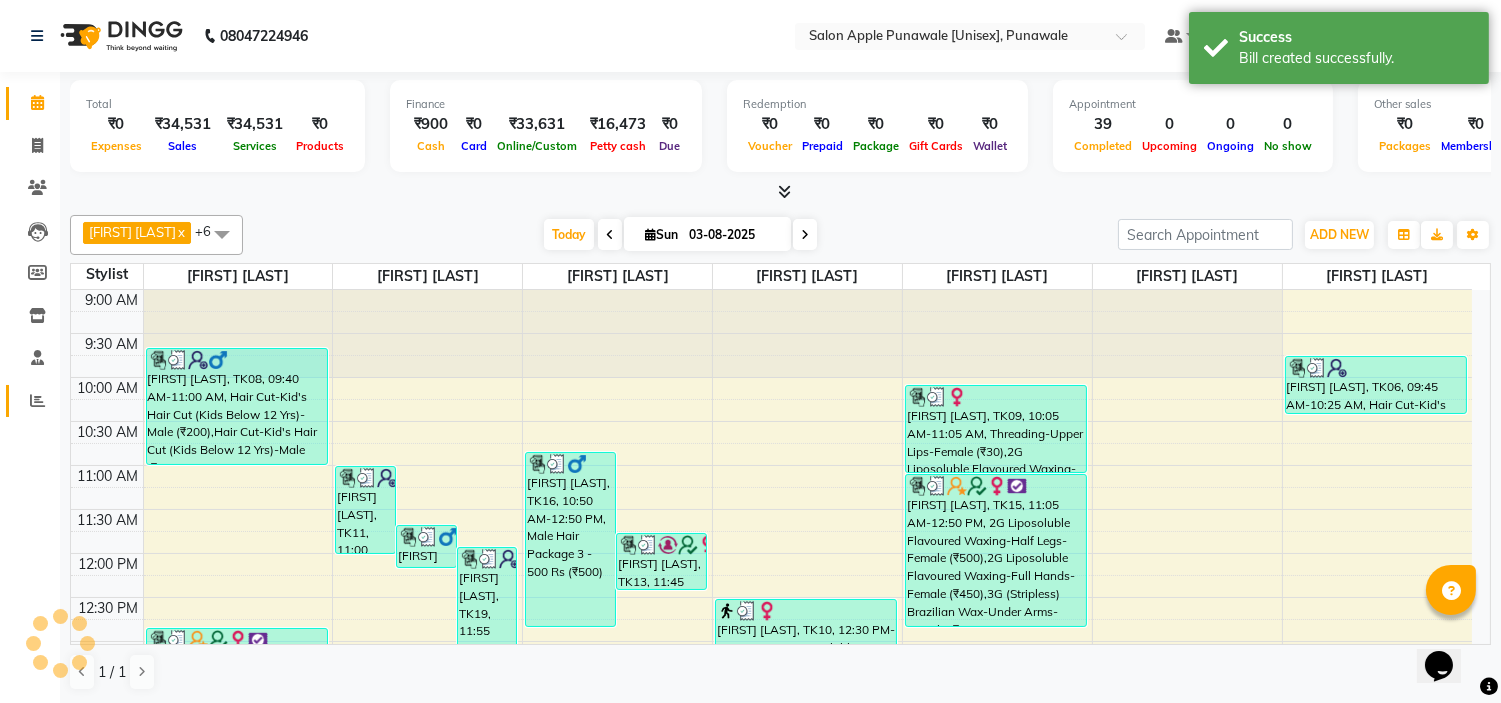 scroll, scrollTop: 844, scrollLeft: 0, axis: vertical 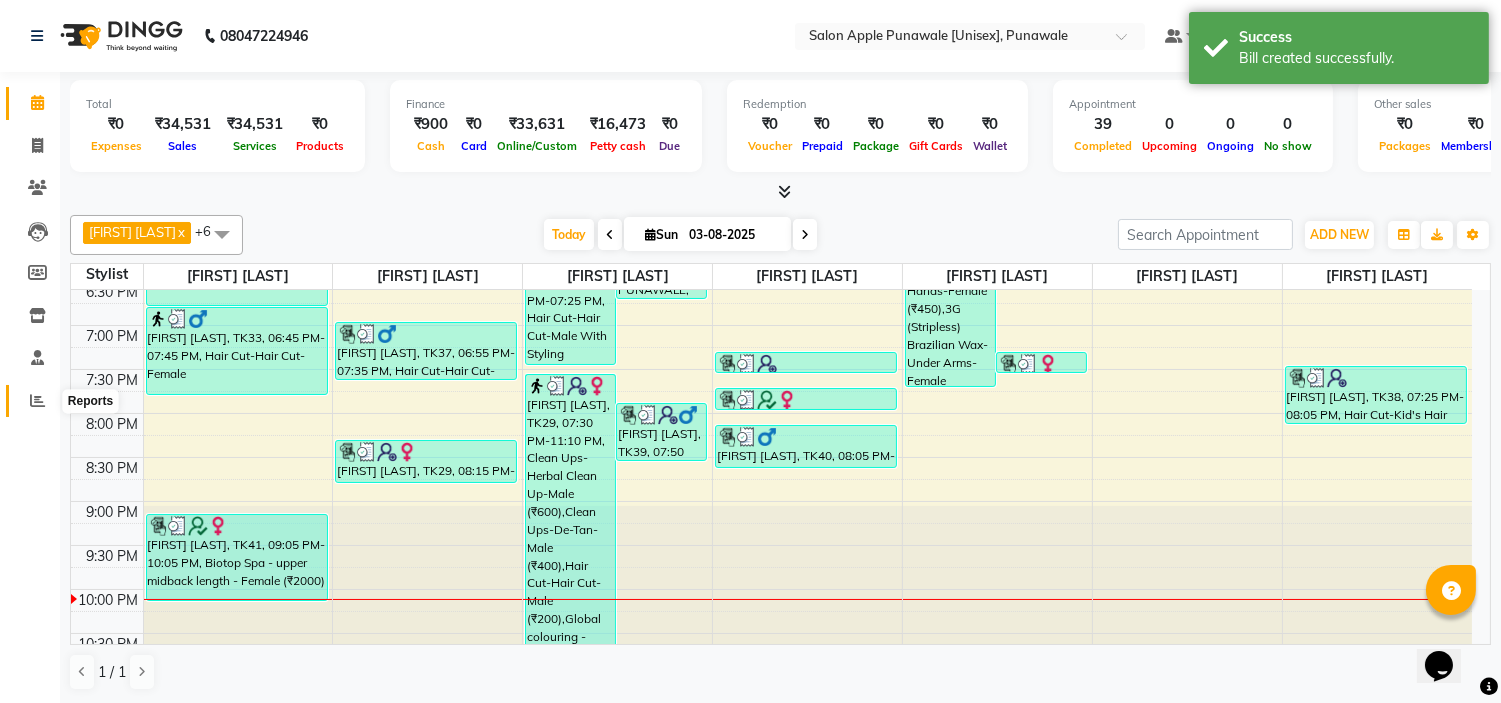 click 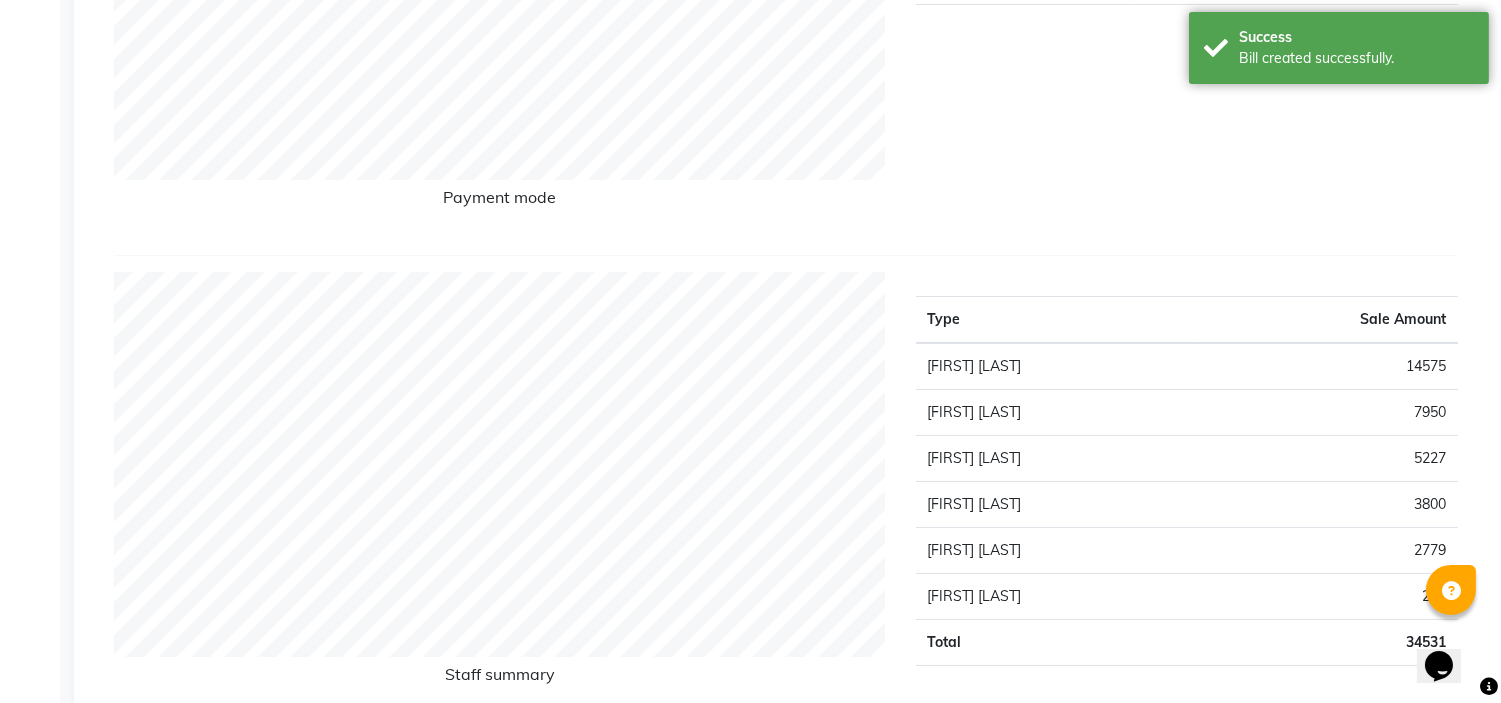 scroll, scrollTop: 0, scrollLeft: 0, axis: both 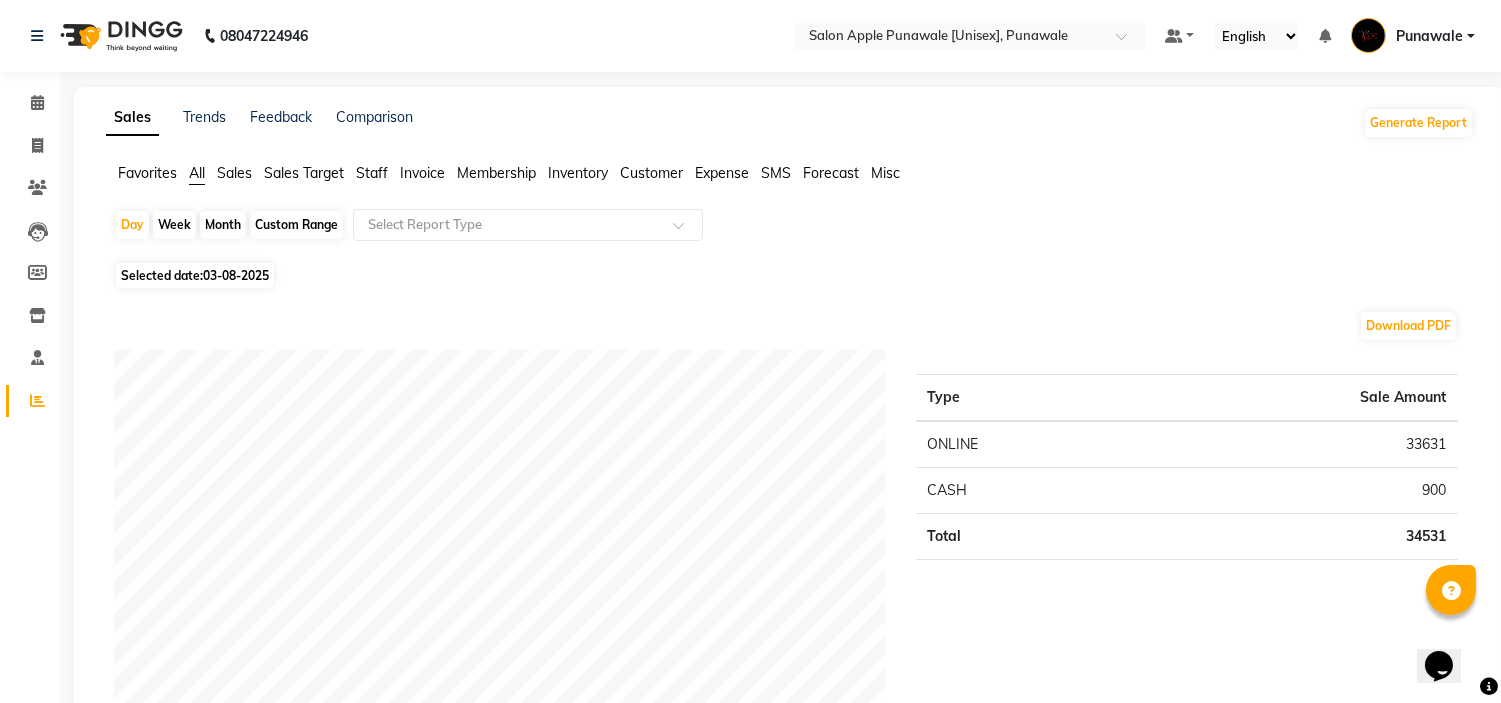 click on "Staff" 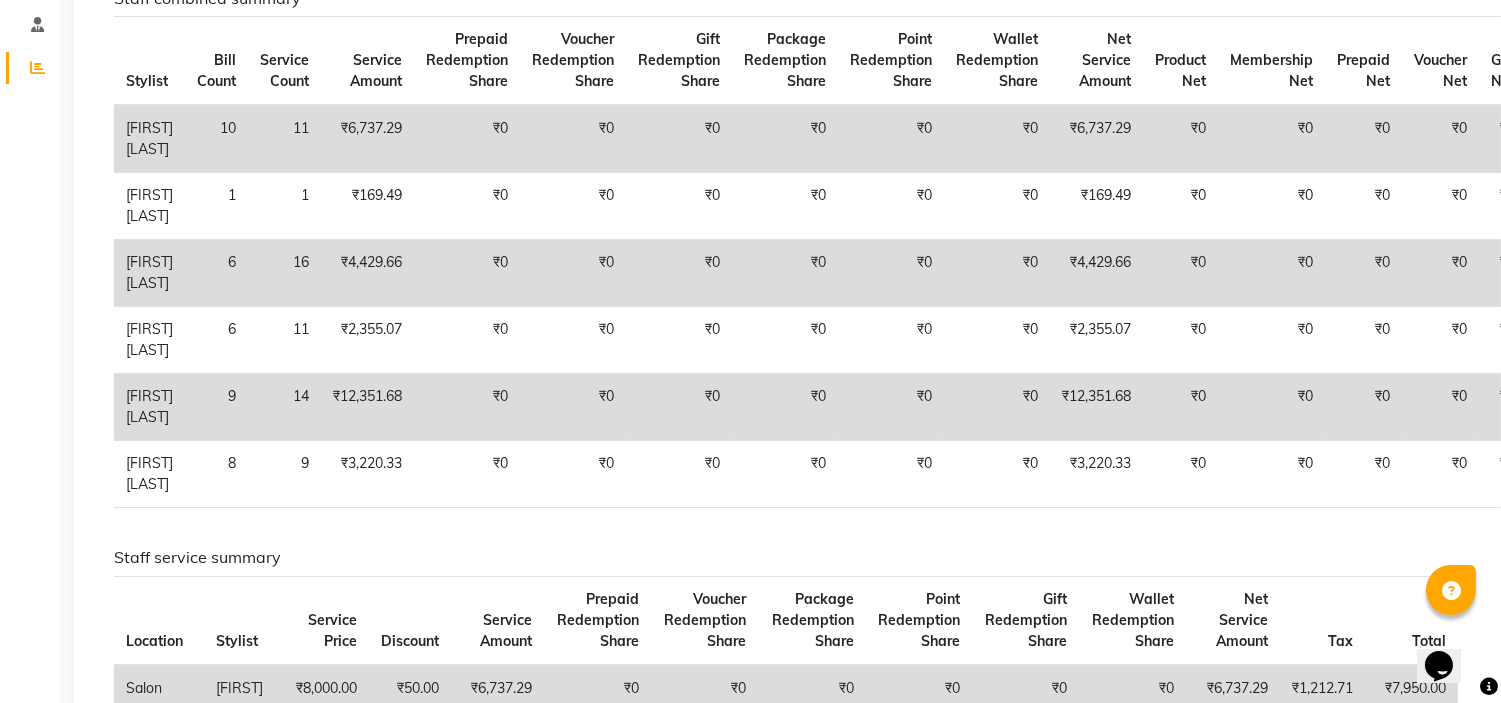 scroll, scrollTop: 0, scrollLeft: 0, axis: both 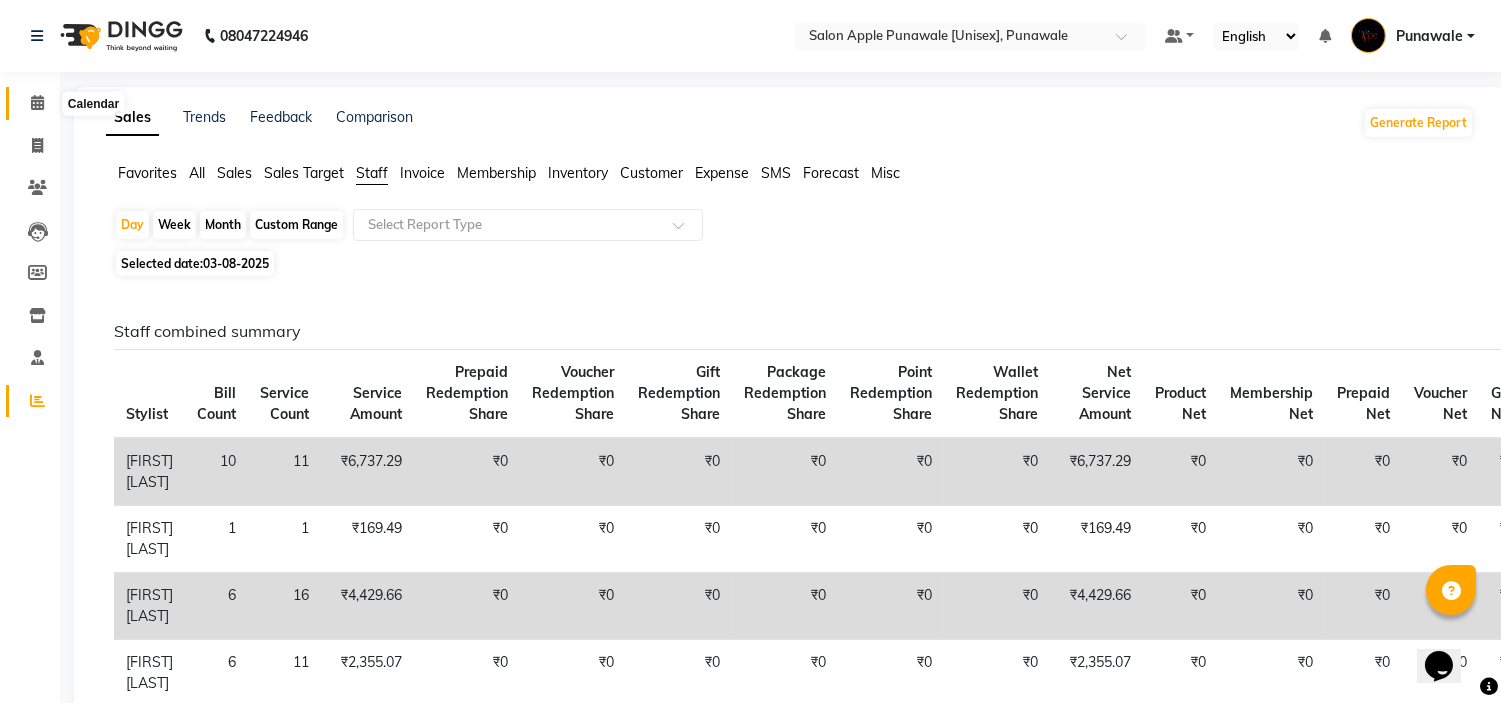 click 